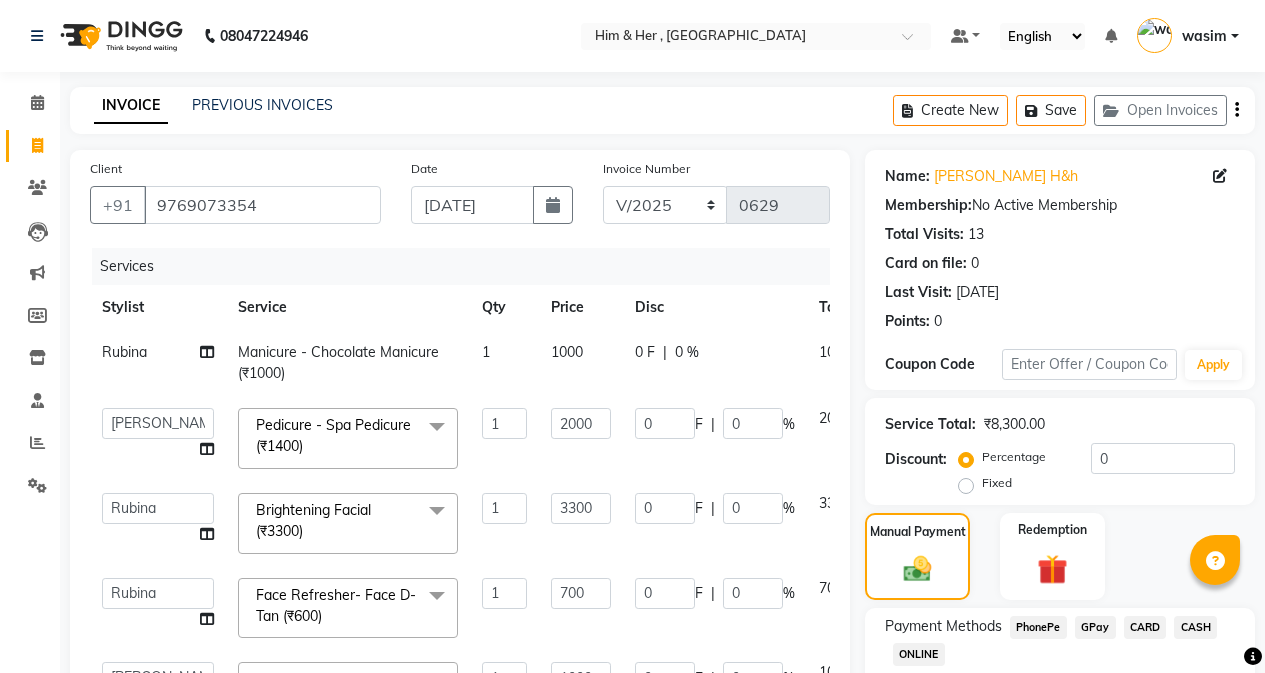 select on "42532" 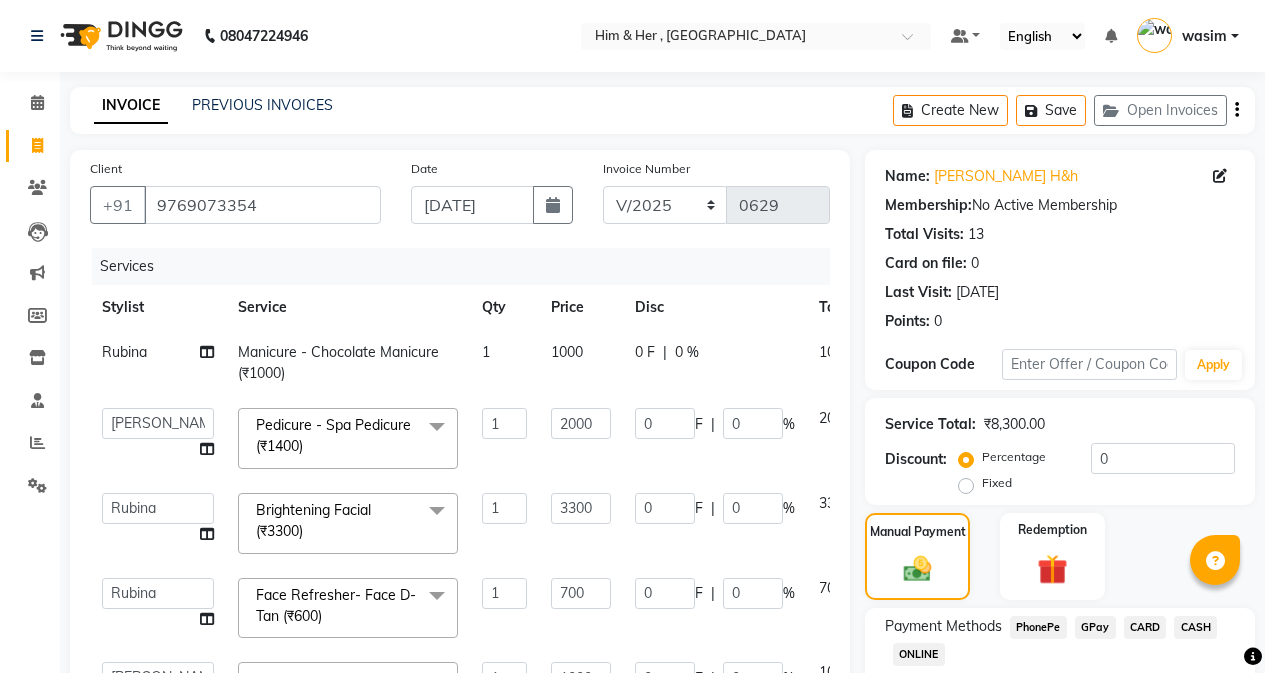 select on "42532" 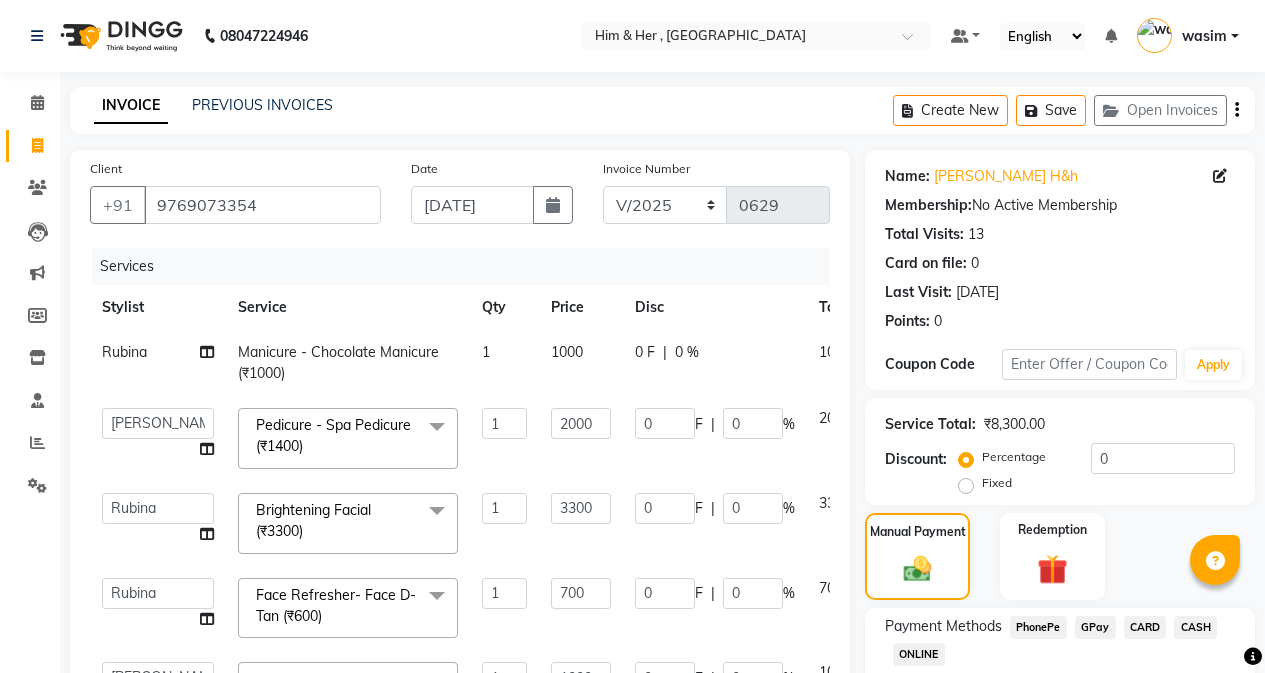 scroll, scrollTop: 128, scrollLeft: 0, axis: vertical 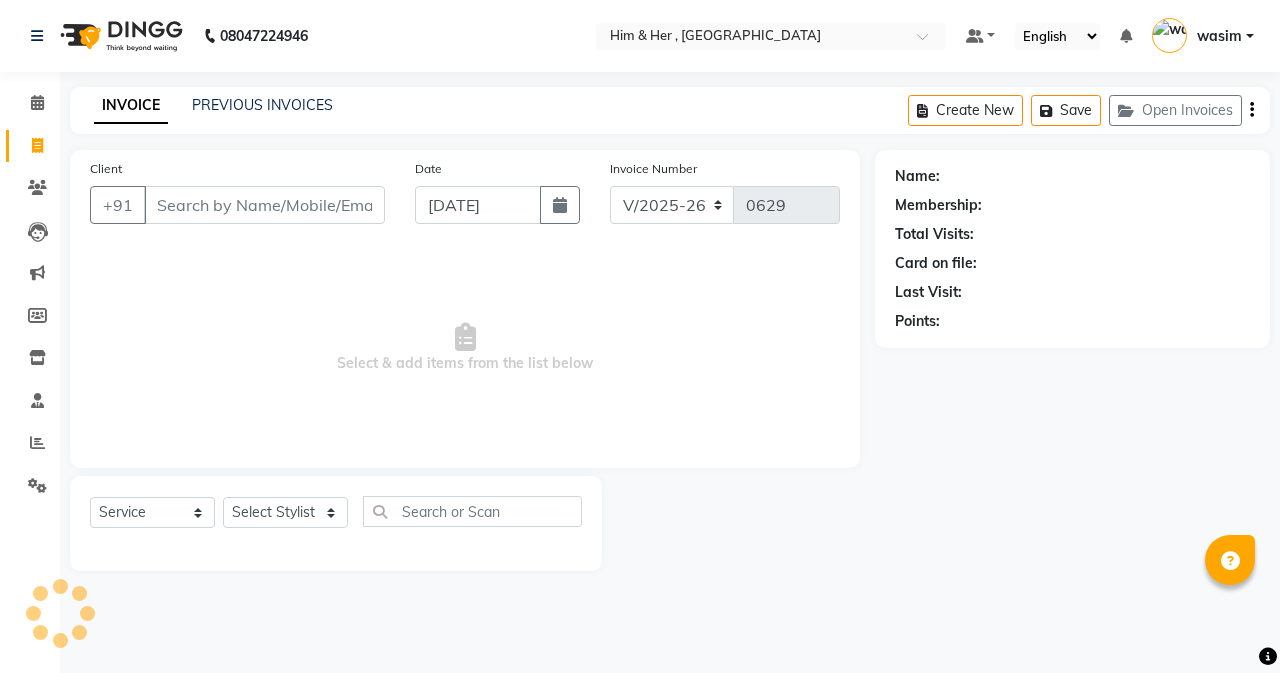 select on "5934" 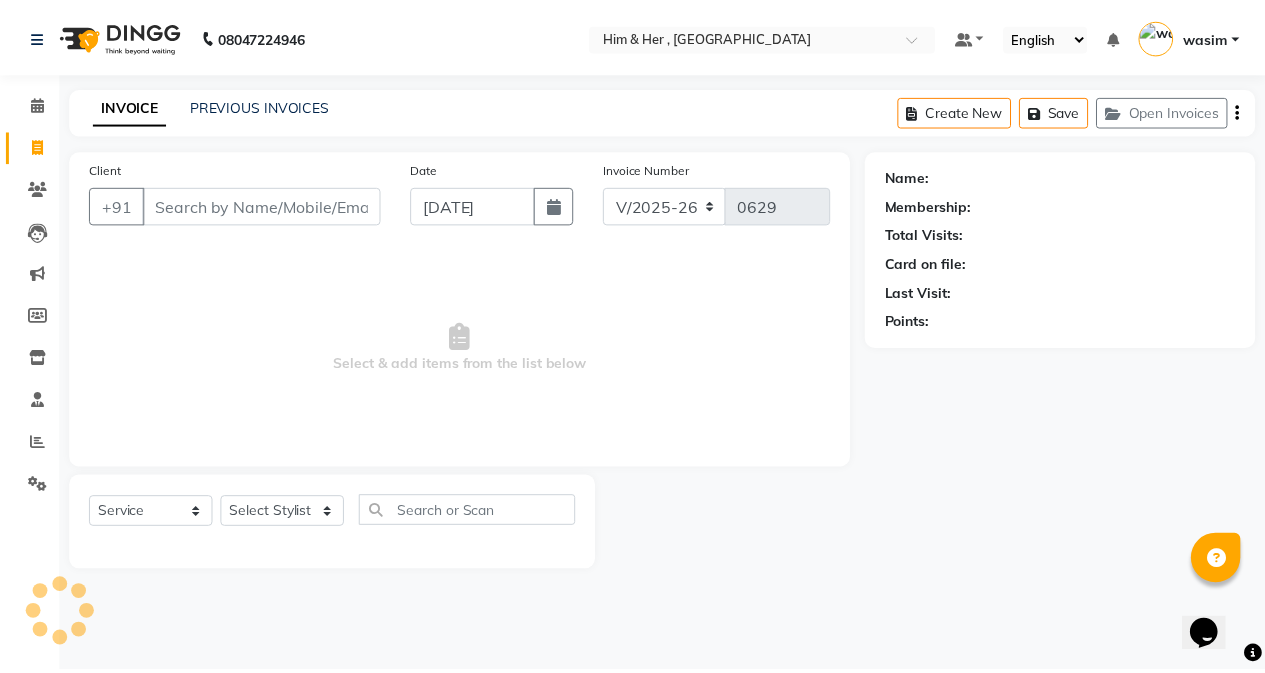 scroll, scrollTop: 0, scrollLeft: 0, axis: both 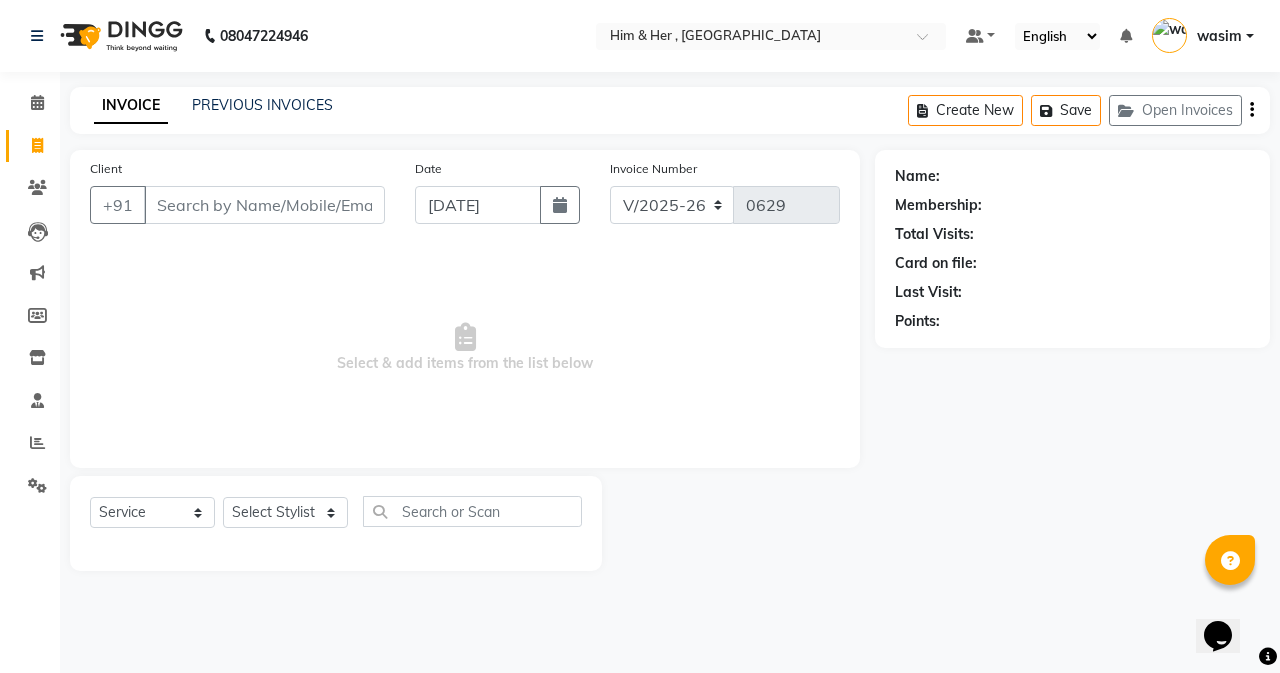 click on "Client" at bounding box center (264, 205) 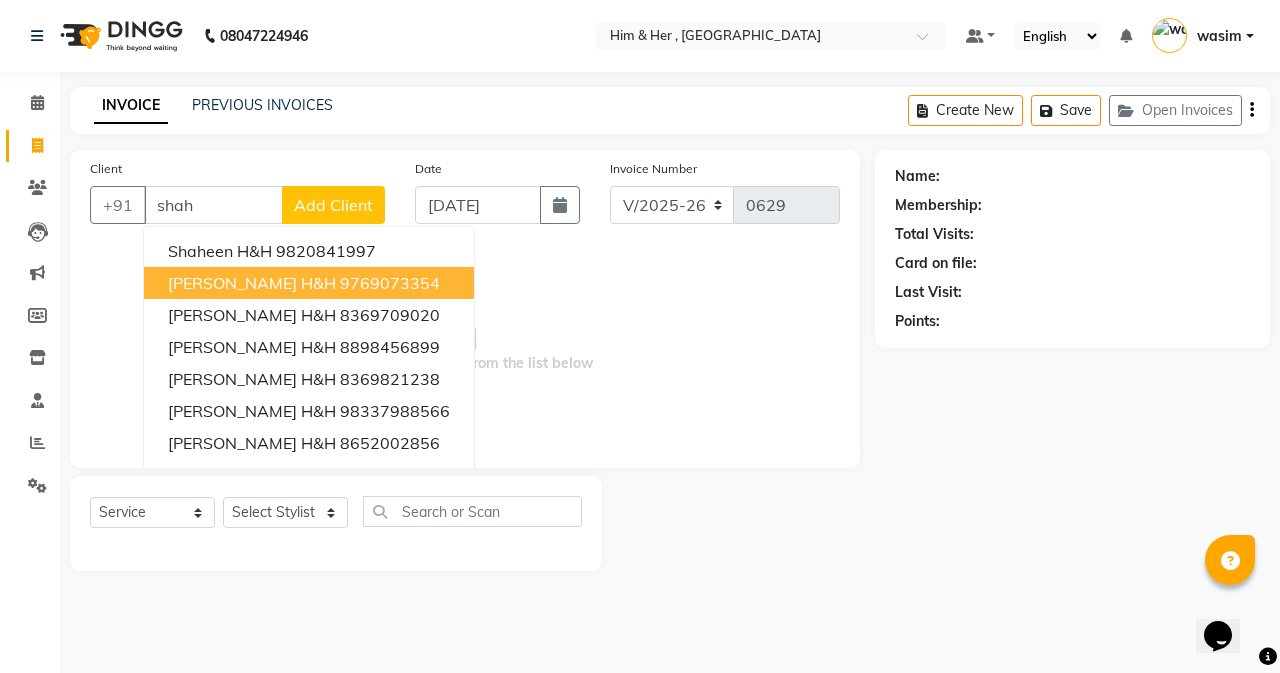 click on "9769073354" at bounding box center (390, 283) 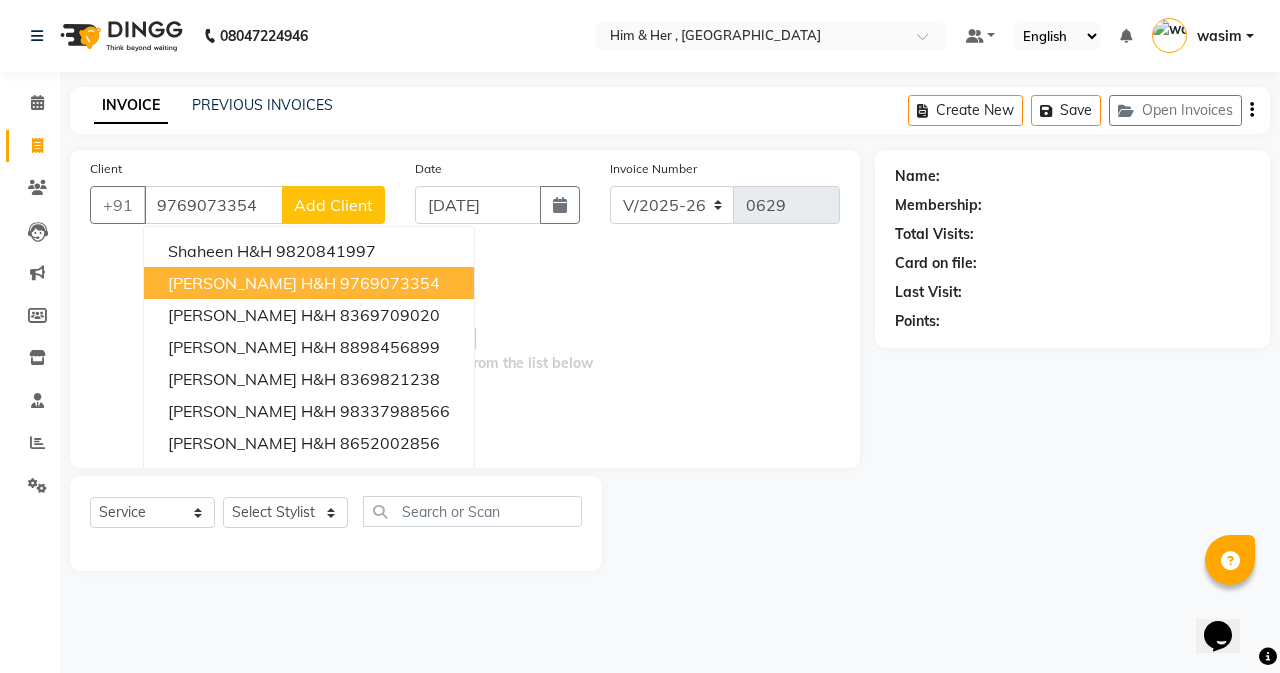 type on "9769073354" 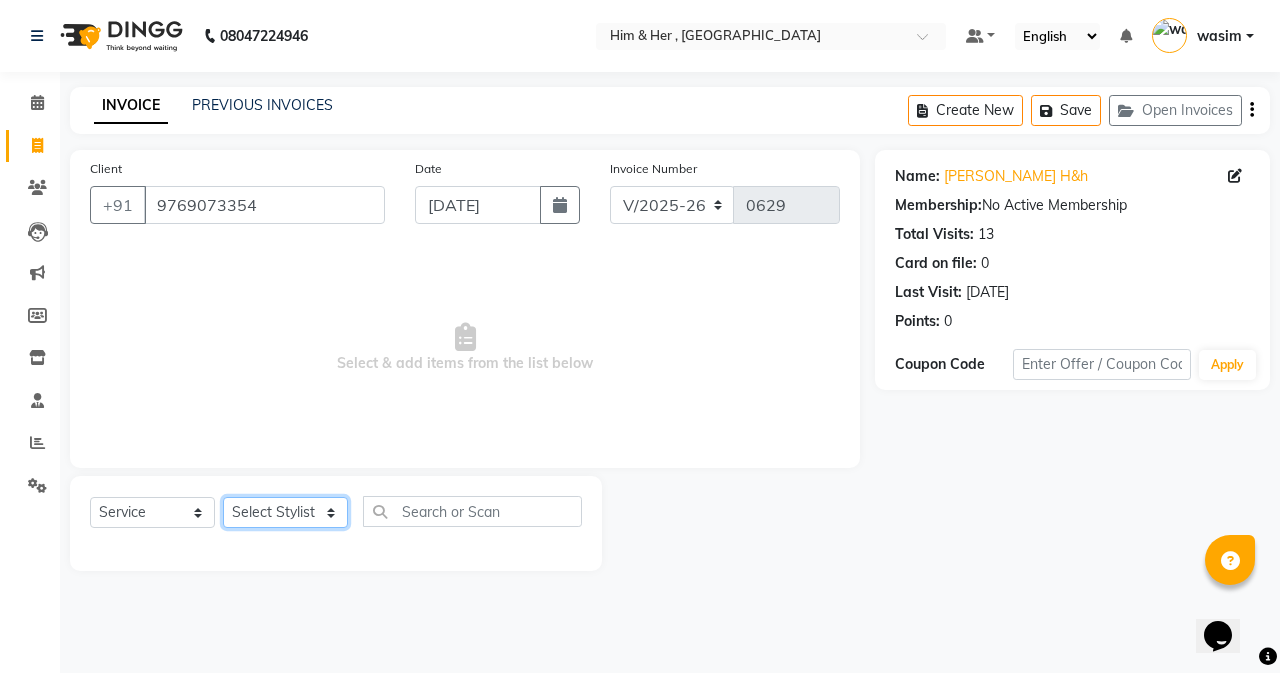 click on "Select Stylist [PERSON_NAME] Rubina [PERSON_NAME] [PERSON_NAME]" 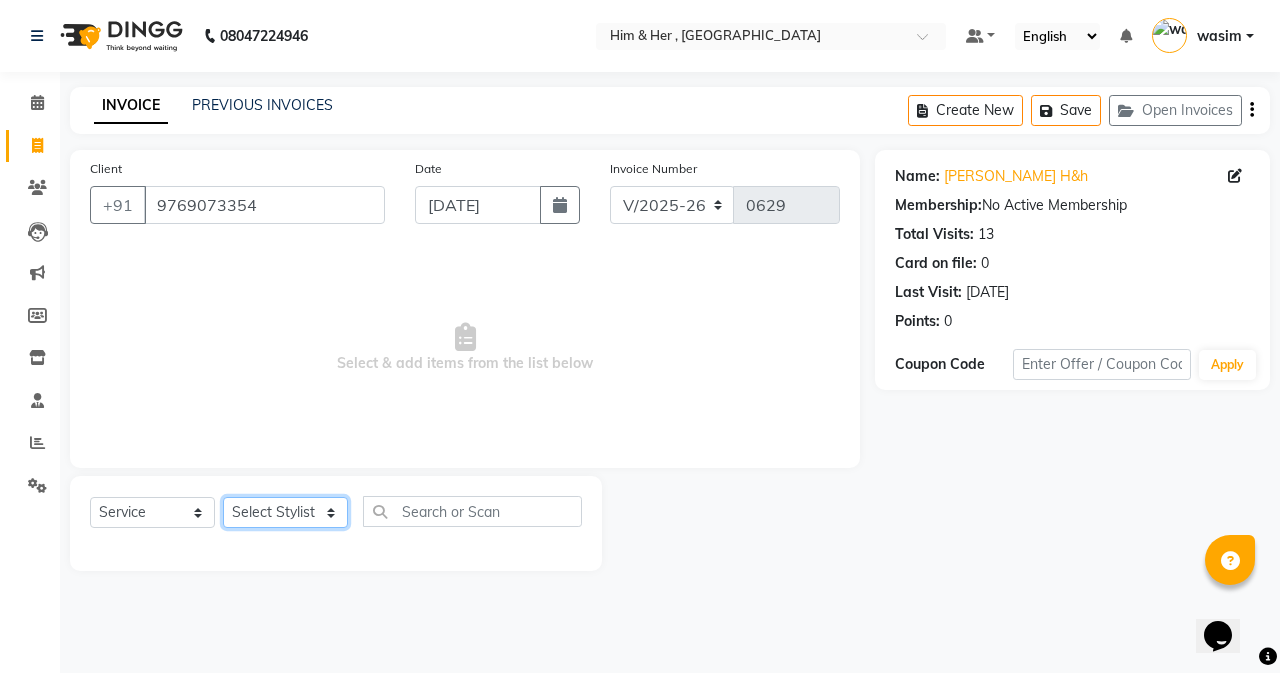 select on "51709" 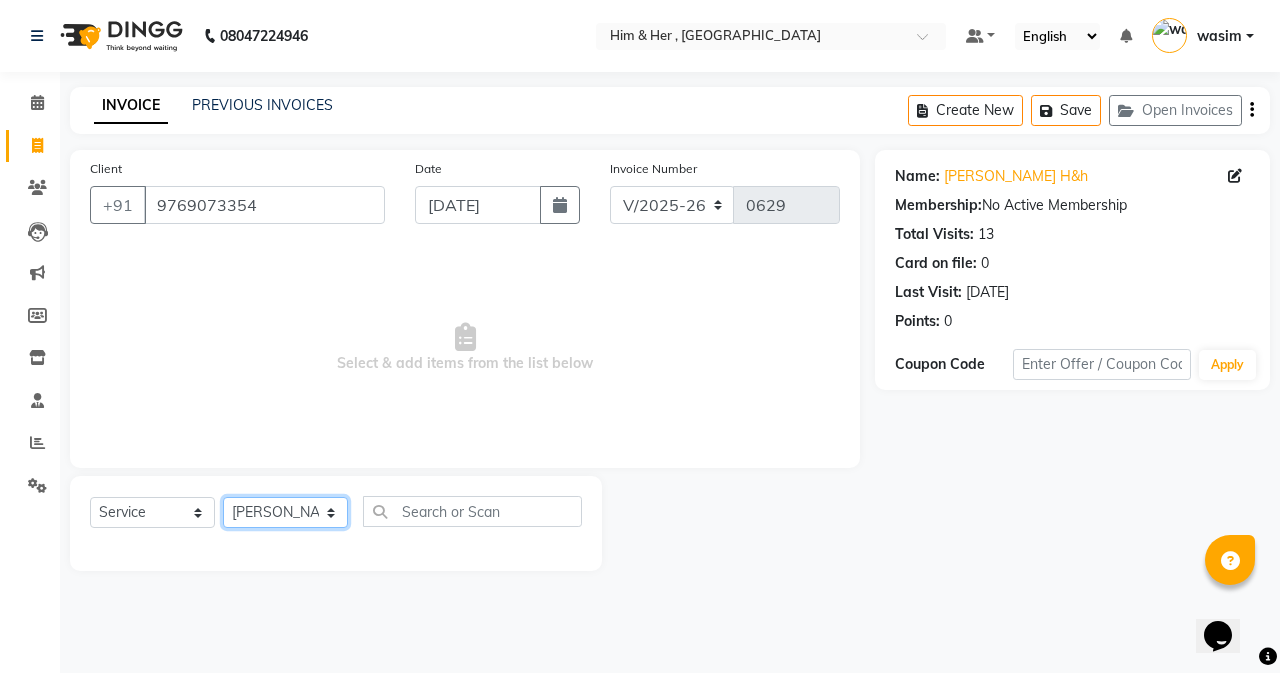 click on "Select Stylist [PERSON_NAME] Rubina [PERSON_NAME] [PERSON_NAME]" 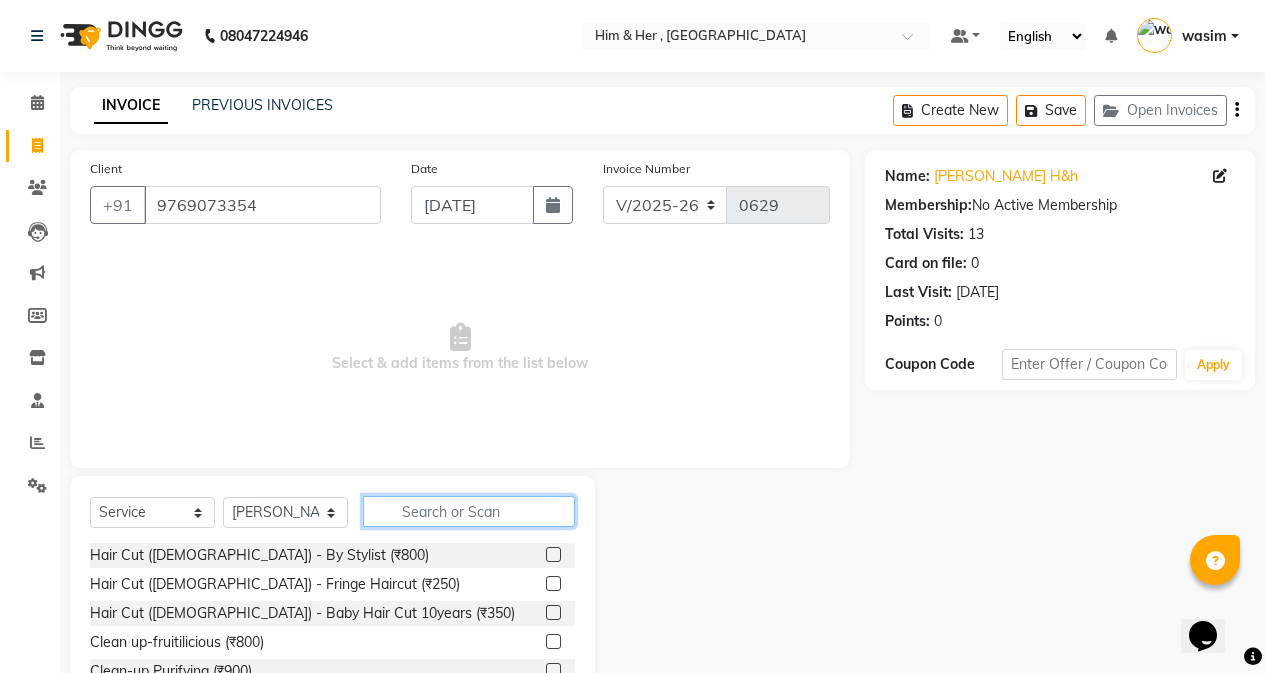 click 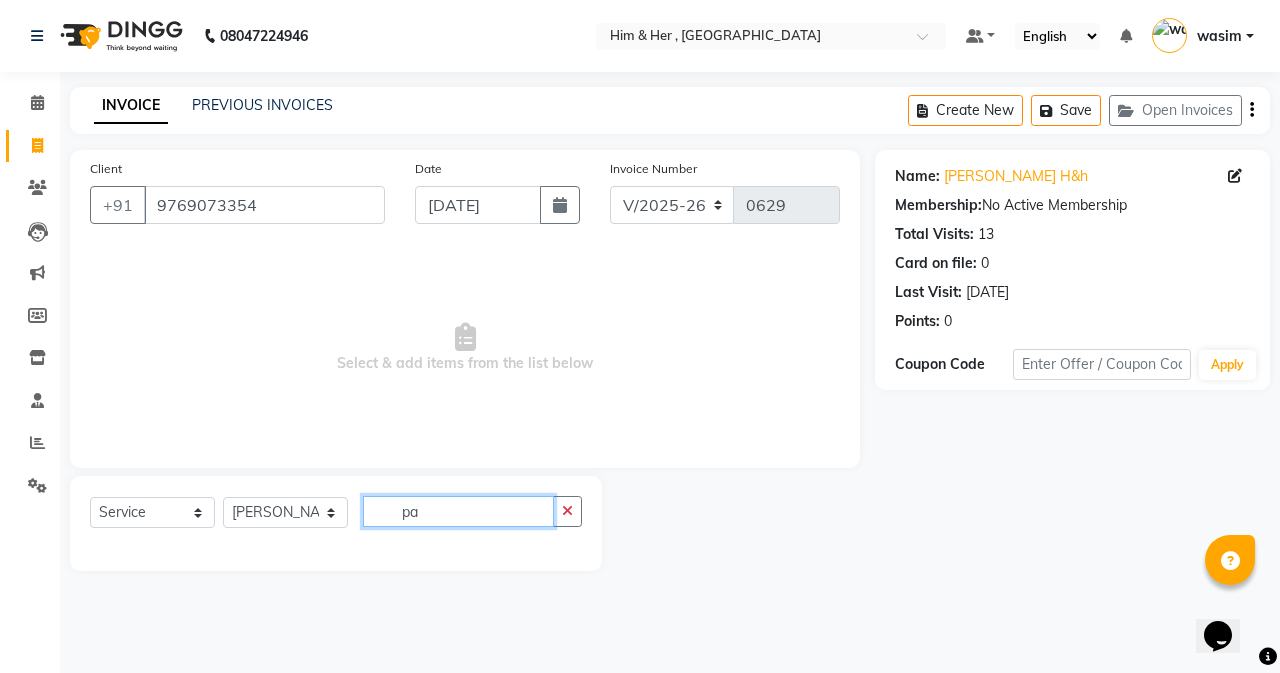 type on "p" 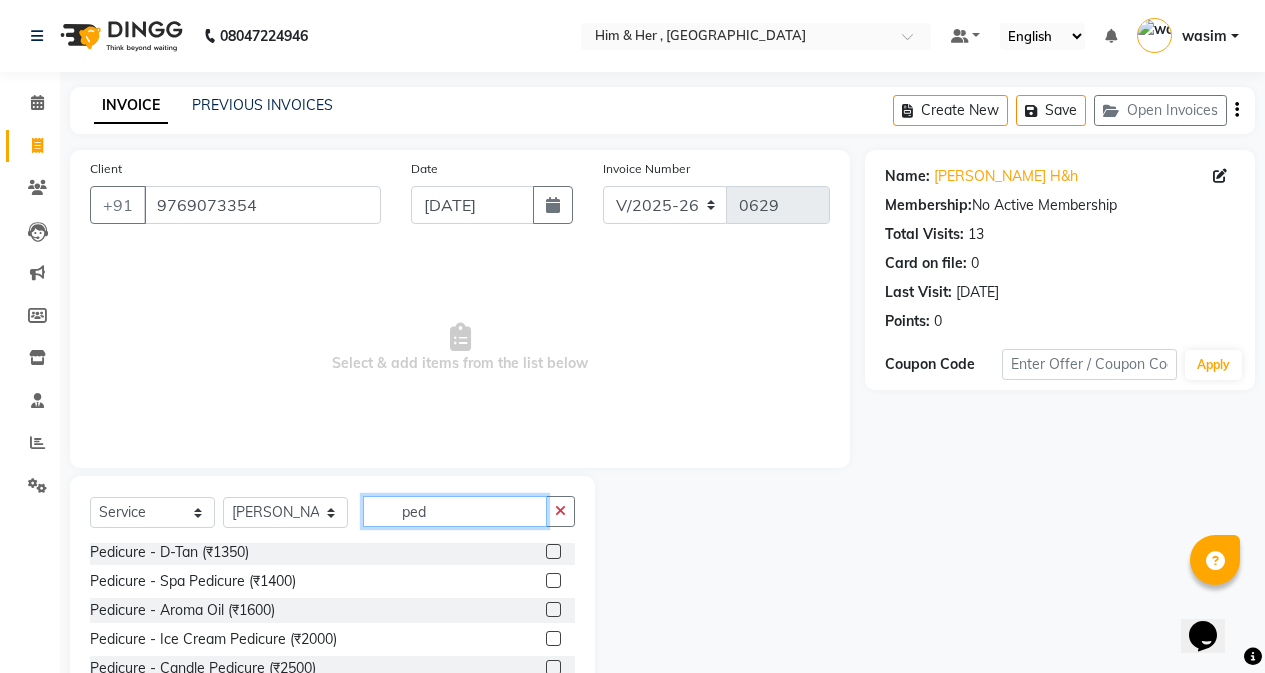 scroll, scrollTop: 0, scrollLeft: 0, axis: both 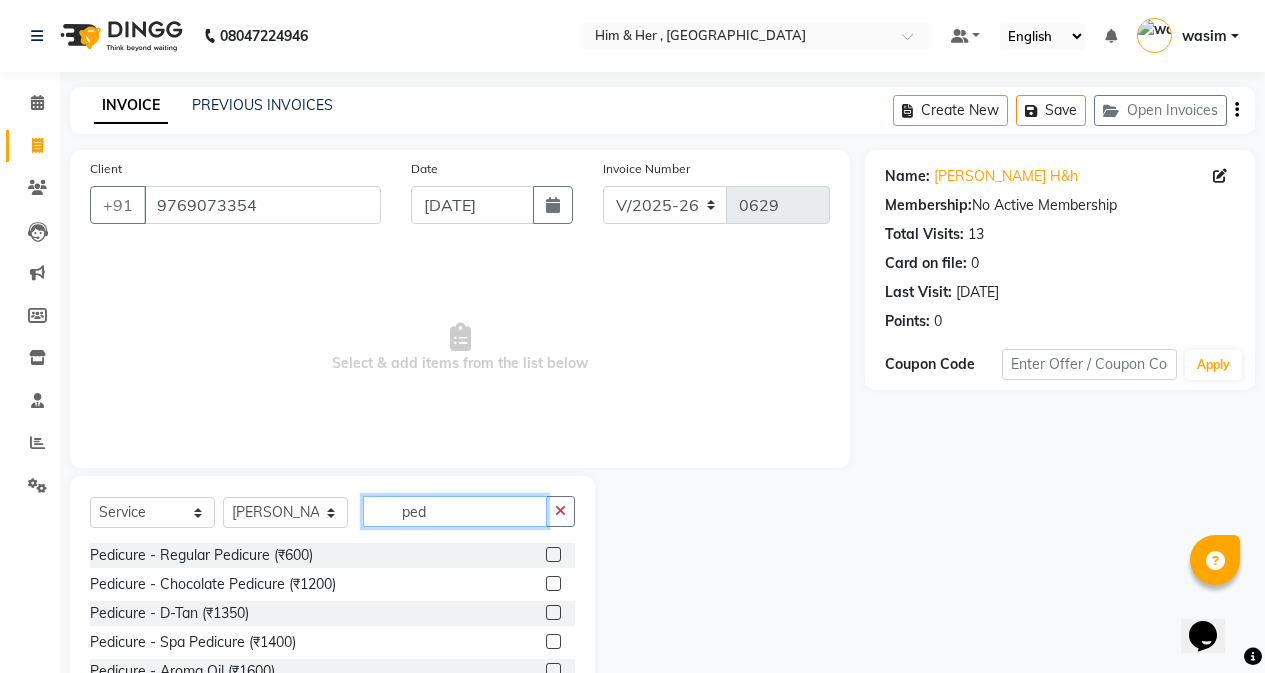 type on "ped" 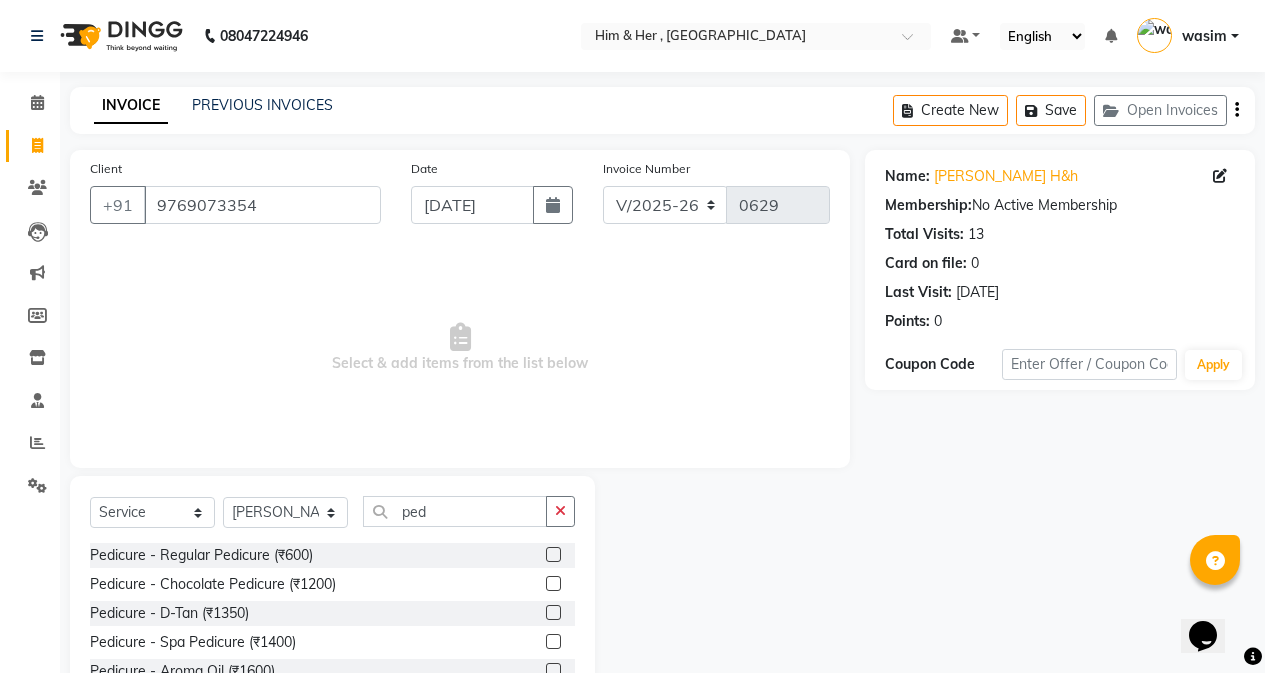 click on "Pedicure - Spa Pedicure (₹1400)" 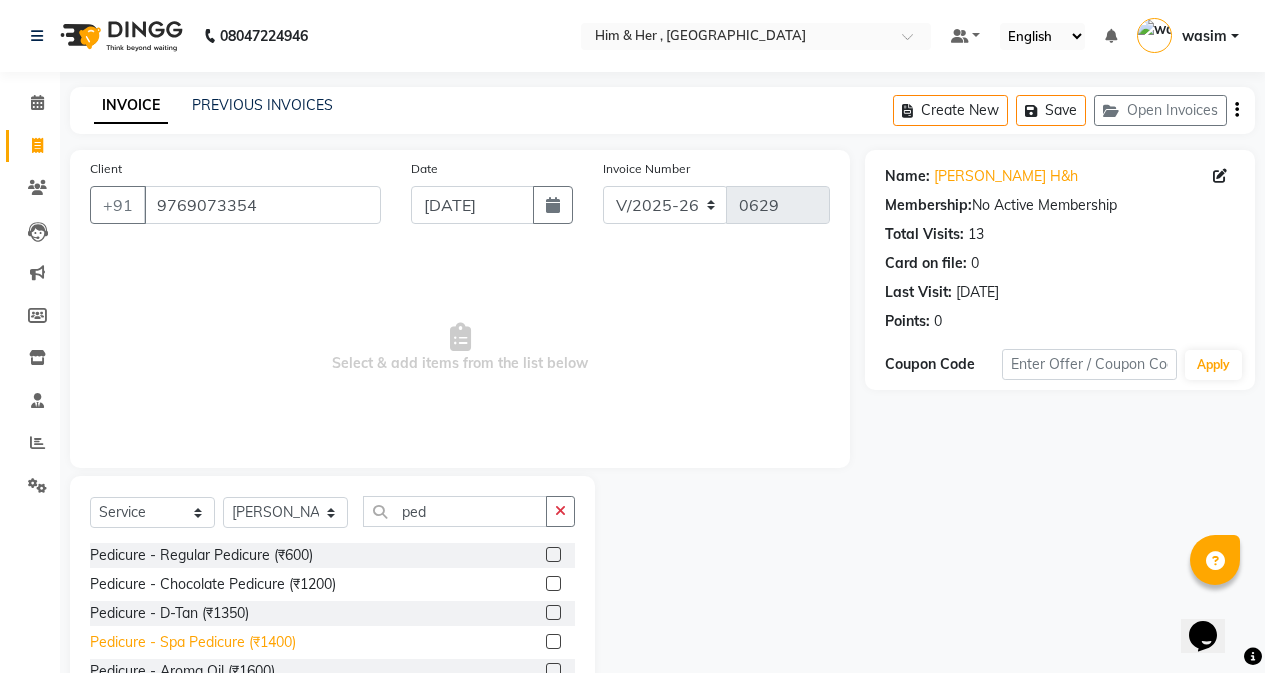 click on "Pedicure - Spa Pedicure (₹1400)" 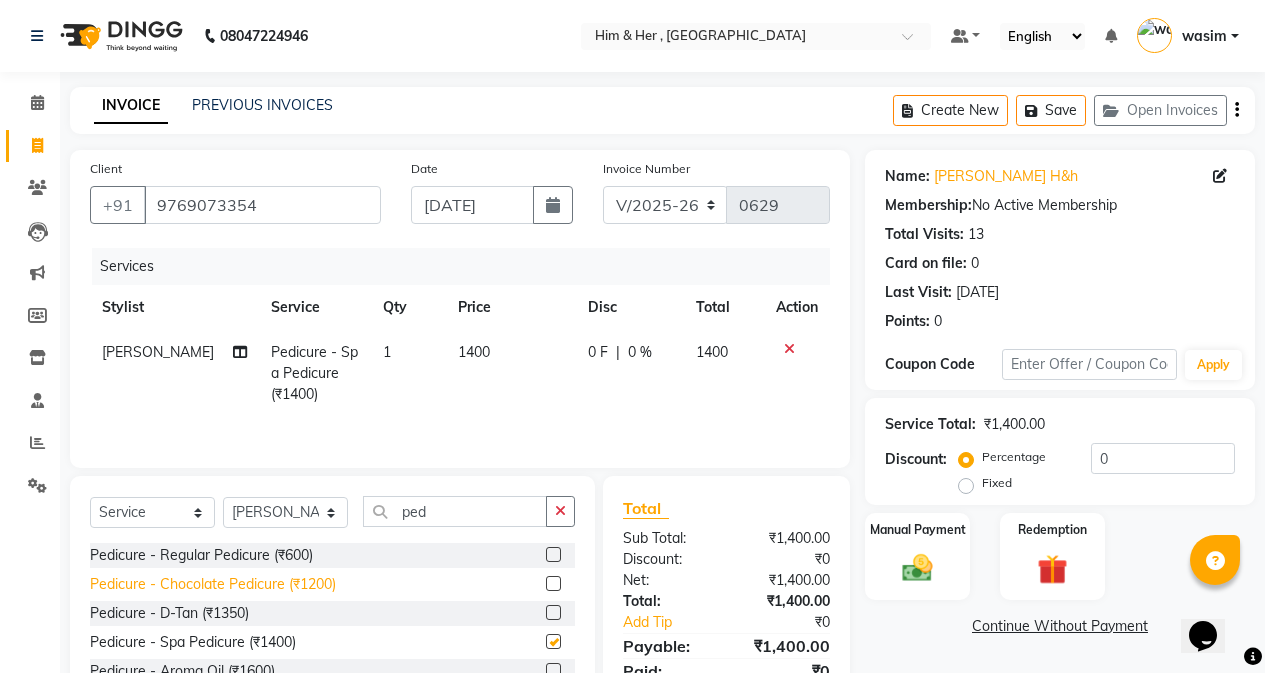 checkbox on "false" 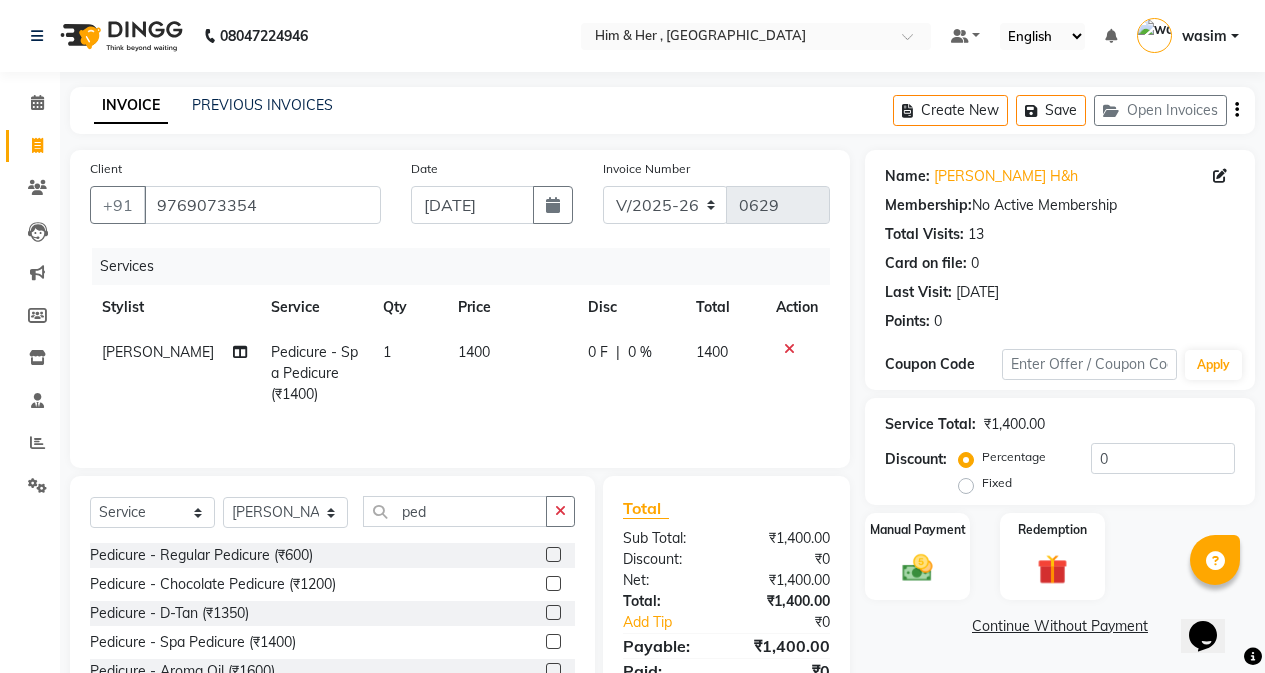 click on "1" 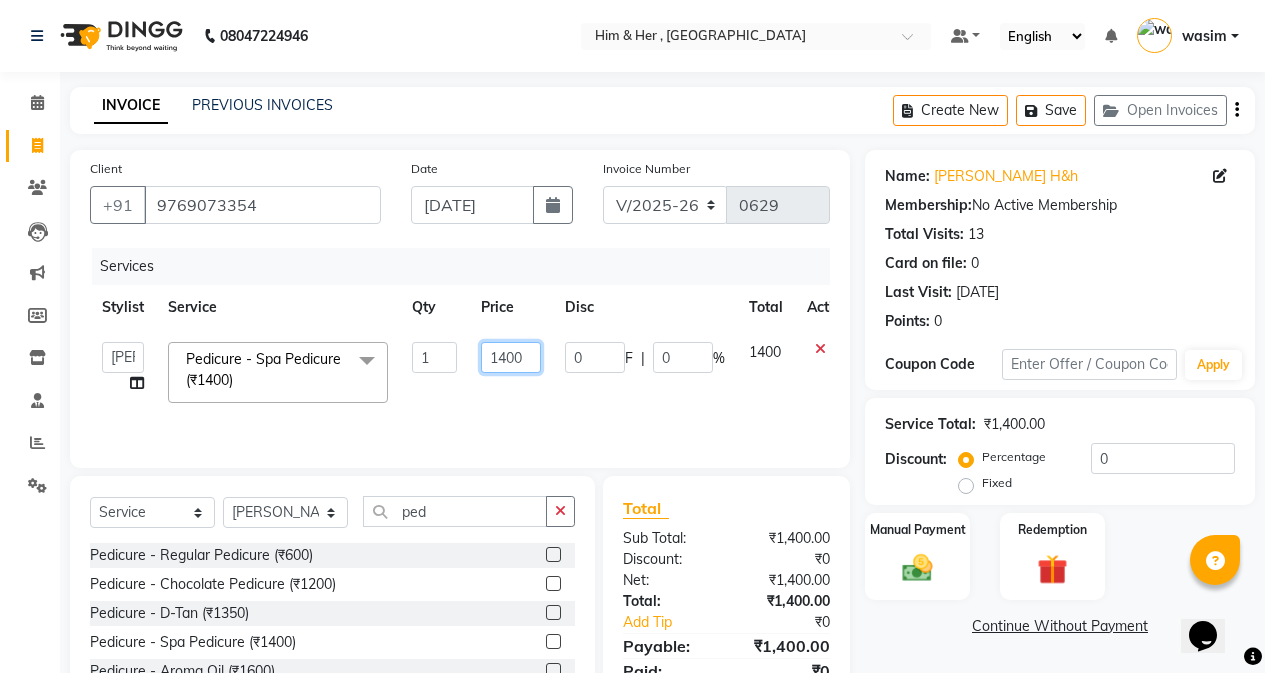 click on "1400" 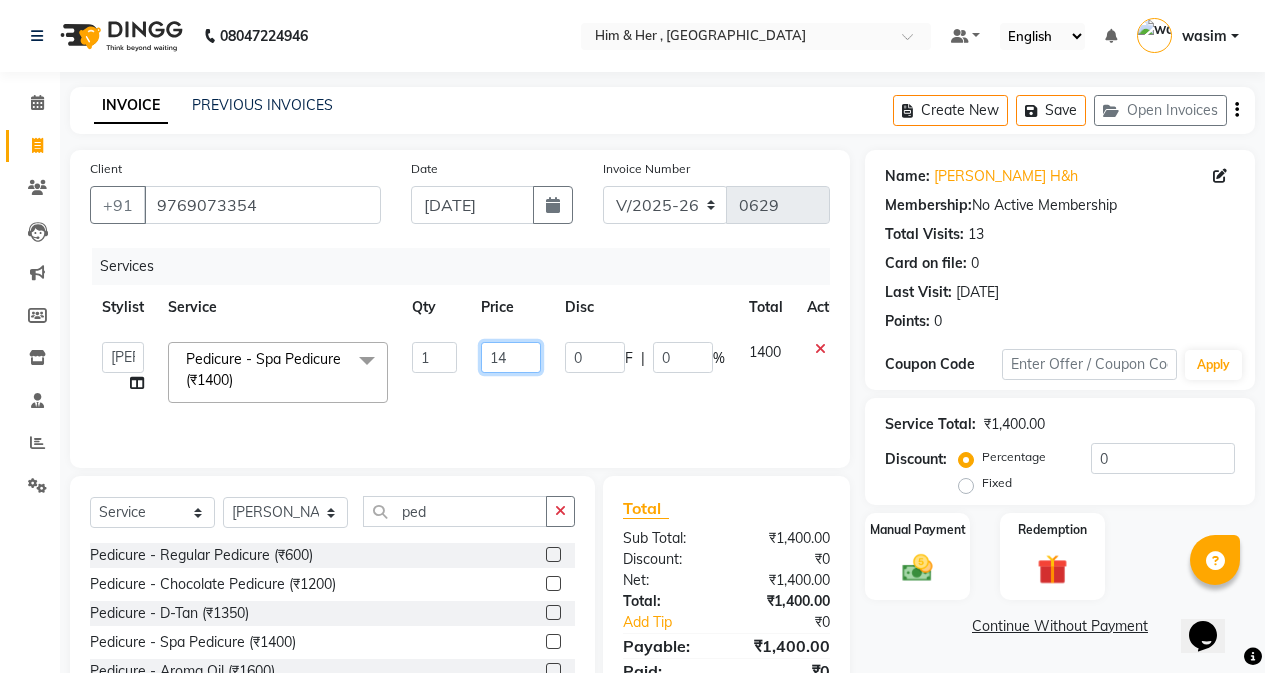 type on "1" 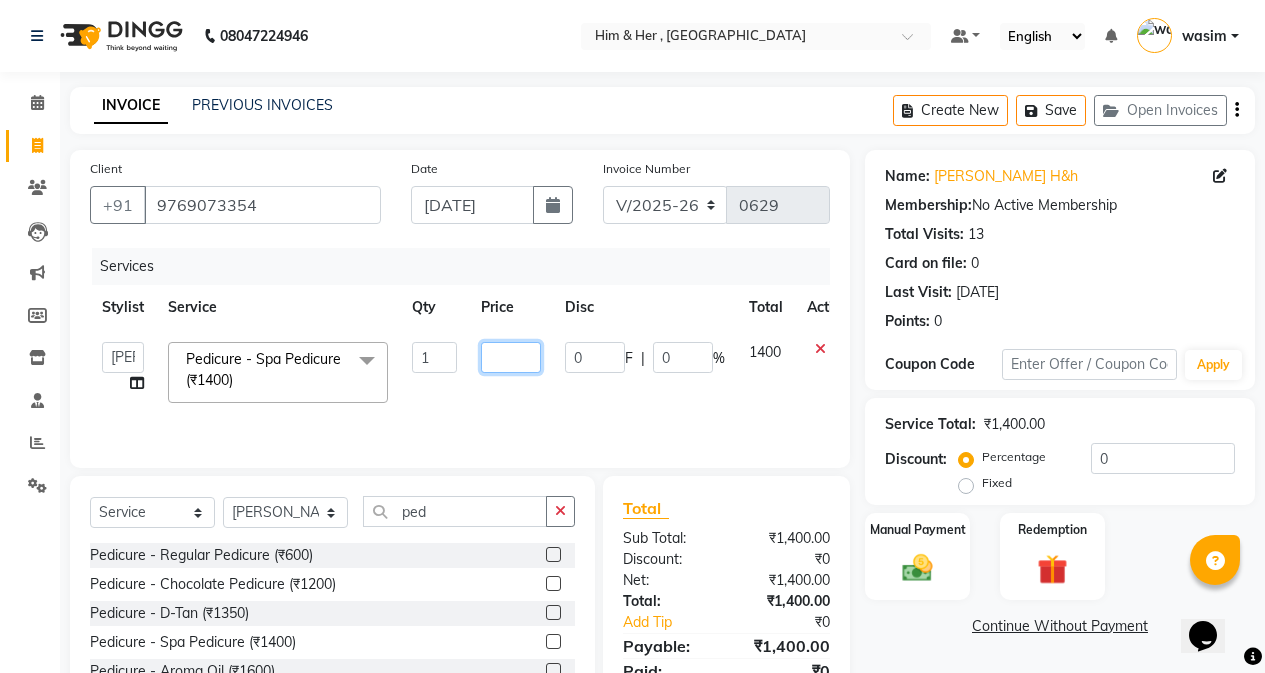type on "0" 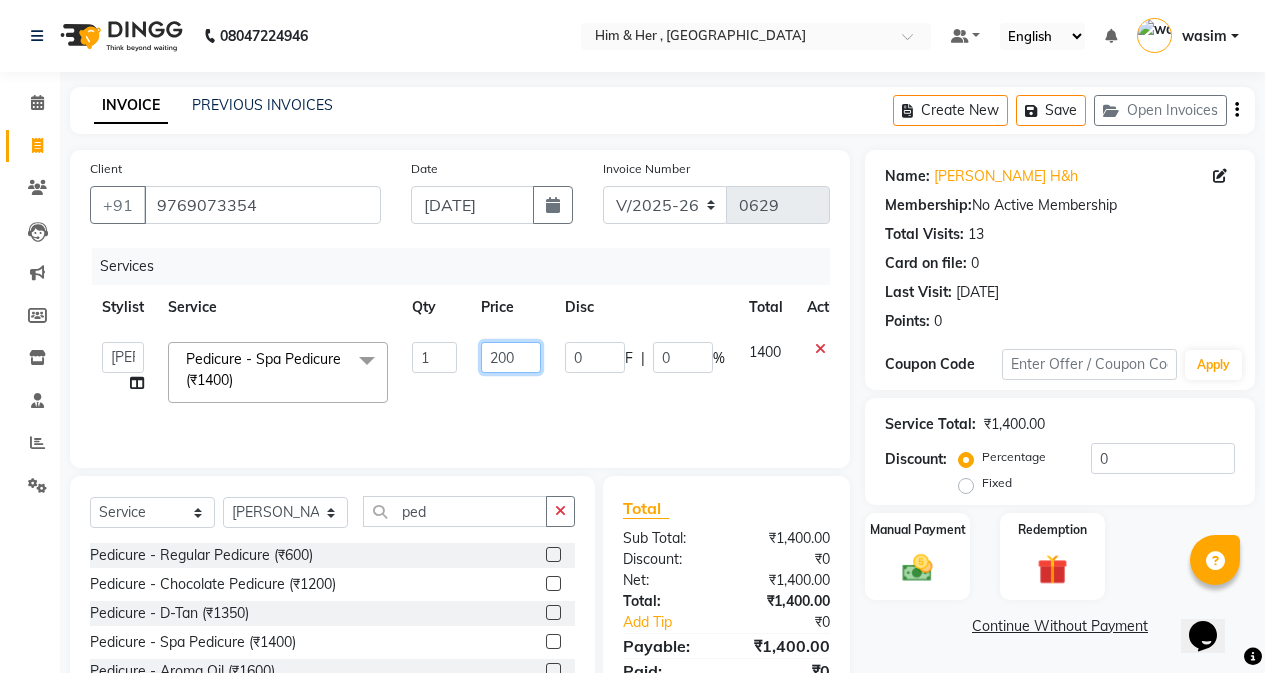 type on "2000" 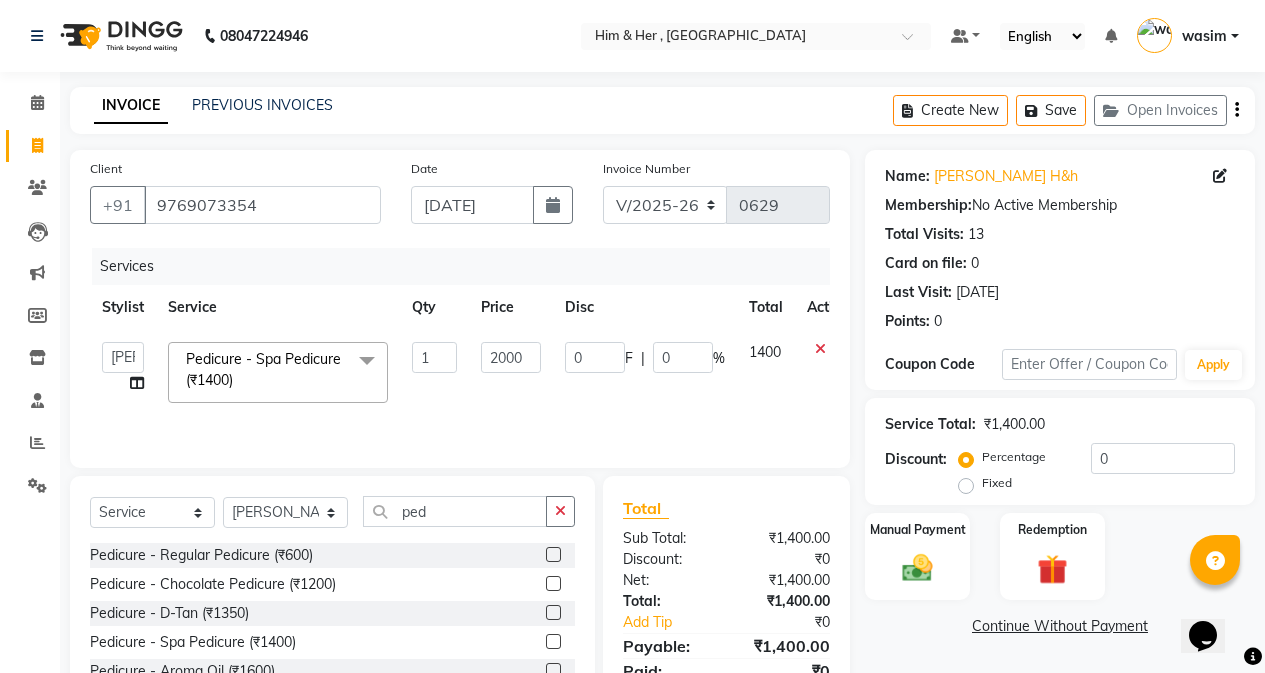 click on "2000" 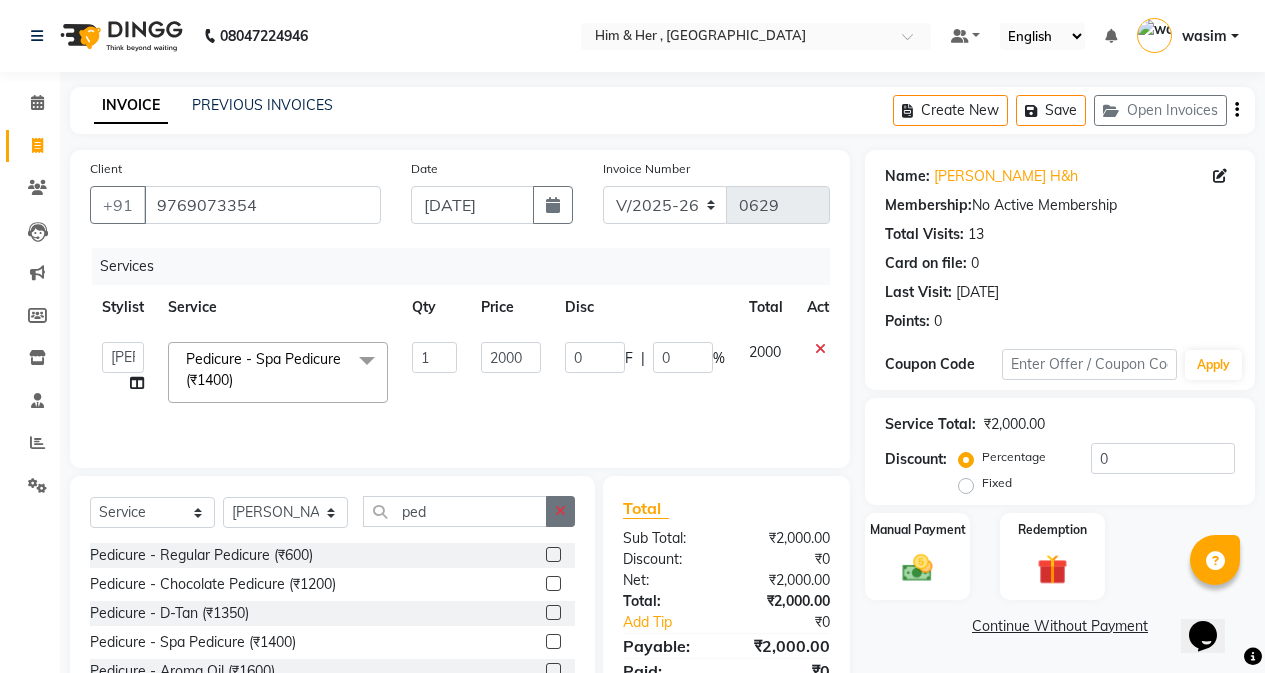 click 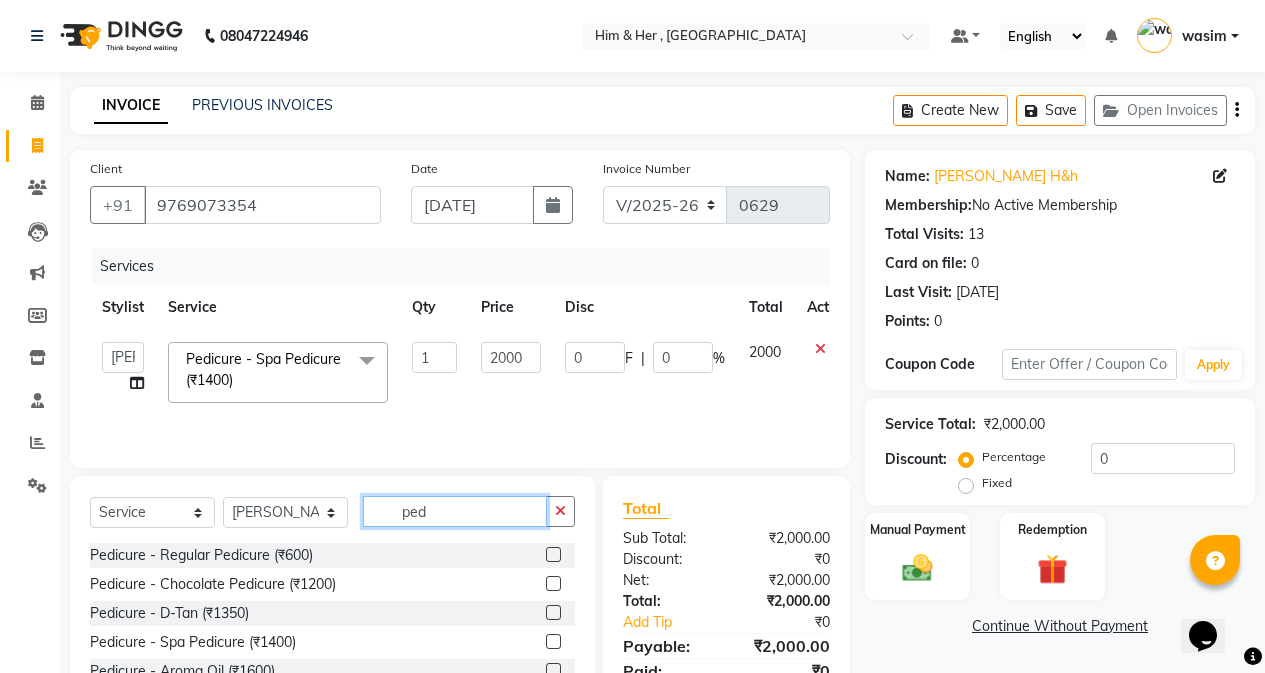 type 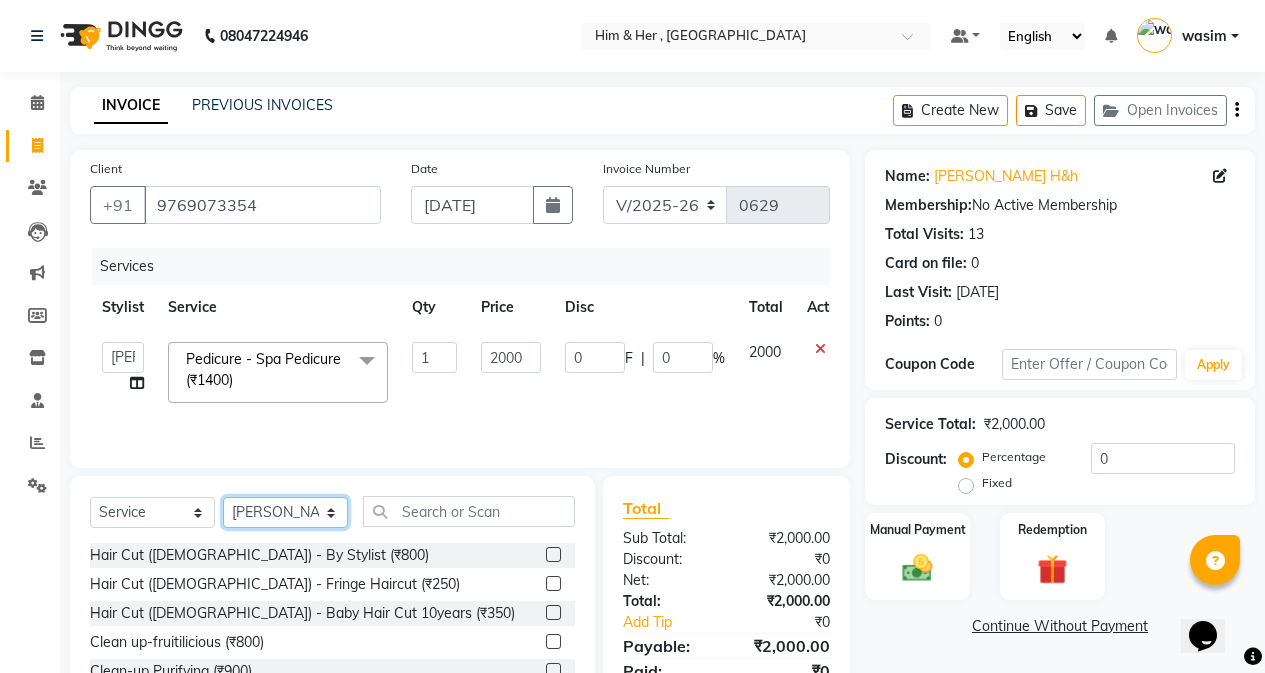 click on "Select Stylist [PERSON_NAME] Rubina [PERSON_NAME] [PERSON_NAME]" 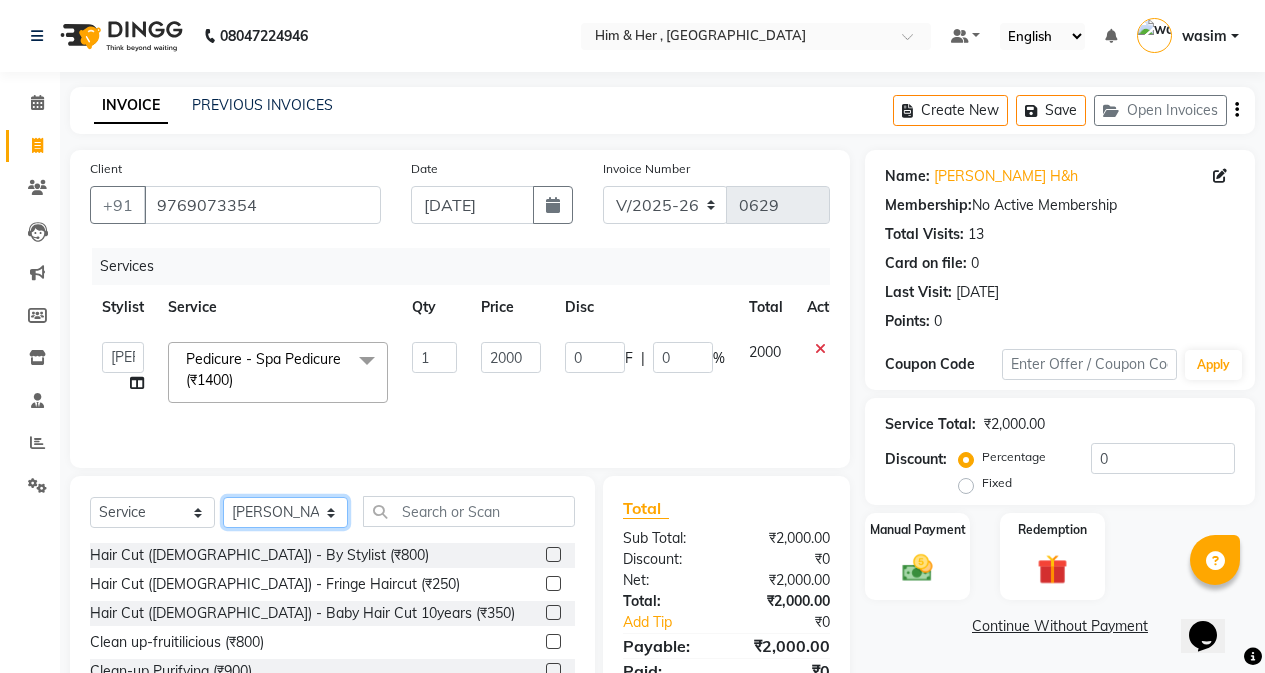 select on "42532" 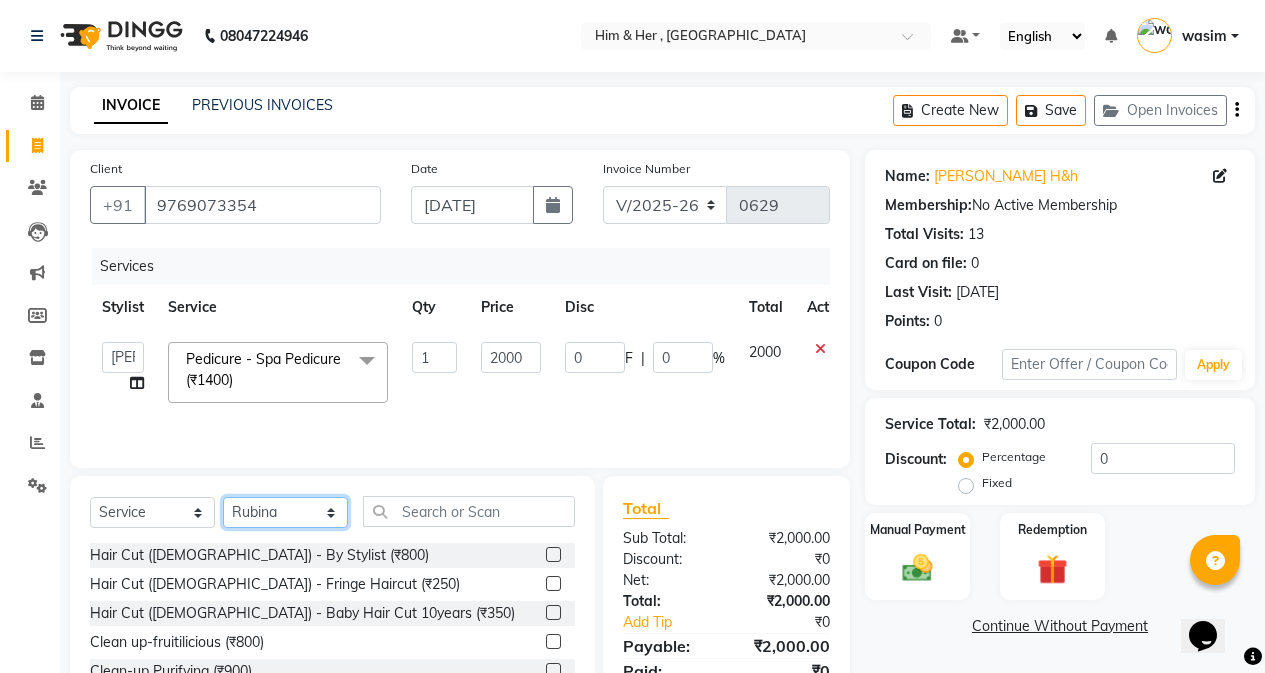click on "Select Stylist [PERSON_NAME] Rubina [PERSON_NAME] [PERSON_NAME]" 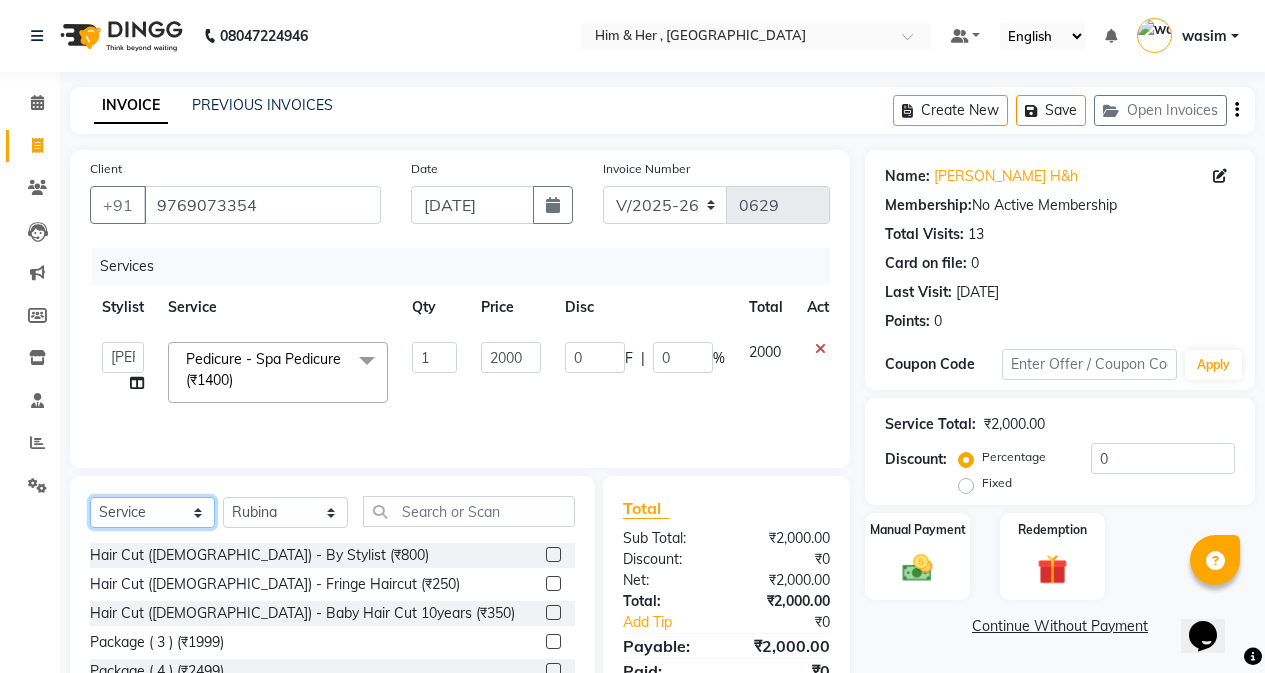 click on "Select  Service  Product  Membership  Package Voucher Prepaid Gift Card" 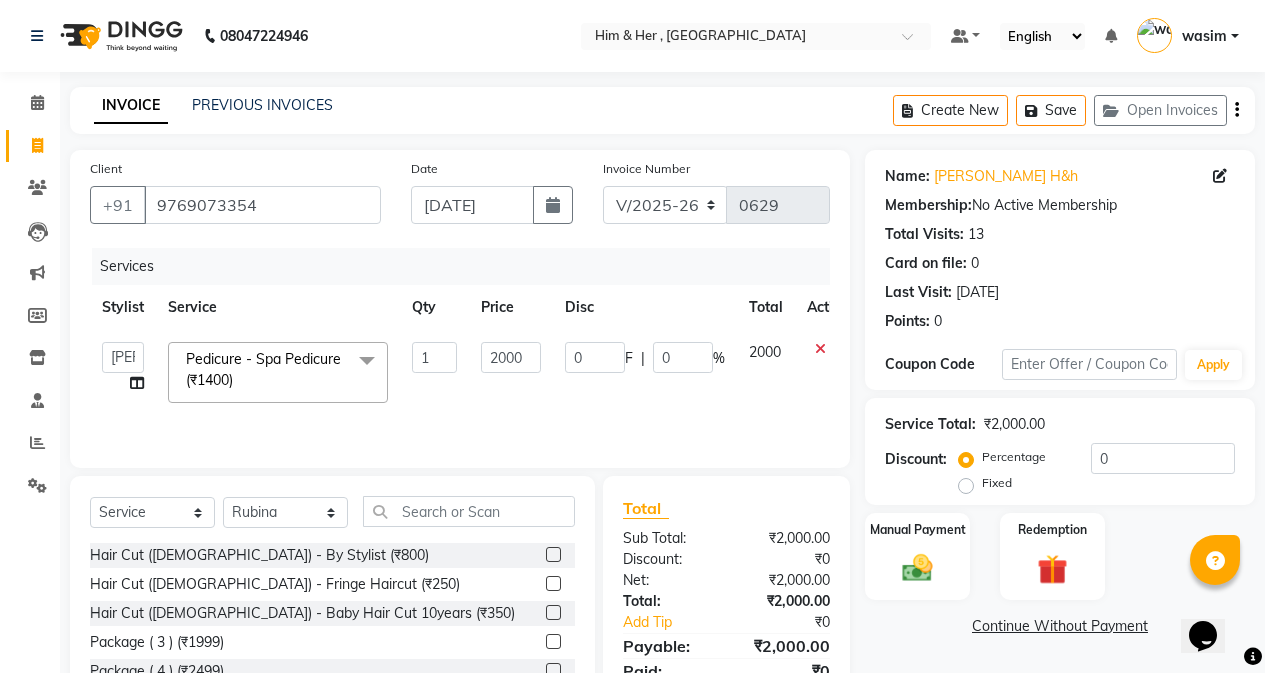 click on "Select  Service  Product  Membership  Package Voucher Prepaid Gift Card  Select Stylist [PERSON_NAME] Rubina [PERSON_NAME] [PERSON_NAME] Hair Cut ([DEMOGRAPHIC_DATA]) - By Stylist (₹800)  Hair Cut ([DEMOGRAPHIC_DATA]) - Fringe Haircut (₹250)  Hair Cut ([DEMOGRAPHIC_DATA]) - Baby Hair Cut 10years (₹350)  Package ( 3 ) (₹1999)  Package ( 4 ) (₹2499)  Hair Cut ([DEMOGRAPHIC_DATA]) - By Stylist (₹300)  Hair Was ([DEMOGRAPHIC_DATA])  (₹150)  Hair Cut ([DEMOGRAPHIC_DATA]) - Hair Tattoo (₹300)  [PERSON_NAME] Trim (₹150)  Styling  ([DEMOGRAPHIC_DATA]) (₹150)  [PERSON_NAME] Color (₹450)  Color - Moustache / Sidelocks (₹150)  Shave (₹100)  Hairwash  - Hair Above & Below Shoulder (₹400)  Hairwash  - Hair Upto Waist (₹650)  Hairwash  - Hair Below Waist (₹750)  Sulphate Free Shampoo Wash - Hair Above & Below Shoulder (₹500)  Sulphate Free Shampoo Wash - Hair Upto Waist (₹750)  Sulphate Free Shampoo Wash - Hair Below Waist (₹875)  Global Color ([DEMOGRAPHIC_DATA]) - Short (₹800)  Global Color ([DEMOGRAPHIC_DATA]) - Medium (₹1000)  Global Color ([DEMOGRAPHIC_DATA]) - Long (₹1250)  Schwarzkopf Global Color ([DEMOGRAPHIC_DATA]) - Short (₹1000)" 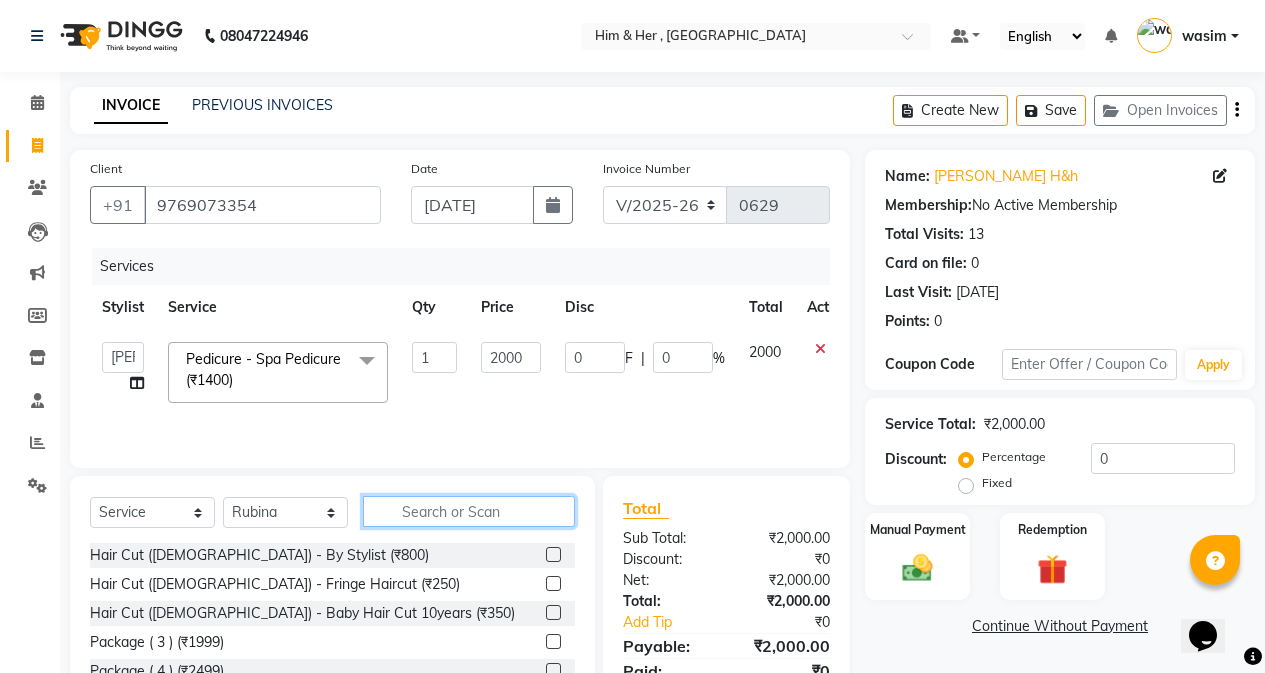click 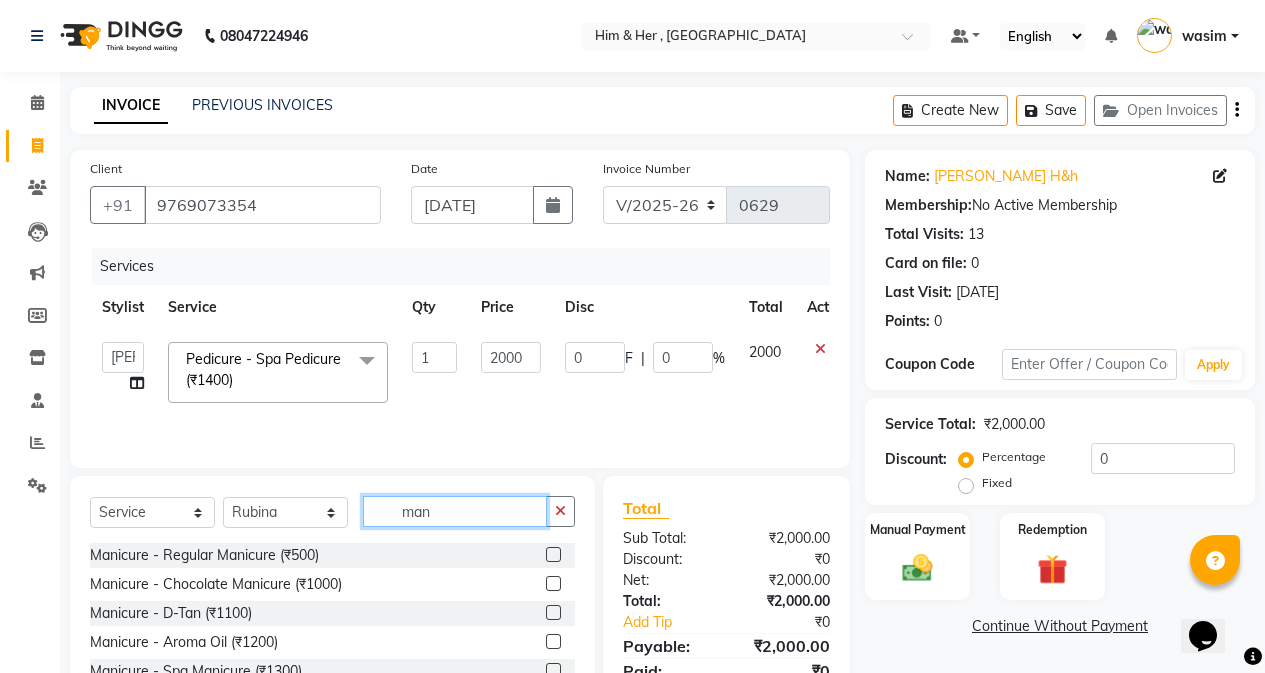 type on "man" 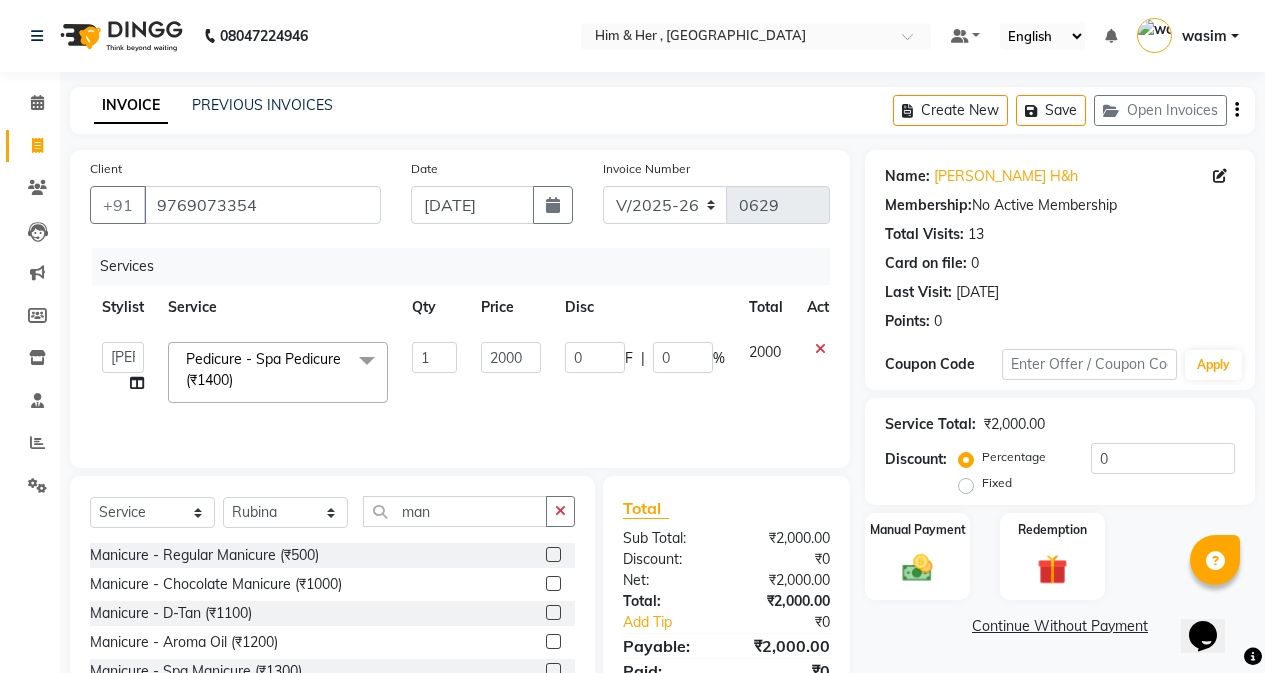 click 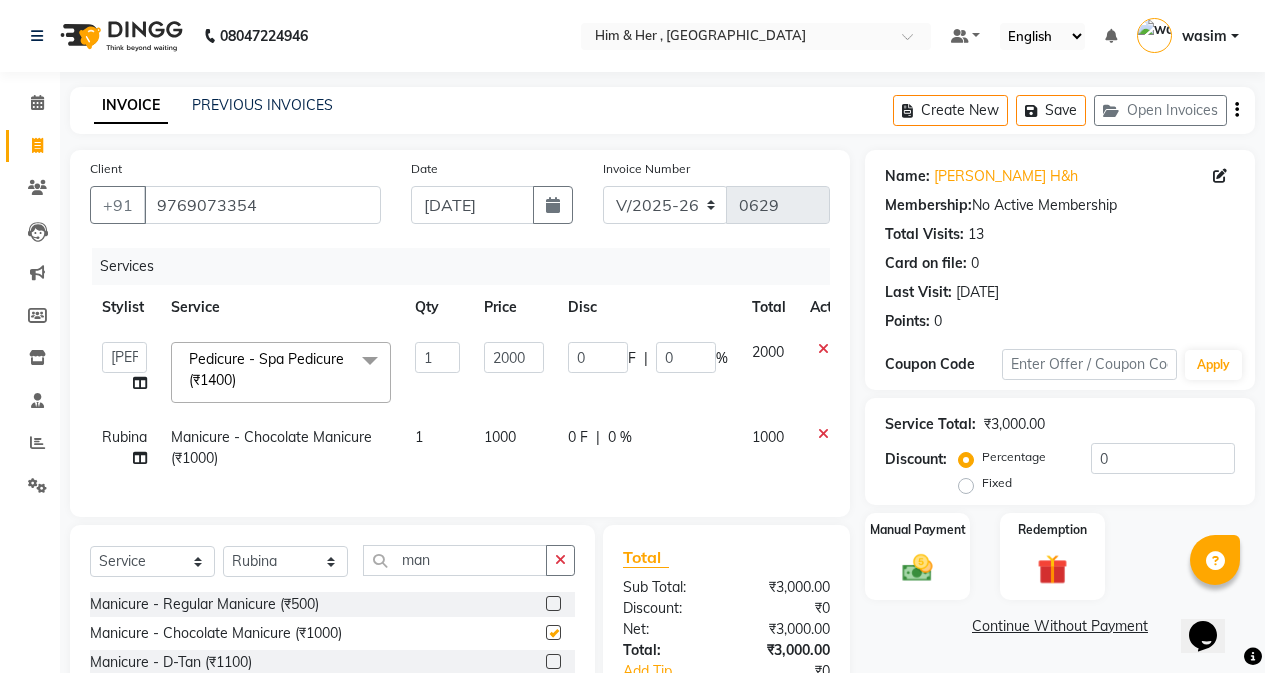 checkbox on "false" 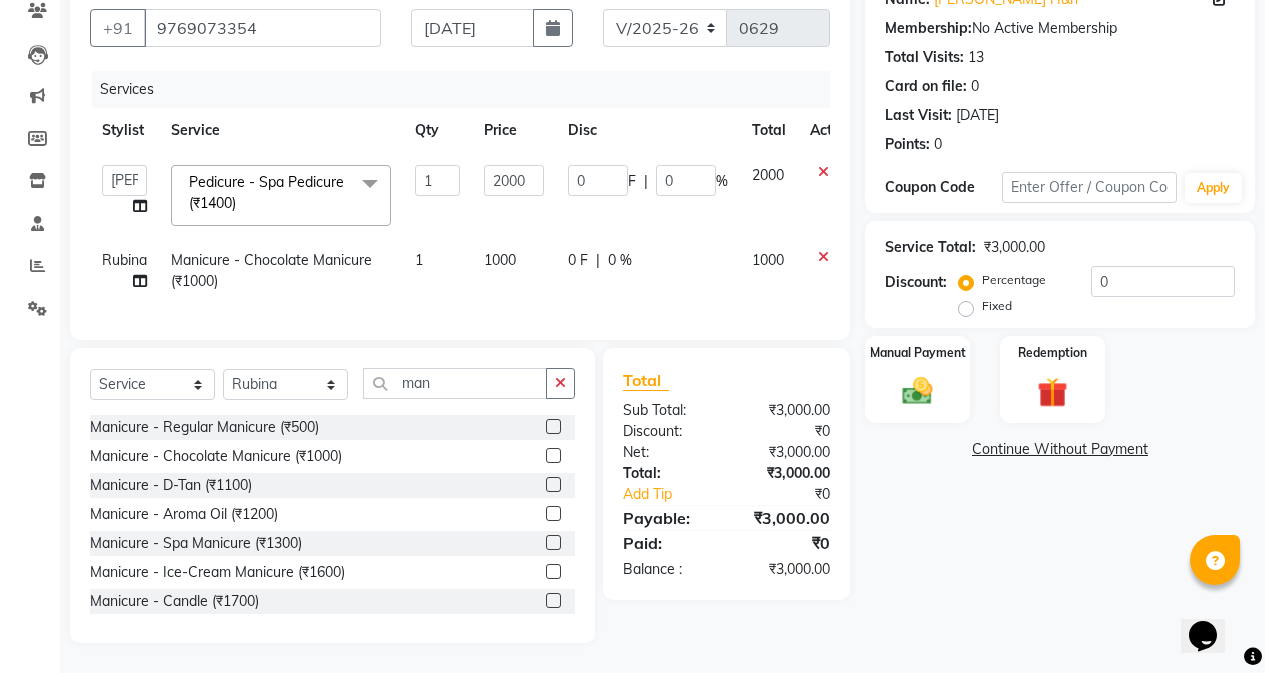 scroll, scrollTop: 192, scrollLeft: 0, axis: vertical 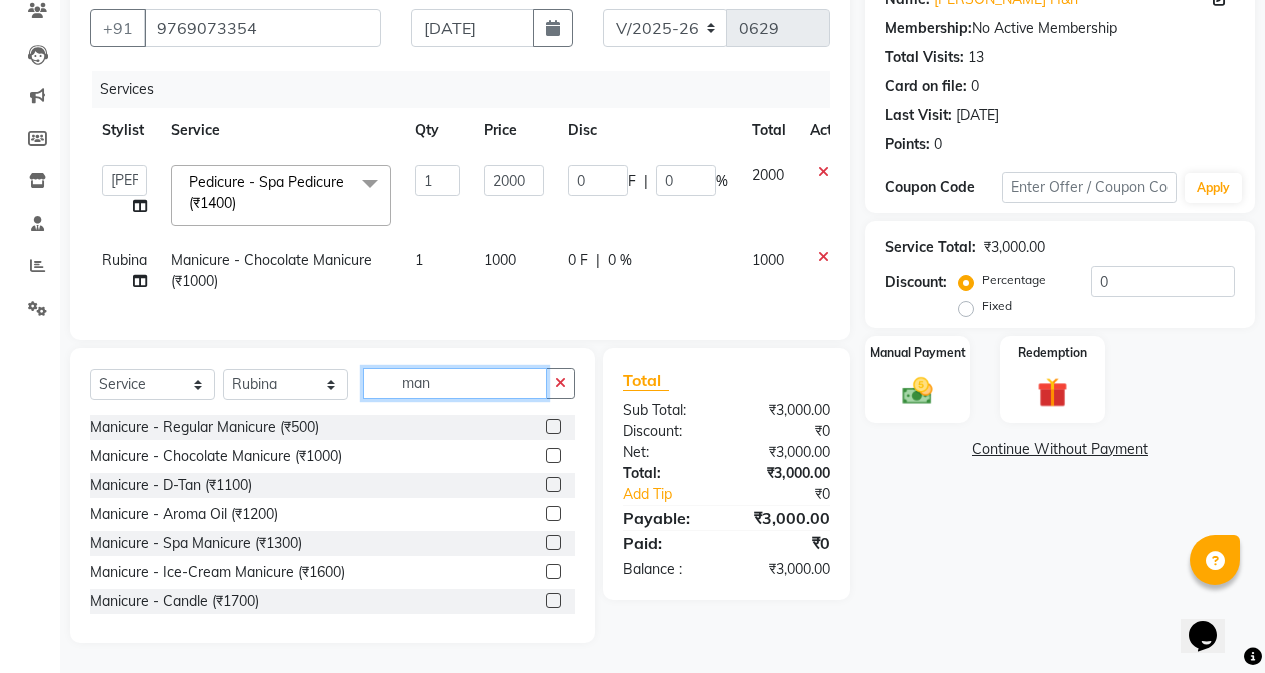 click on "man" 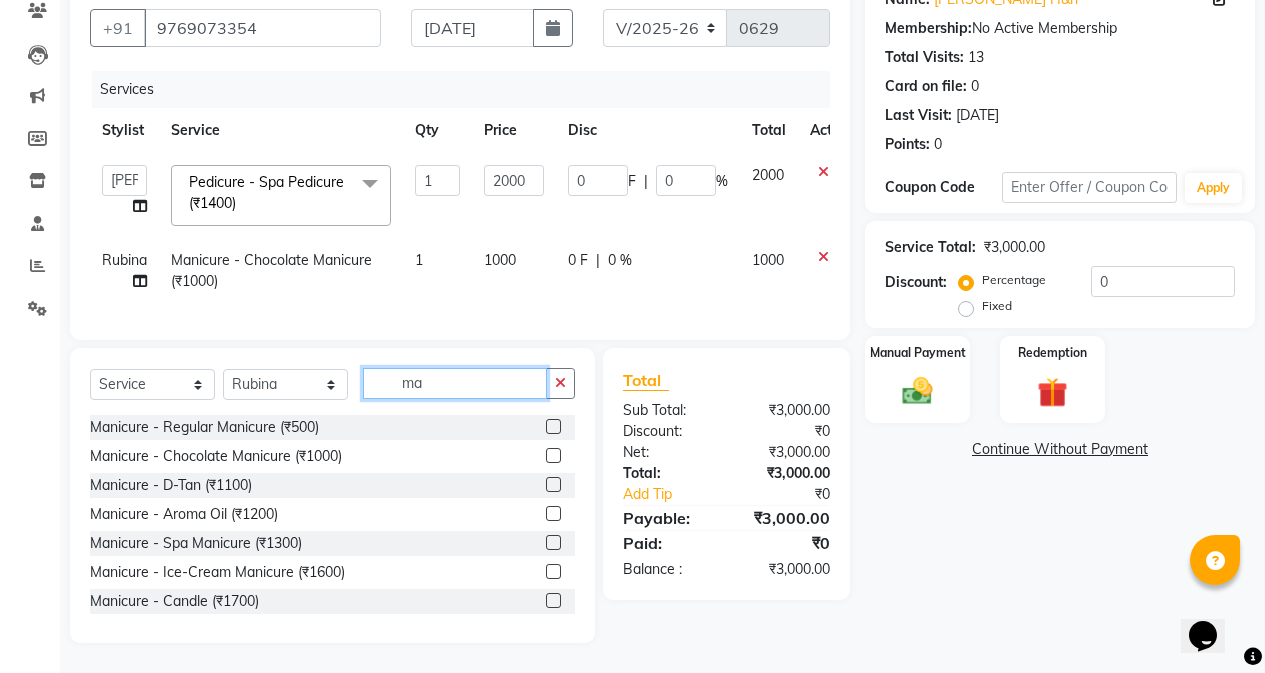 type on "m" 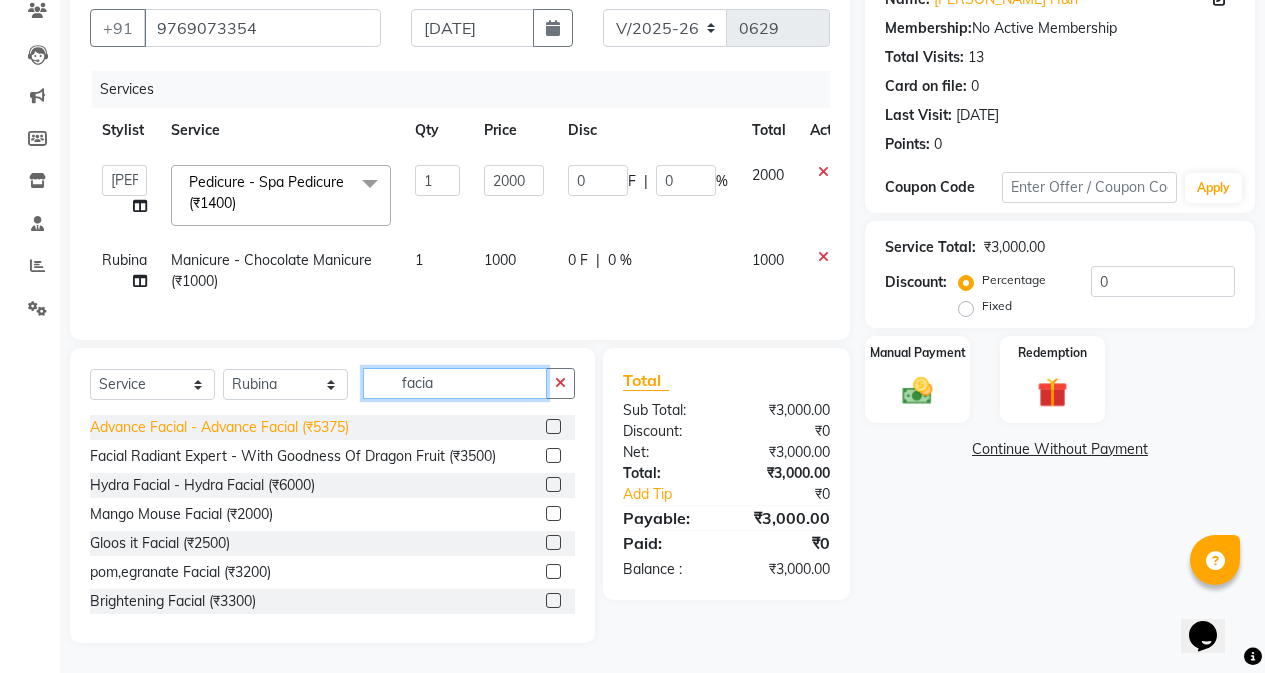 type on "facia" 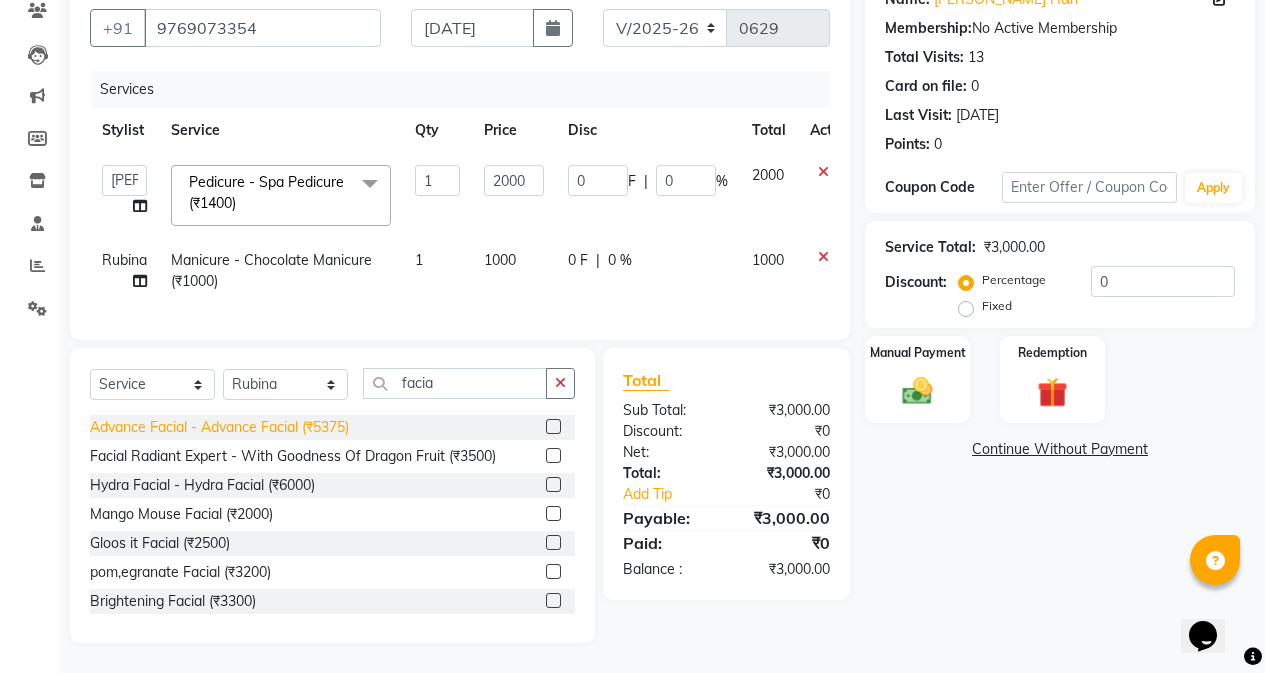 click on "Advance Facial  - Advance Facial (₹5375)" 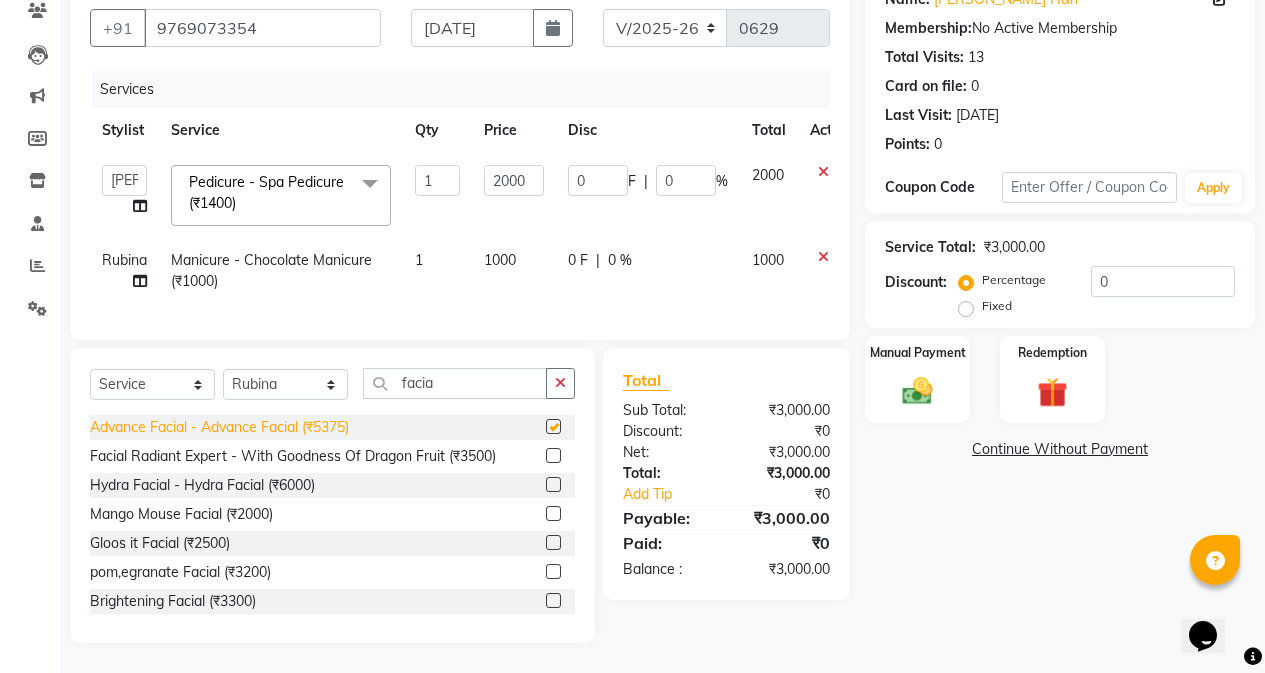 checkbox on "false" 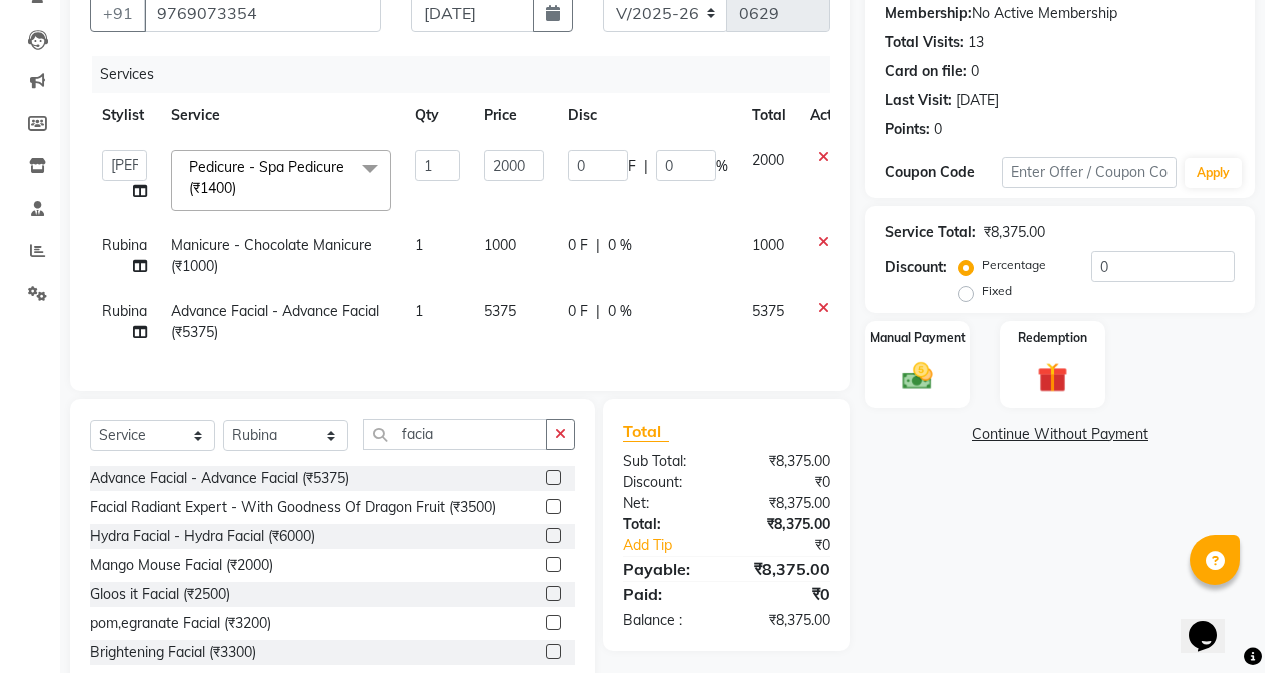 click on "5375" 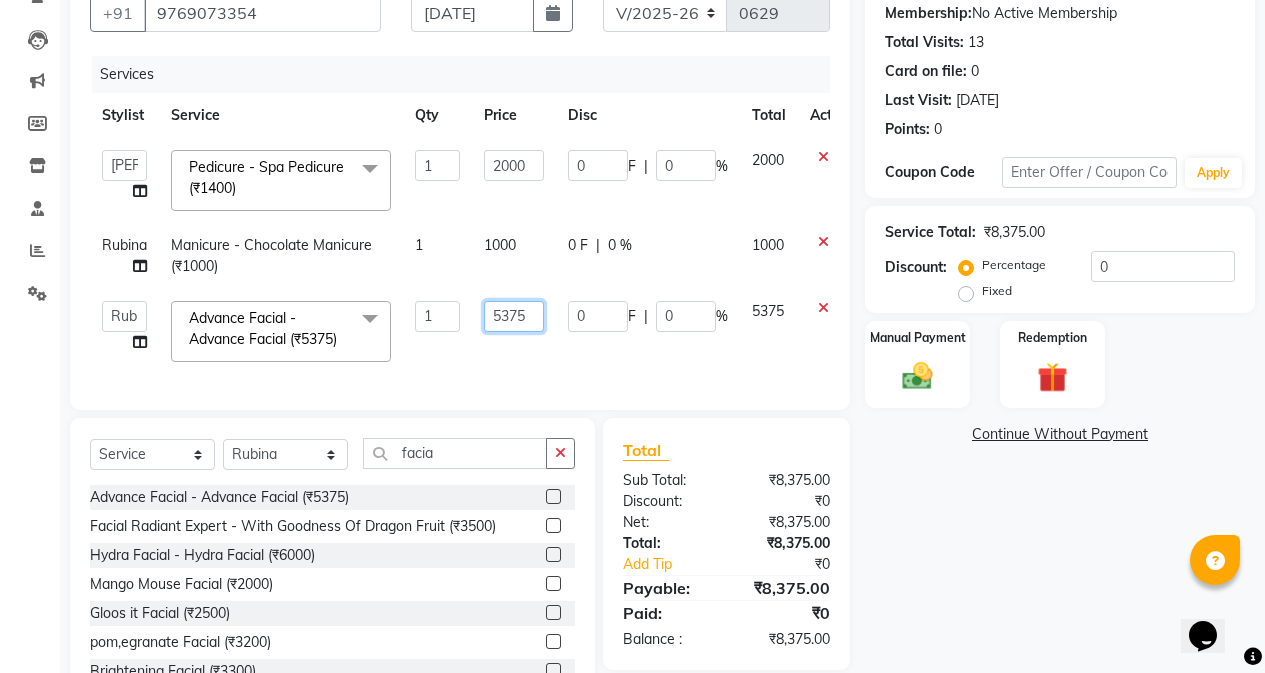click on "5375" 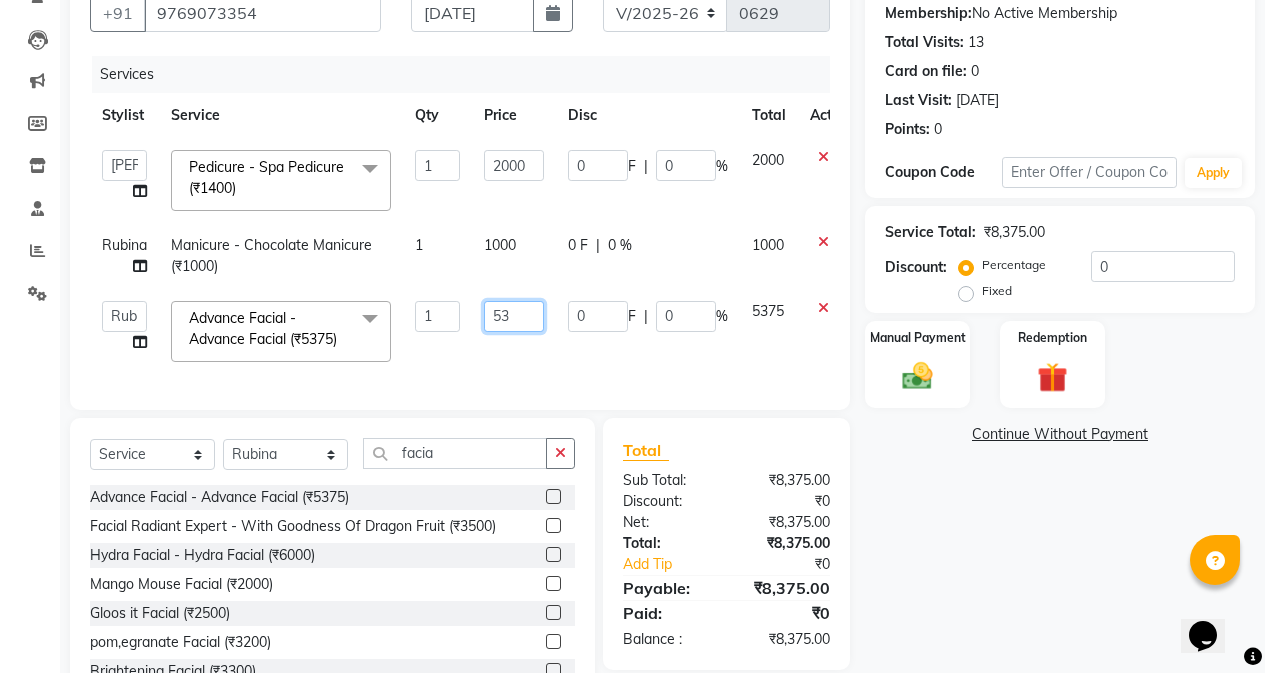 type on "5" 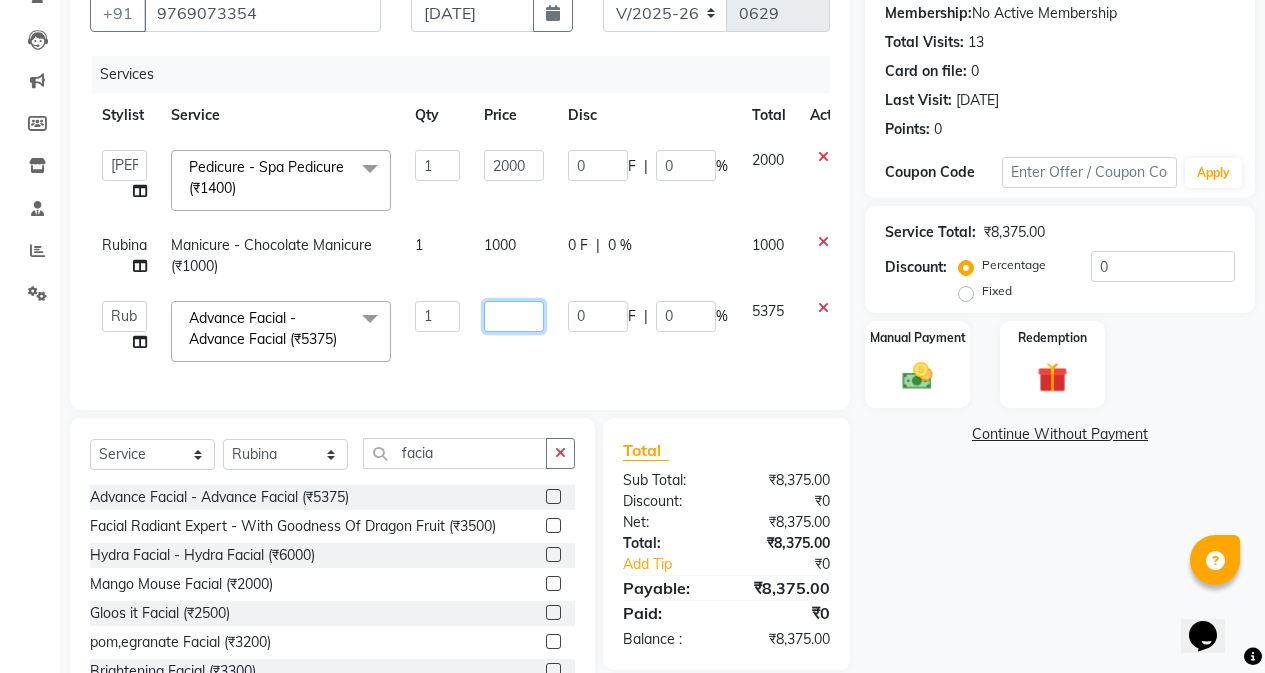 drag, startPoint x: 543, startPoint y: 320, endPoint x: 568, endPoint y: 397, distance: 80.95678 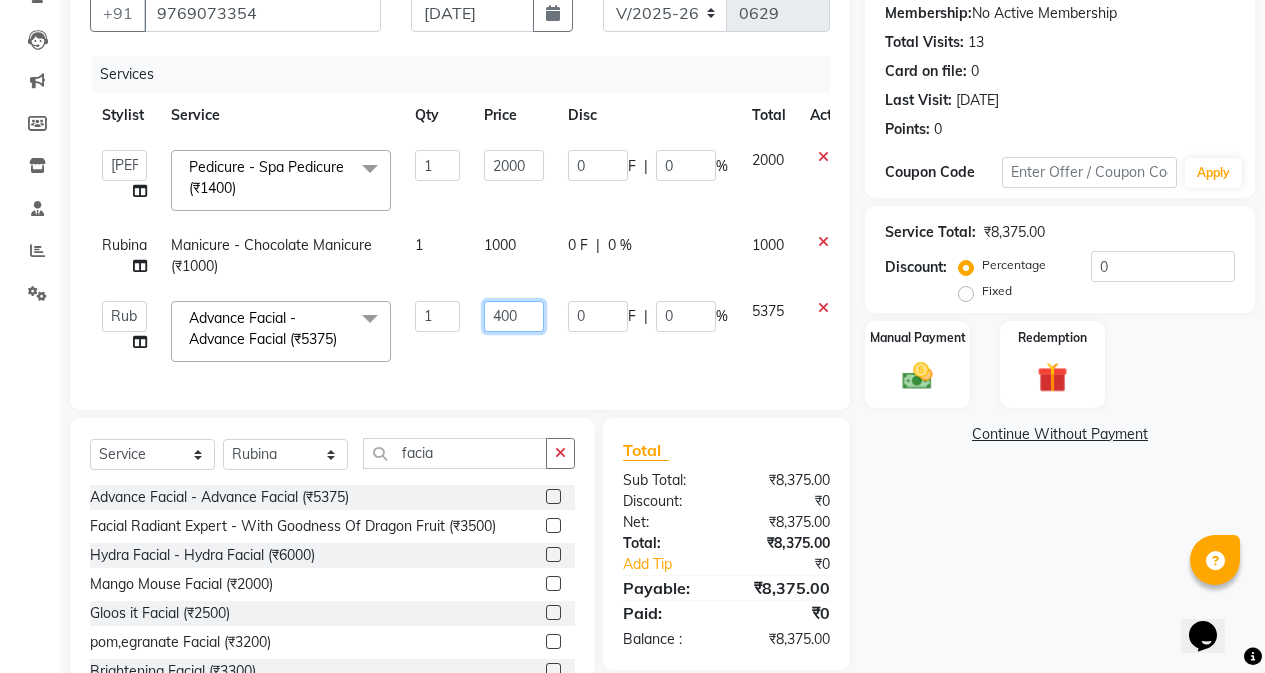 type on "4000" 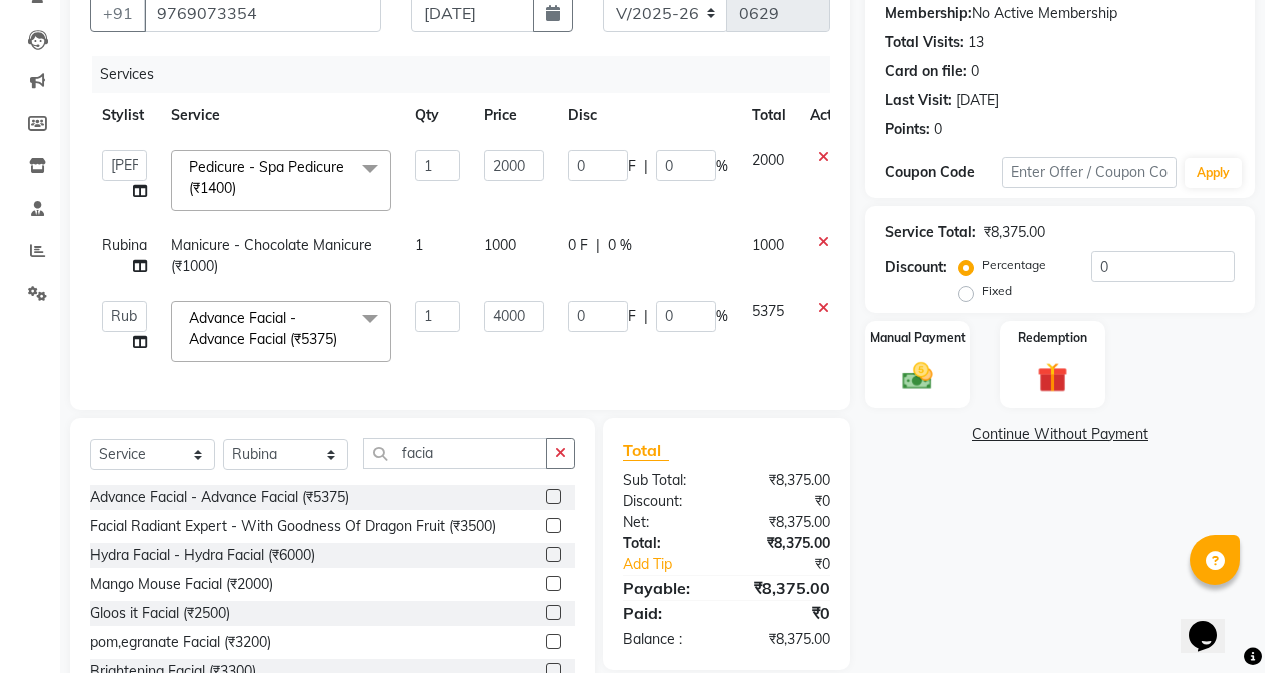 click on "4000" 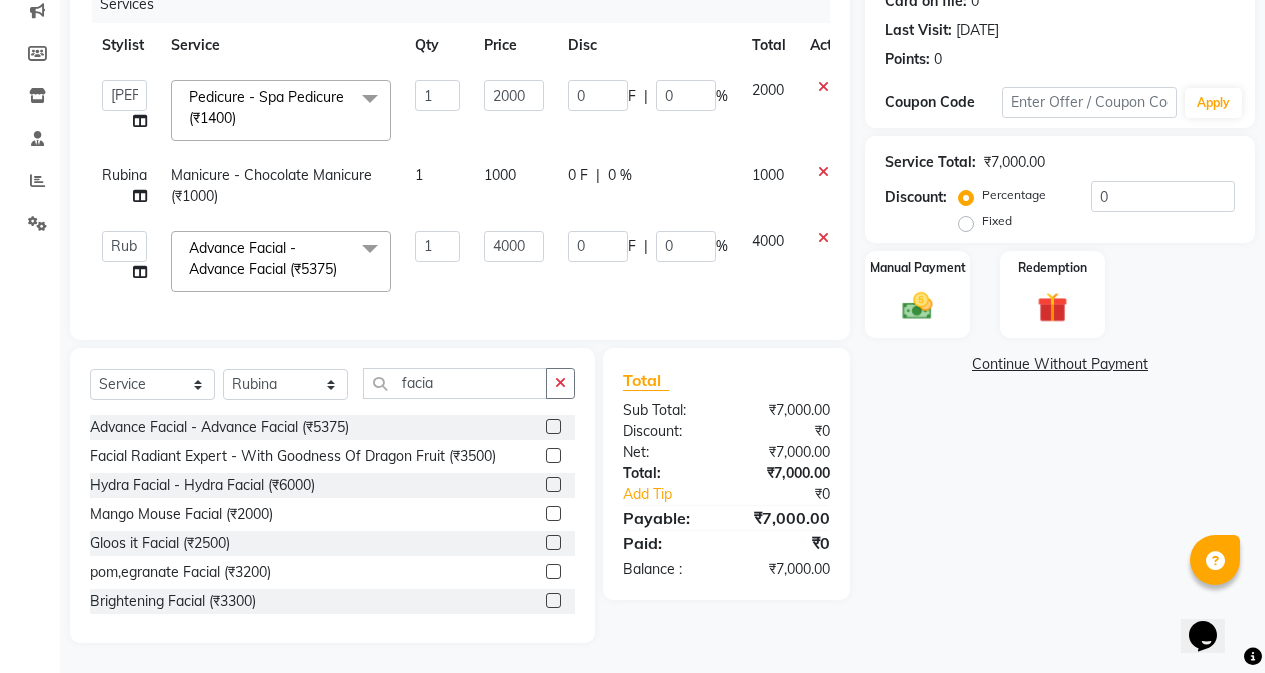 scroll, scrollTop: 298, scrollLeft: 0, axis: vertical 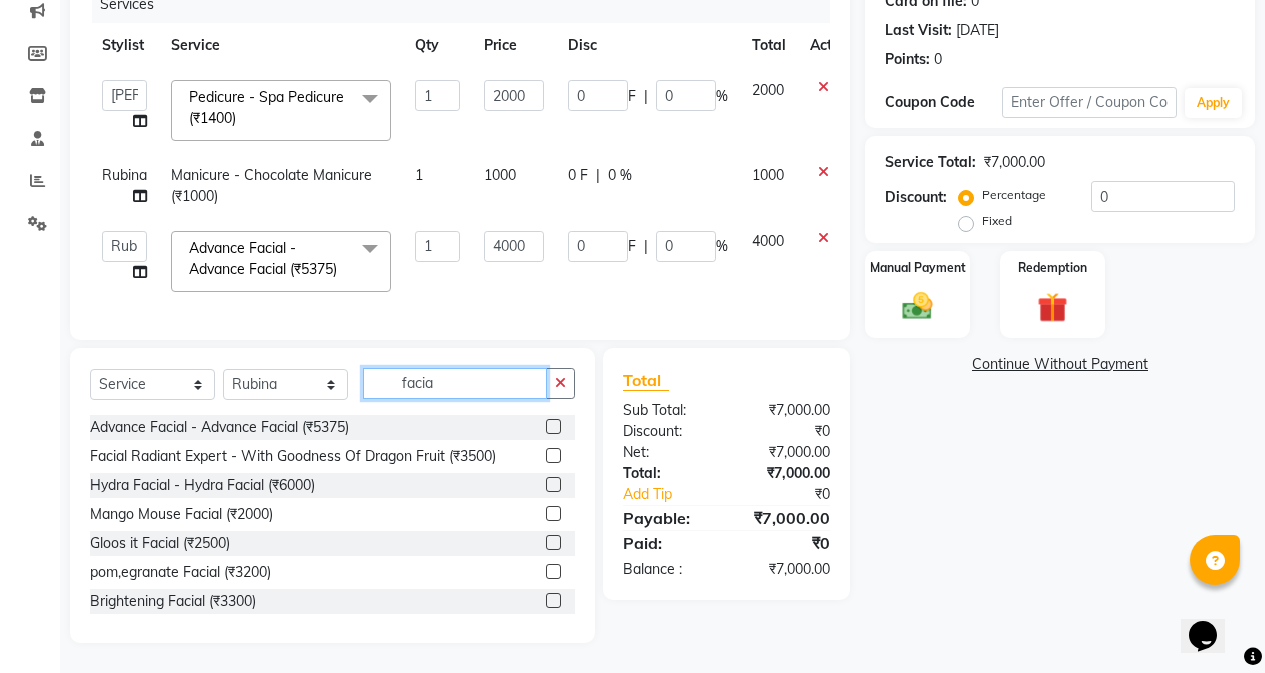 click on "facia" 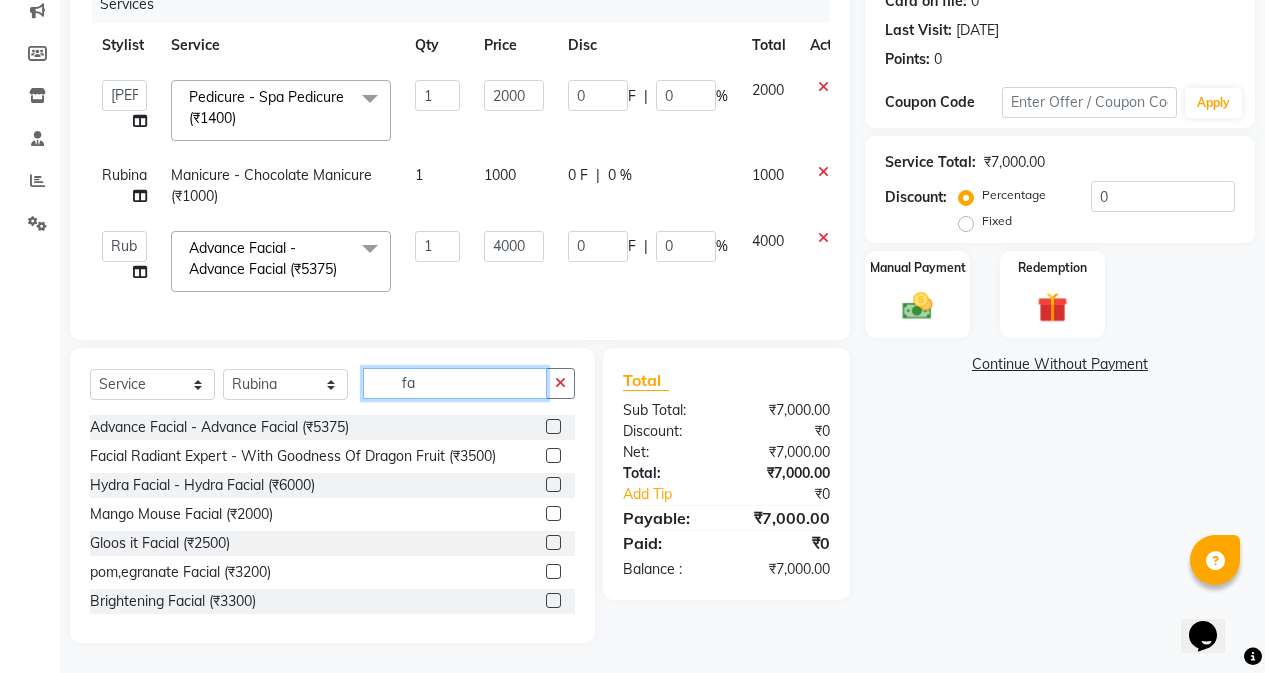 type on "f" 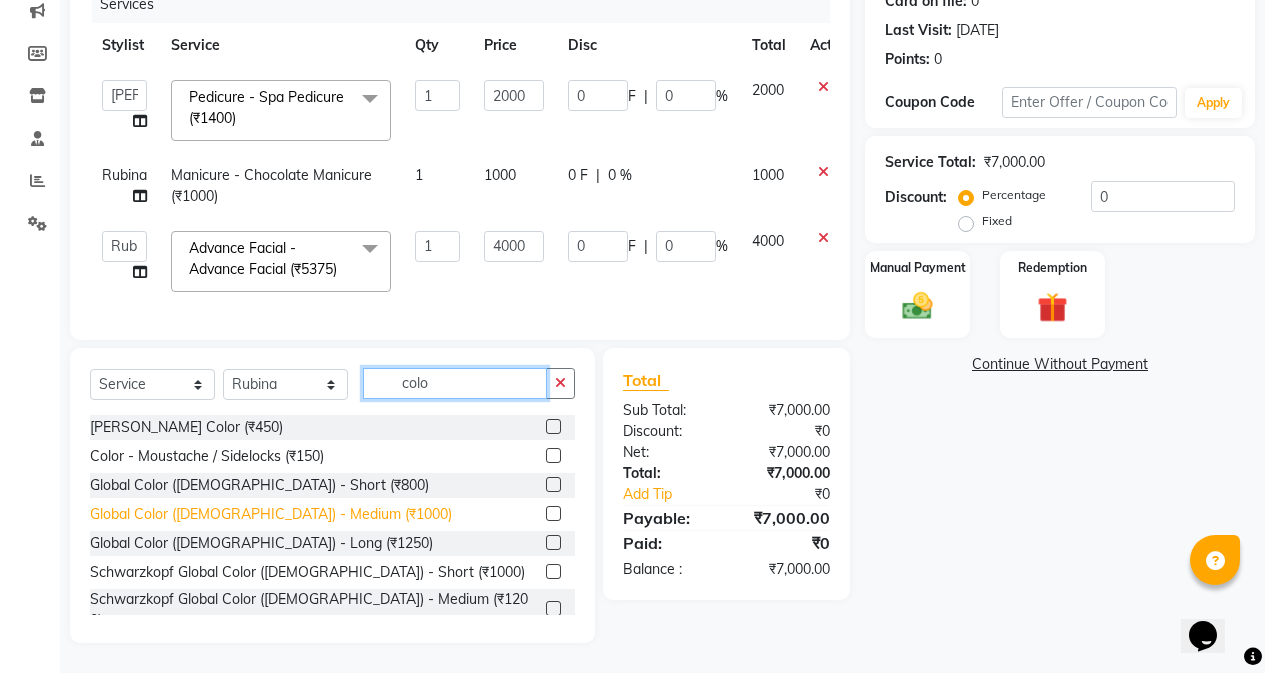 type on "colo" 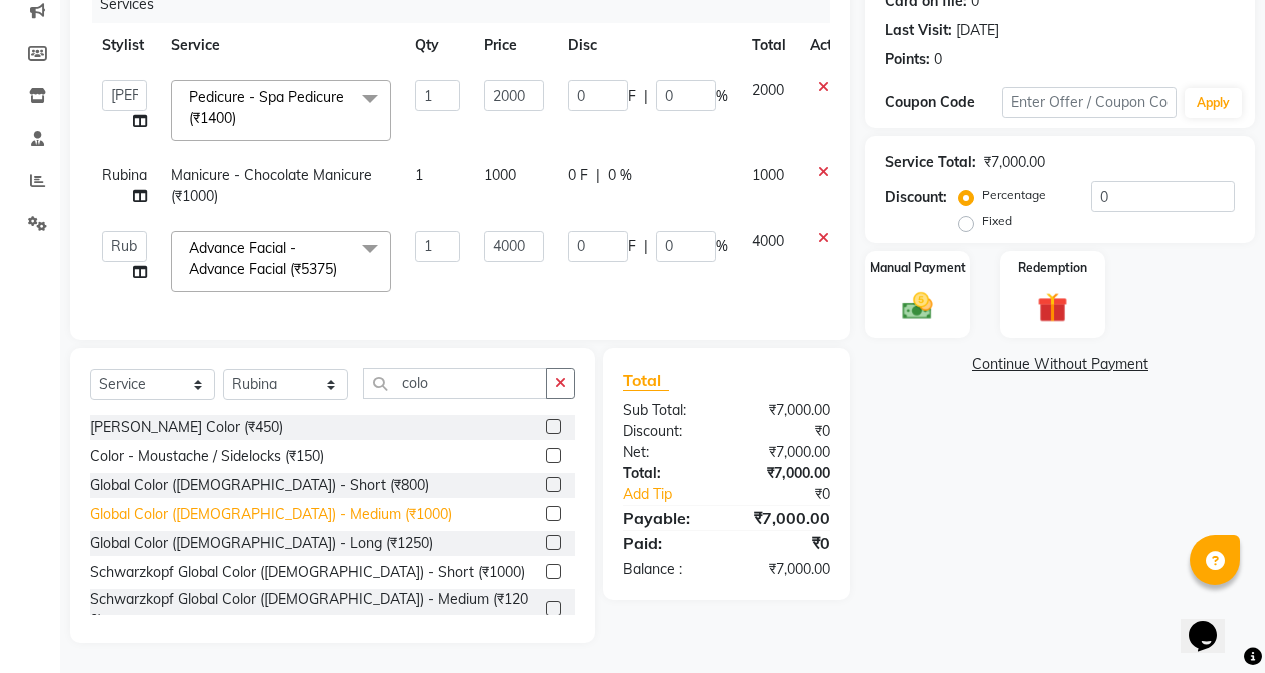 click on "Global Color ([DEMOGRAPHIC_DATA]) - Medium (₹1000)" 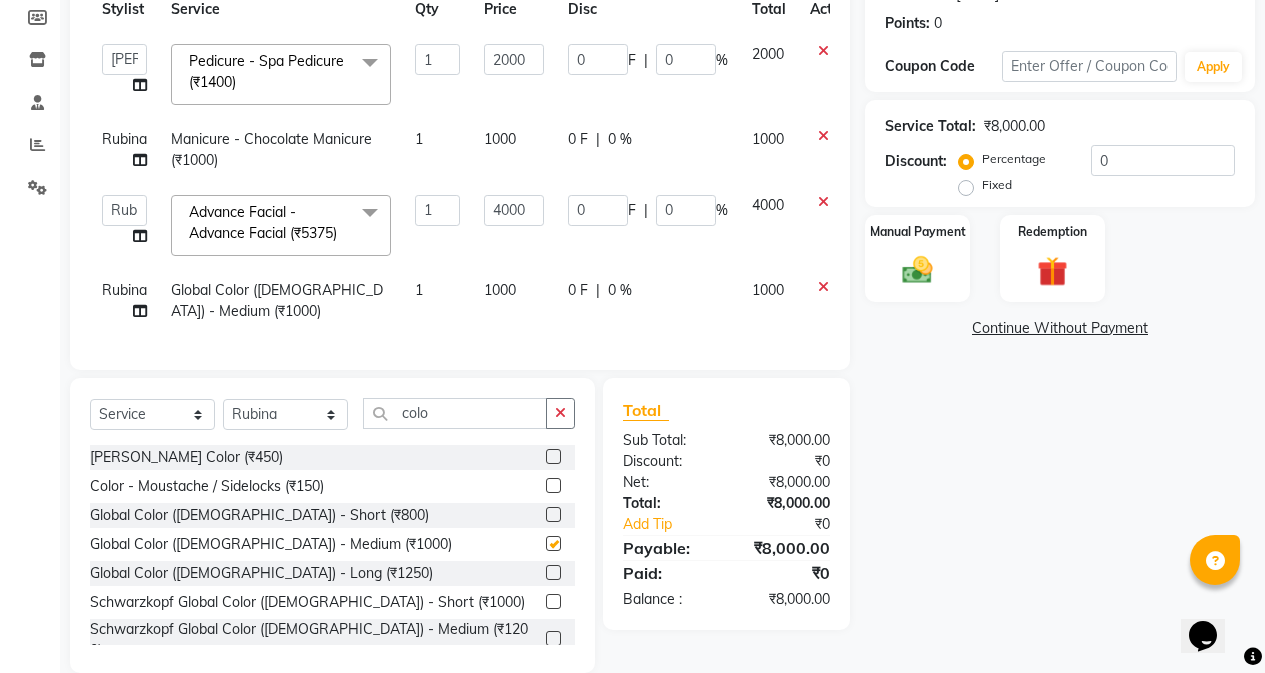 checkbox on "false" 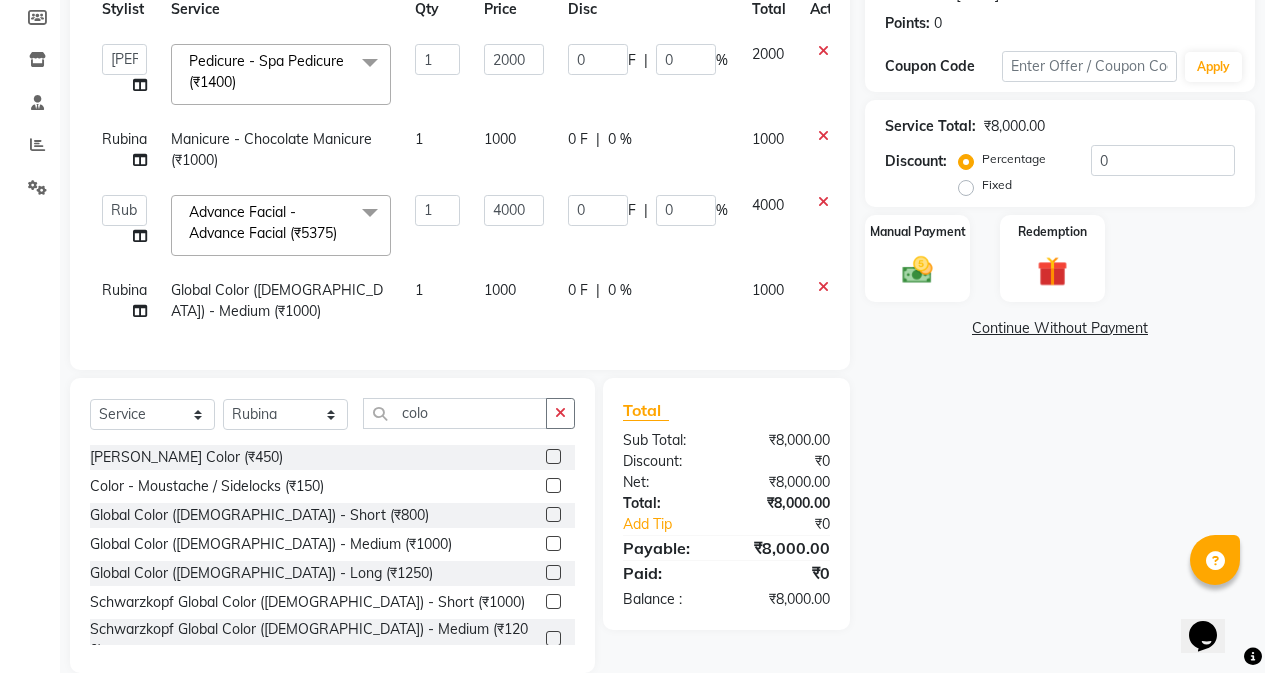 click on "Rubina" 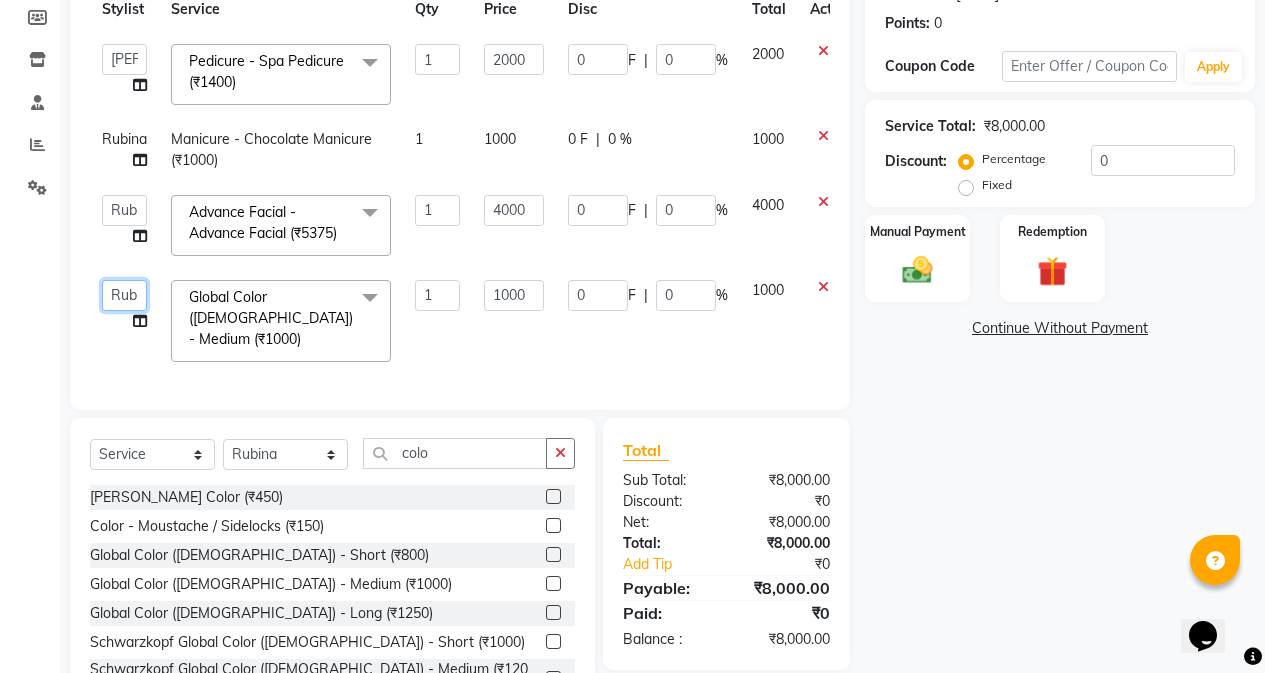 click on "[PERSON_NAME]   Rubina   [PERSON_NAME]   [PERSON_NAME]" 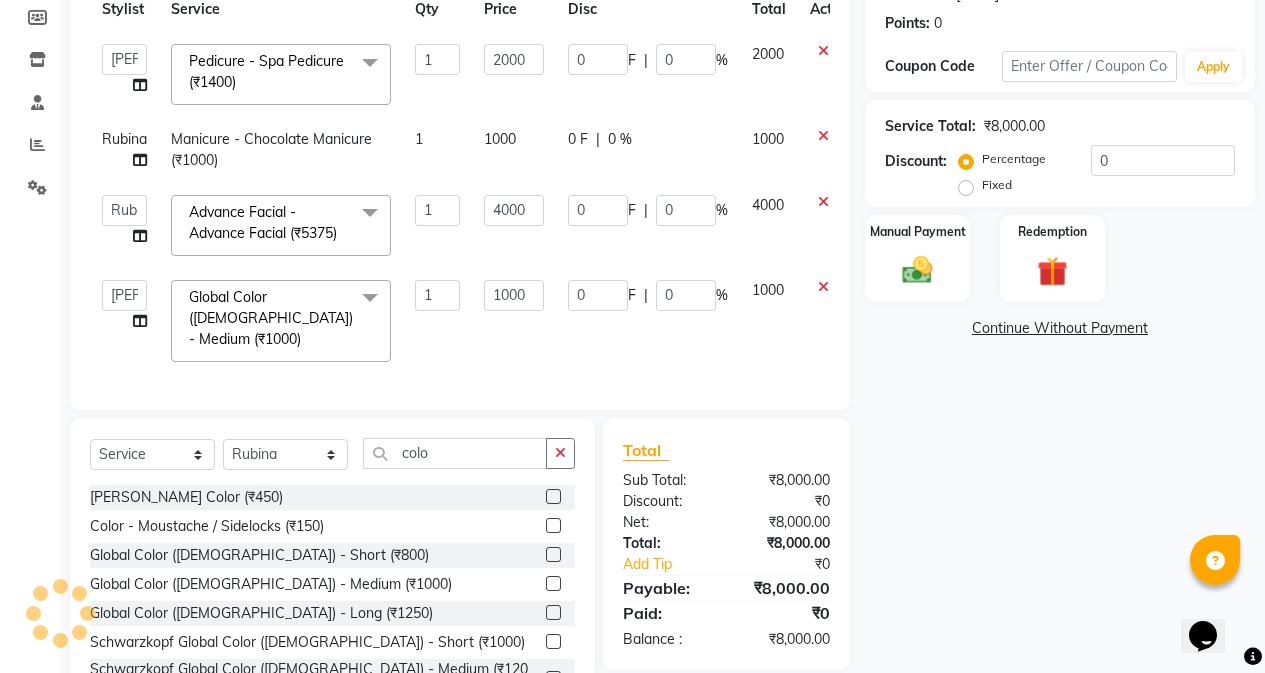 select on "47402" 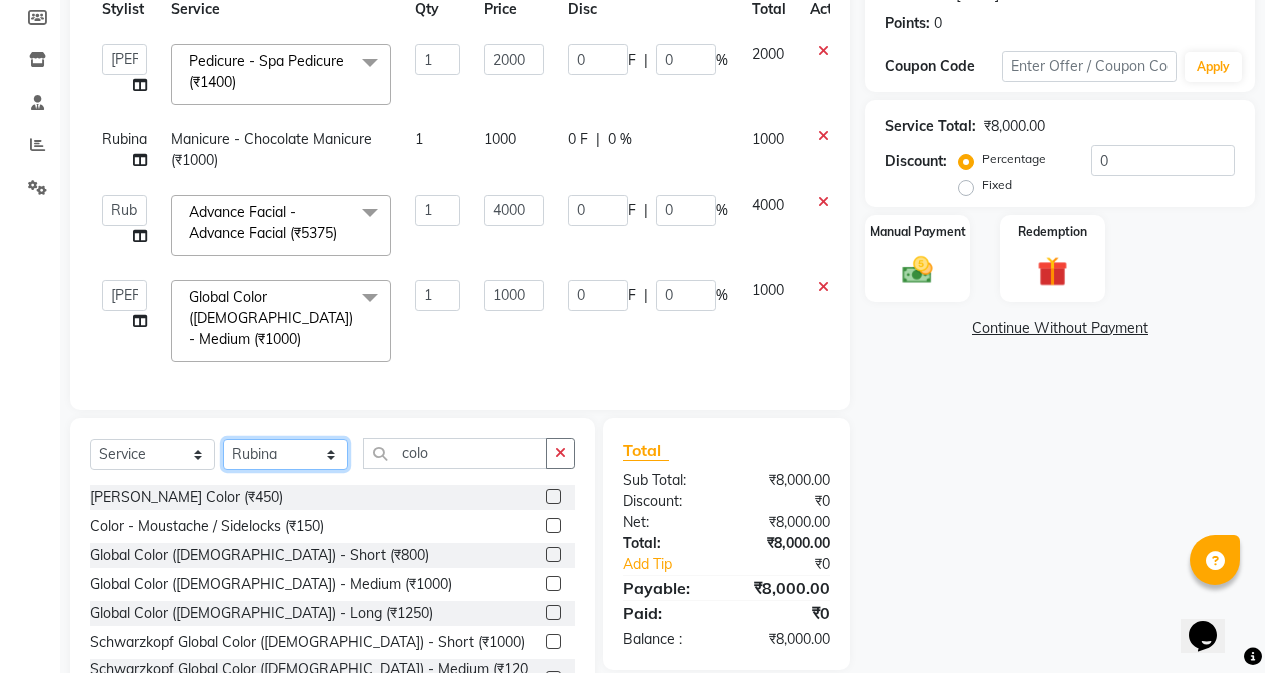 click on "Select Stylist [PERSON_NAME] Rubina [PERSON_NAME] [PERSON_NAME]" 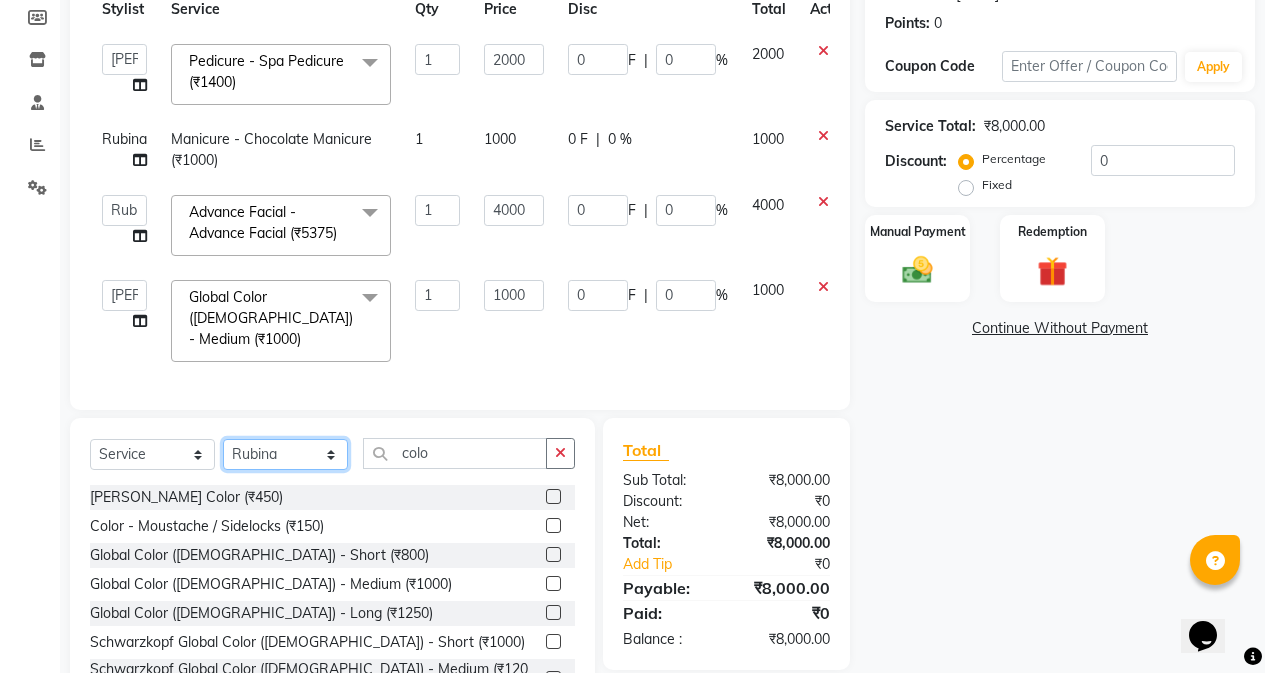 select on "47402" 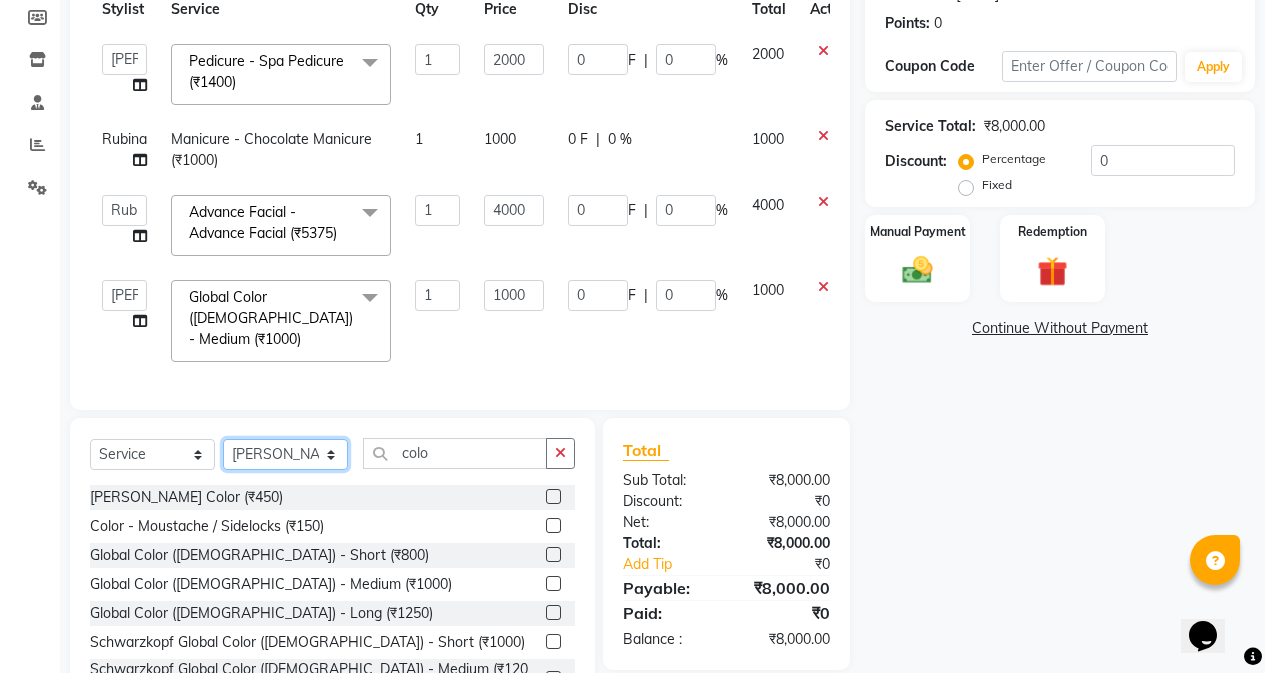 click on "Select Stylist [PERSON_NAME] Rubina [PERSON_NAME] [PERSON_NAME]" 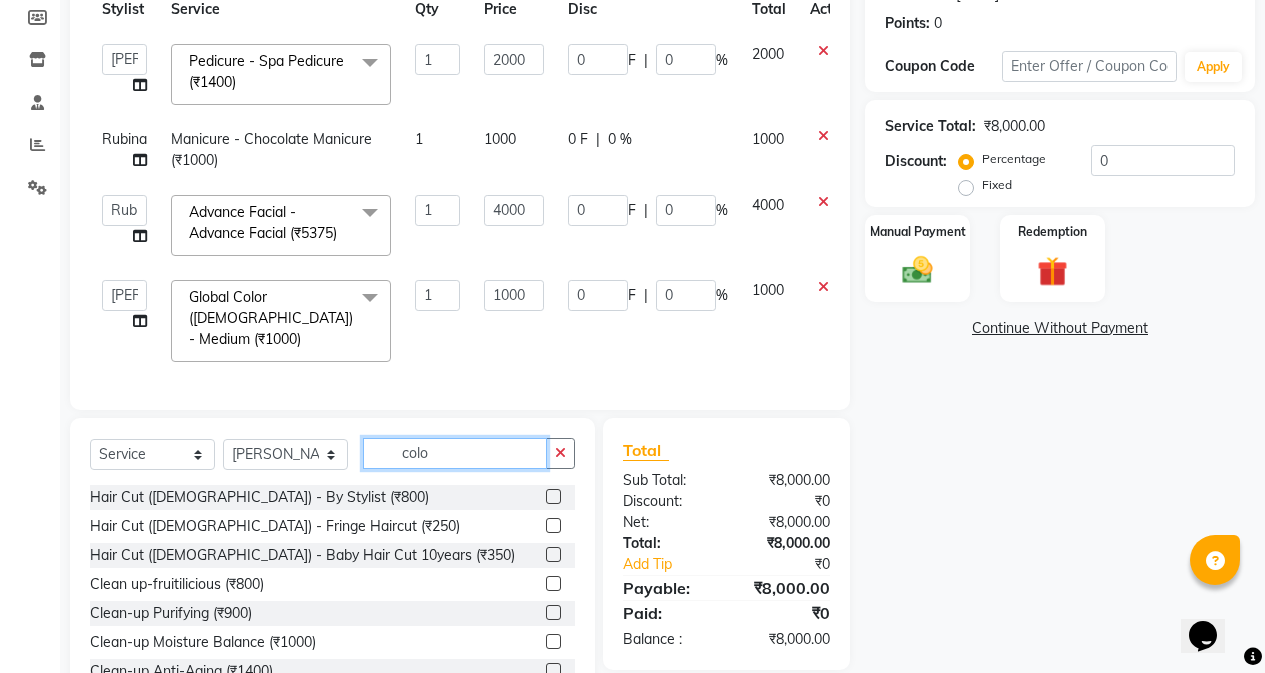 click on "colo" 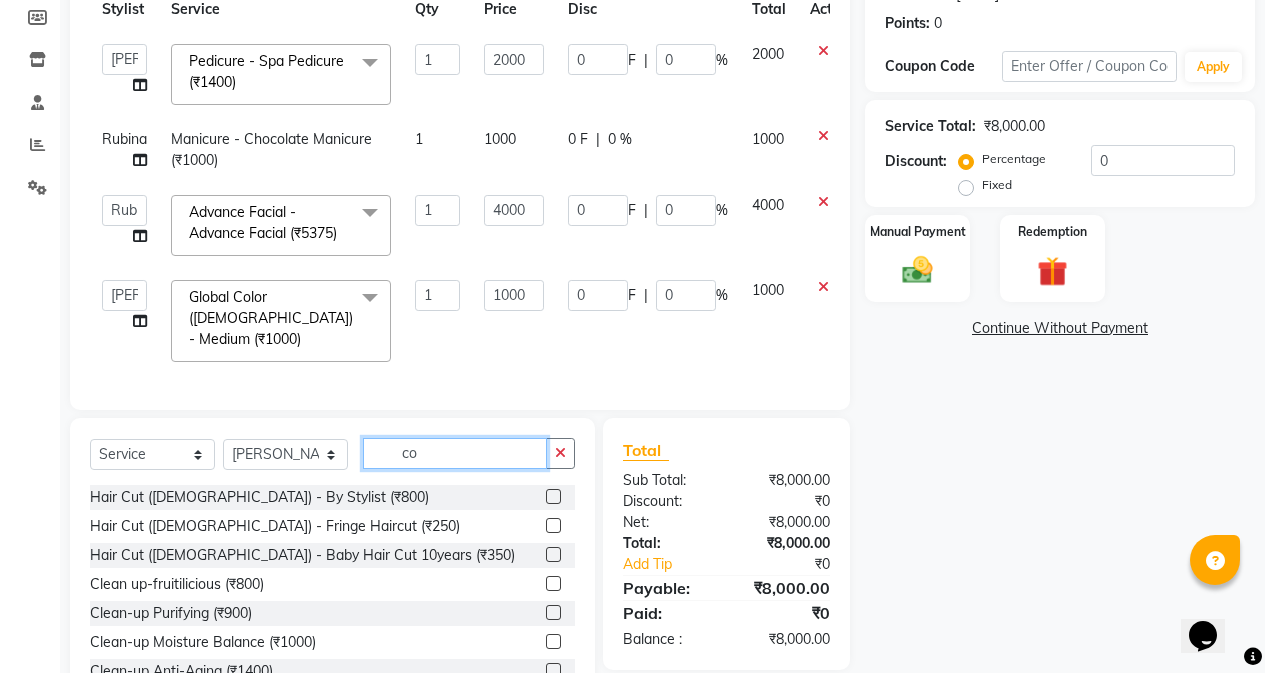 type on "c" 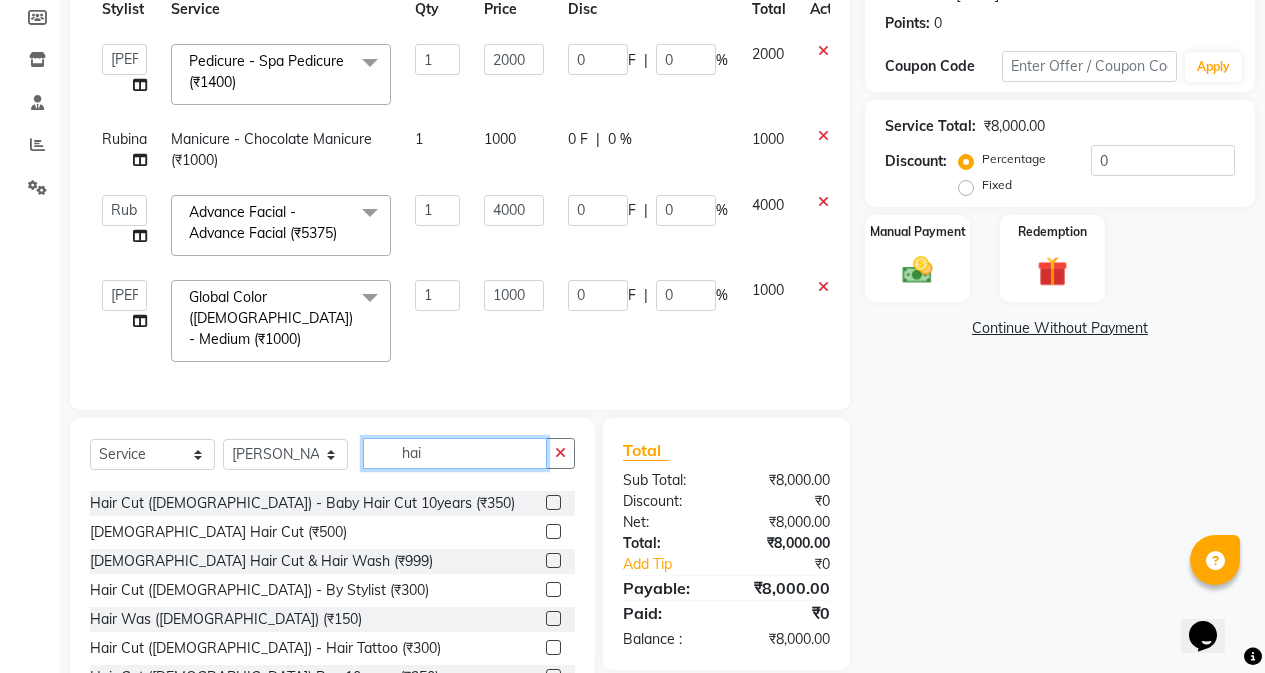 scroll, scrollTop: 100, scrollLeft: 0, axis: vertical 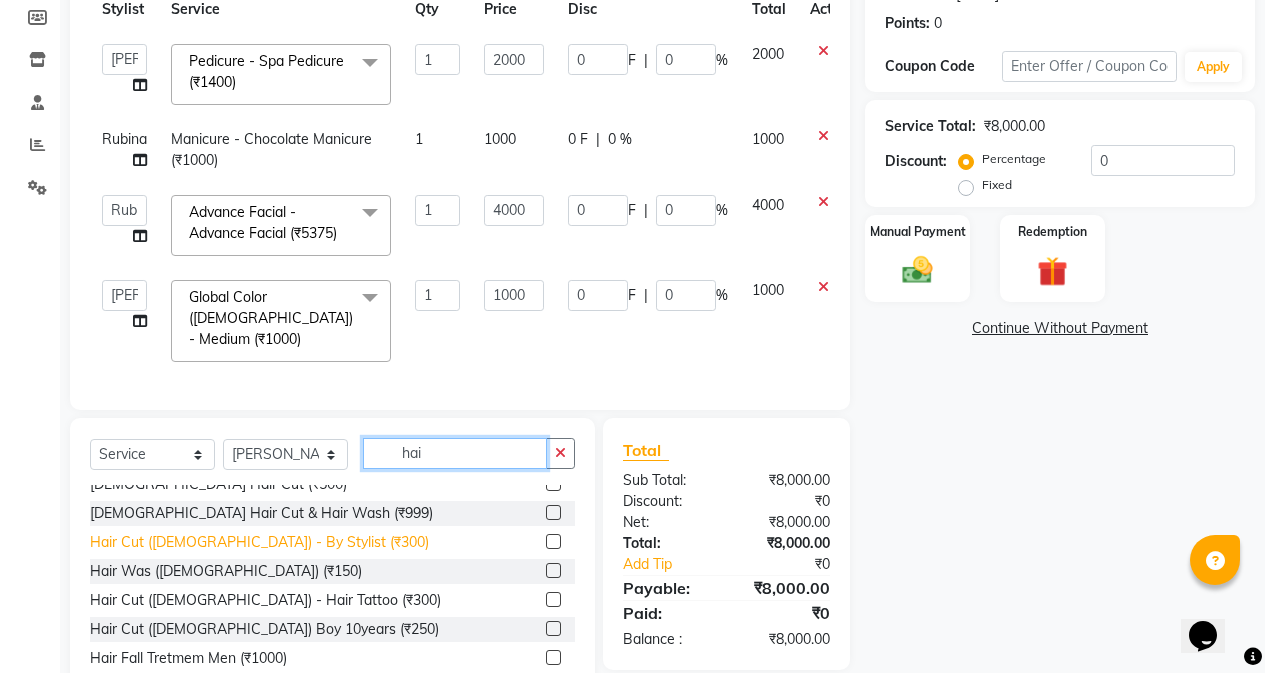 type on "hai" 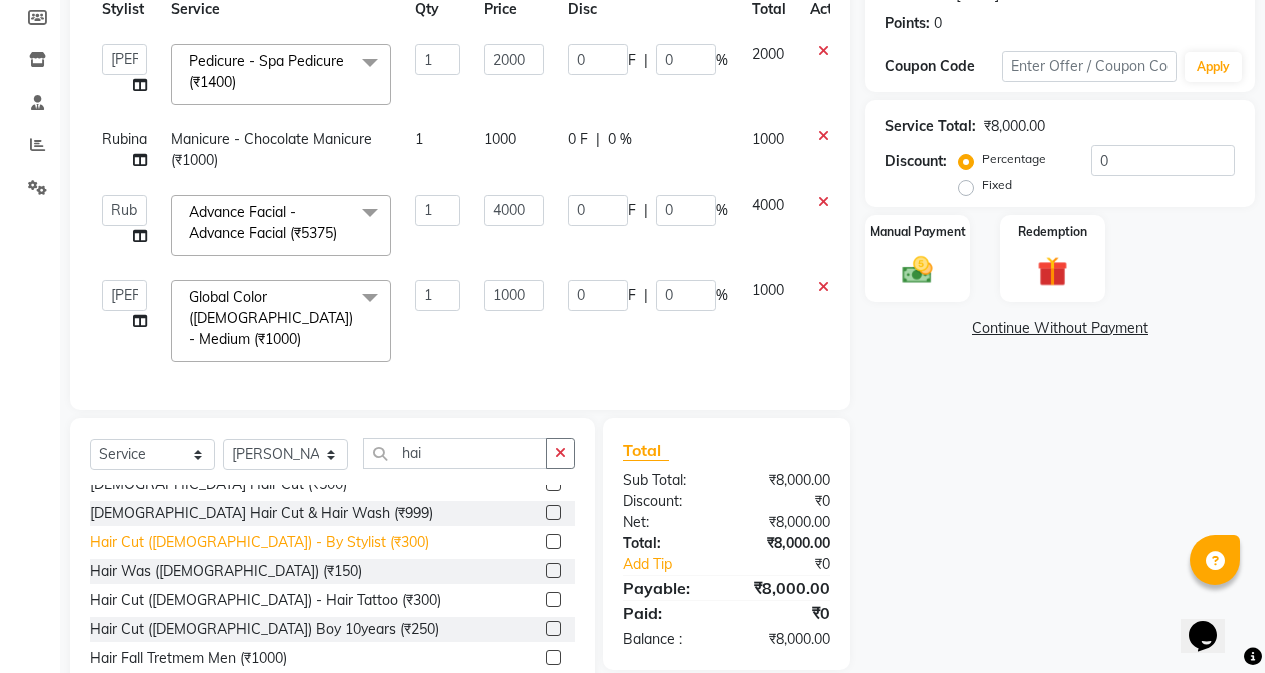 click on "Hair Cut ([DEMOGRAPHIC_DATA]) - By Stylist (₹300)" 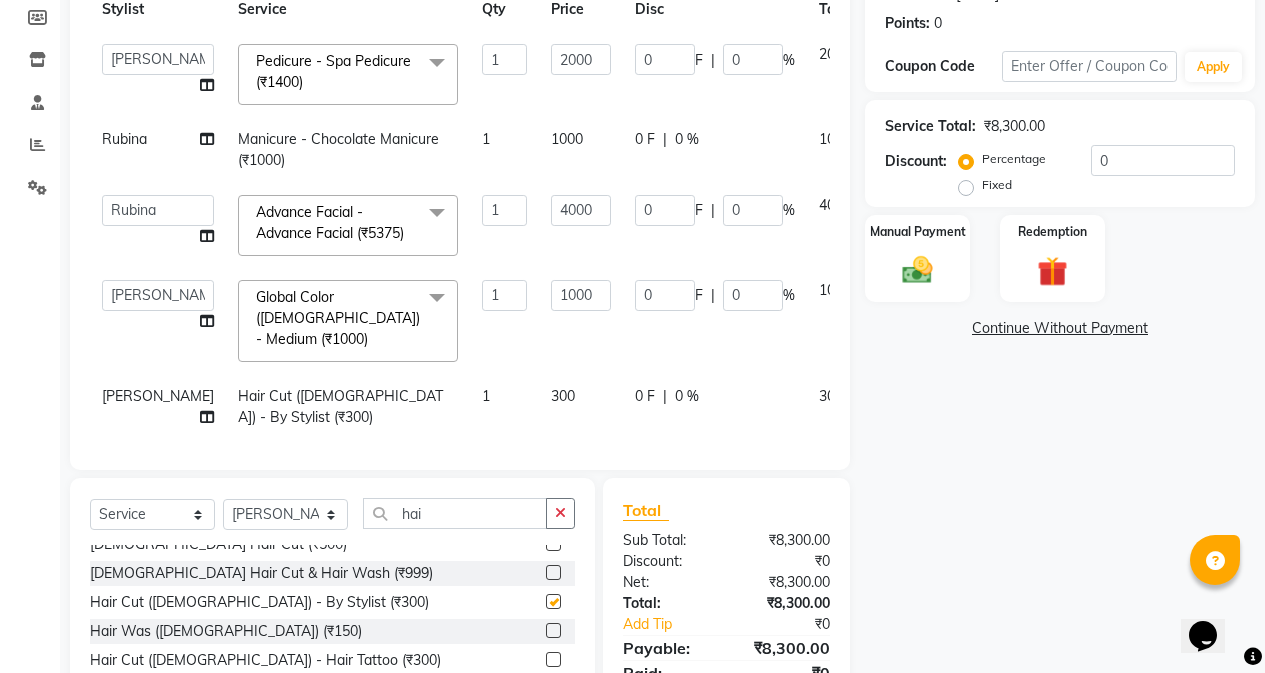 checkbox on "false" 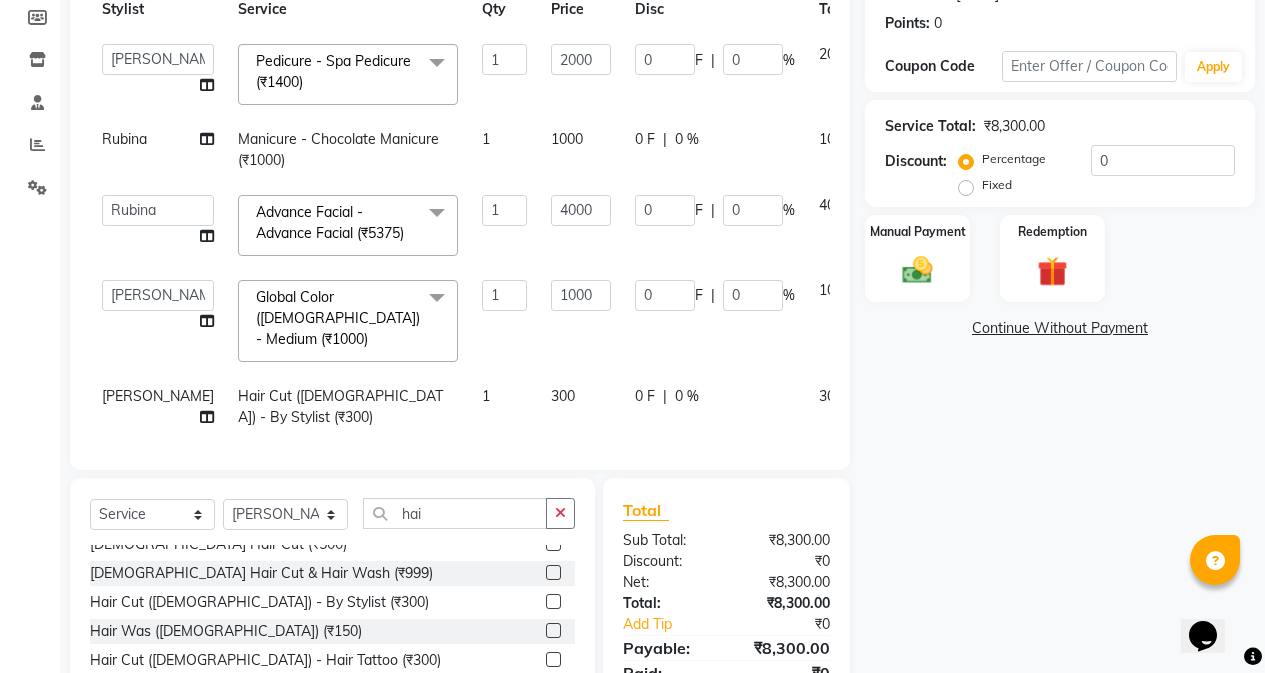 click on "300" 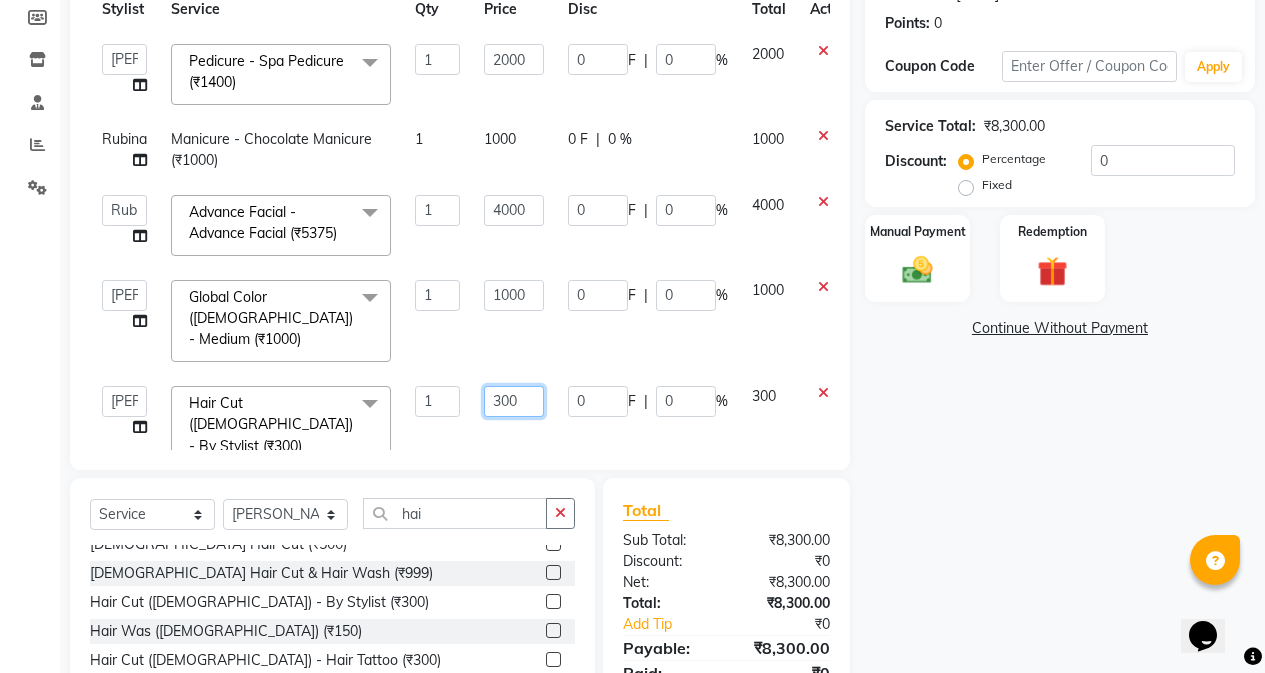 click on "300" 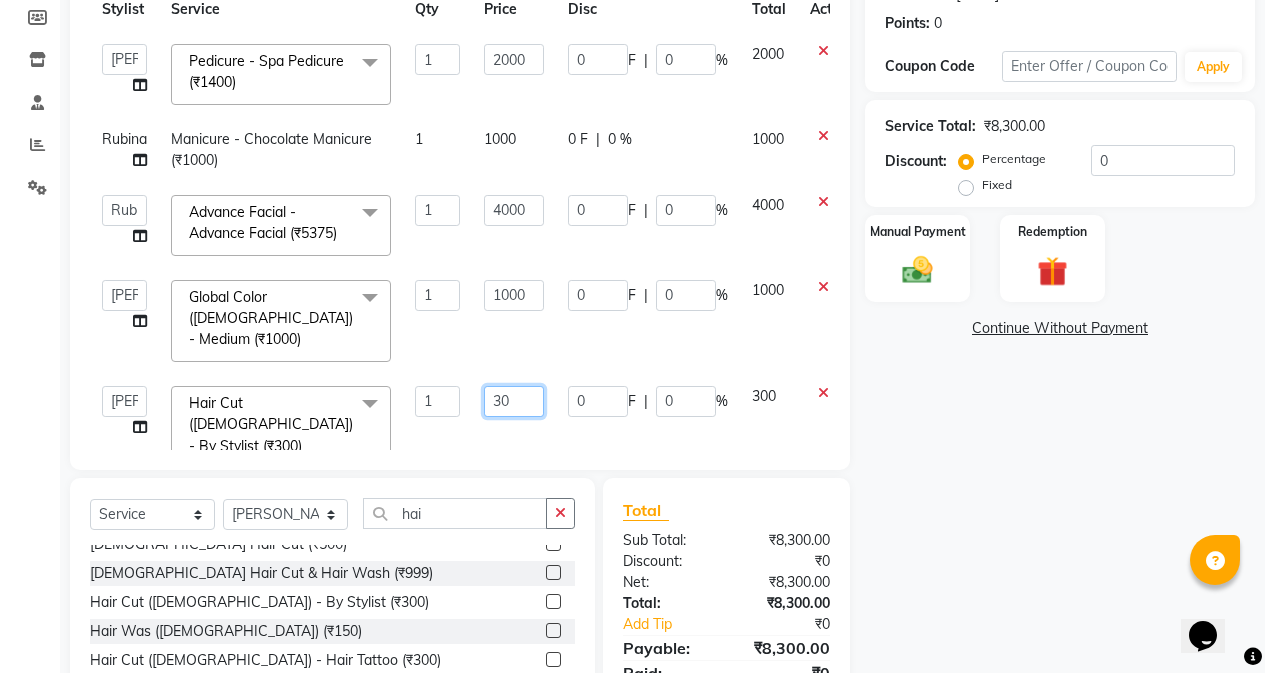 type on "3" 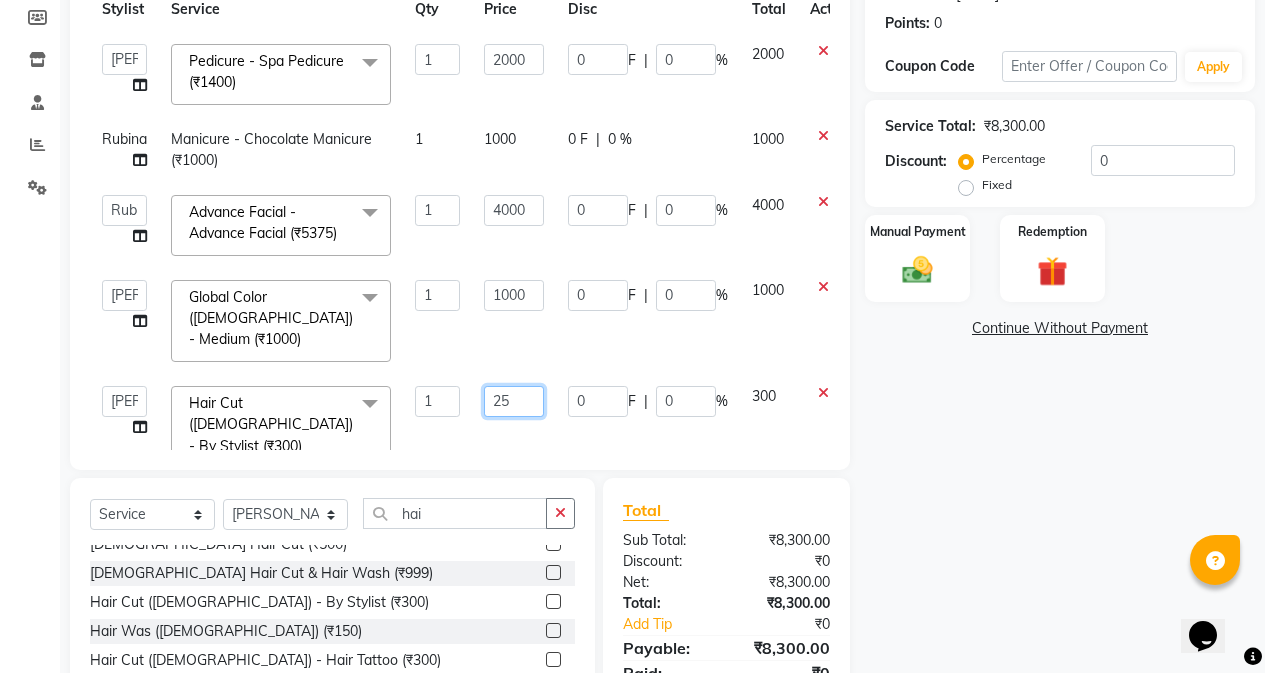 type on "250" 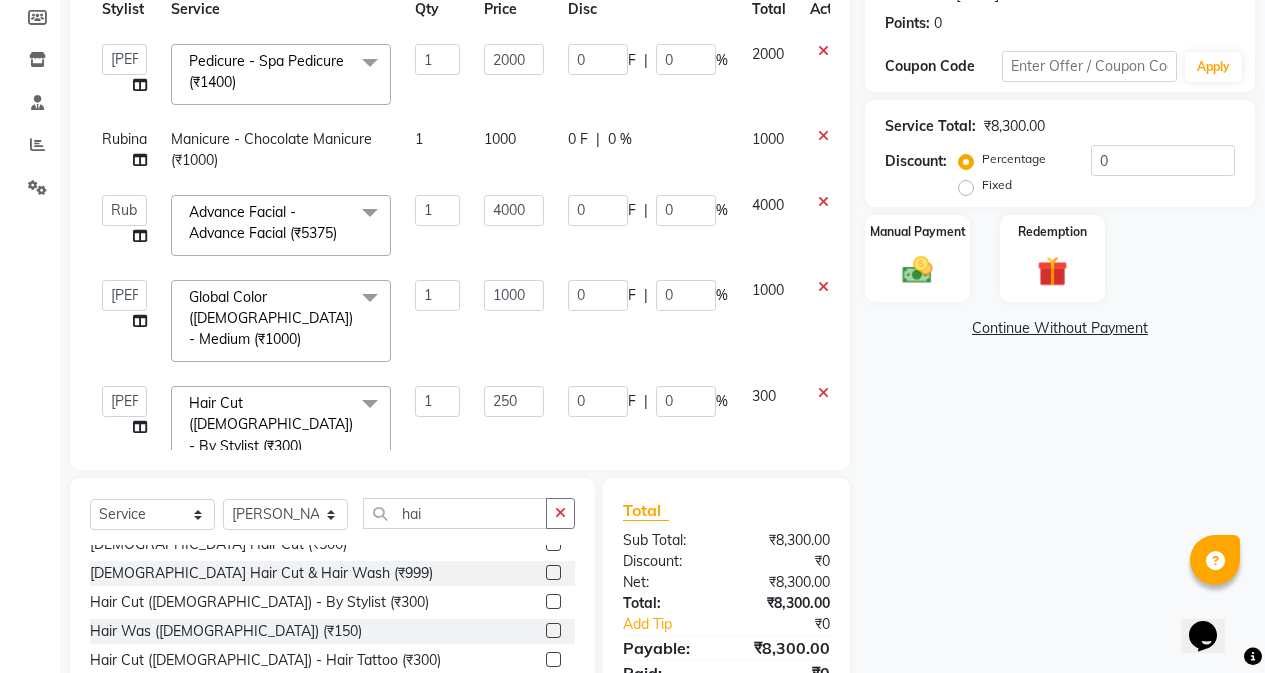 click on "Client [PHONE_NUMBER] Date [DATE] Invoice Number V/2025 V/[PHONE_NUMBER] Services Stylist Service Qty Price Disc Total Action  [PERSON_NAME]   Rubina   [PERSON_NAME]   [PERSON_NAME]  Pedicure - Spa Pedicure (₹1400)  x Hair Cut ([DEMOGRAPHIC_DATA]) - By Stylist (₹800) Hair Cut ([DEMOGRAPHIC_DATA]) - Fringe Haircut (₹250) Hair Cut ([DEMOGRAPHIC_DATA]) - Baby Hair Cut 10years (₹350) Clean up-fruitilicious (₹800) Clean-up Purifying (₹900) Clean-up Moisture Balance (₹1000) Clean-up Anti-Aging (₹1400) Clean-up [MEDICAL_DATA] (₹1500) Clean-upVitamin C (₹1800) Facial Cheryls (₹1500) [DEMOGRAPHIC_DATA] Hair Cut (₹500) Package ( 1 ) (₹699) Package ( 2 ) (₹999) [DEMOGRAPHIC_DATA] Hair Cut & Hair Wash (₹999) Hair Cut ([DEMOGRAPHIC_DATA]) - By Stylist (₹300) Hair Was ([DEMOGRAPHIC_DATA])  (₹150) Hair Cut ([DEMOGRAPHIC_DATA]) - Hair Tattoo (₹300) [PERSON_NAME] Trim (₹150) Styling  ([DEMOGRAPHIC_DATA]) (₹150) [PERSON_NAME] Color (₹450) Color - Moustache / Sidelocks (₹150) Shave (₹100) Hair Cut ([DEMOGRAPHIC_DATA]) Boy 10years (₹250) Hair Fall Tretmem Men (₹1000) Hair Antidandfuff Treatment Men (₹1000) [DEMOGRAPHIC_DATA] Head Massage (₹250)" 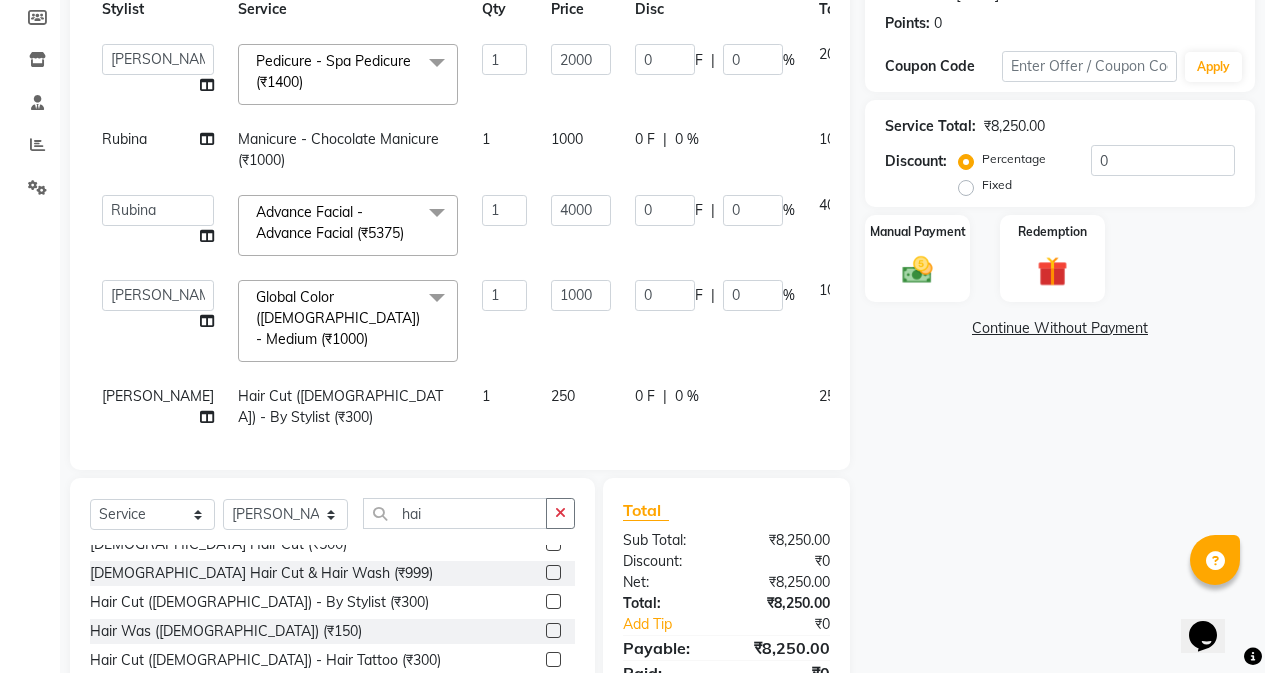 scroll, scrollTop: 398, scrollLeft: 0, axis: vertical 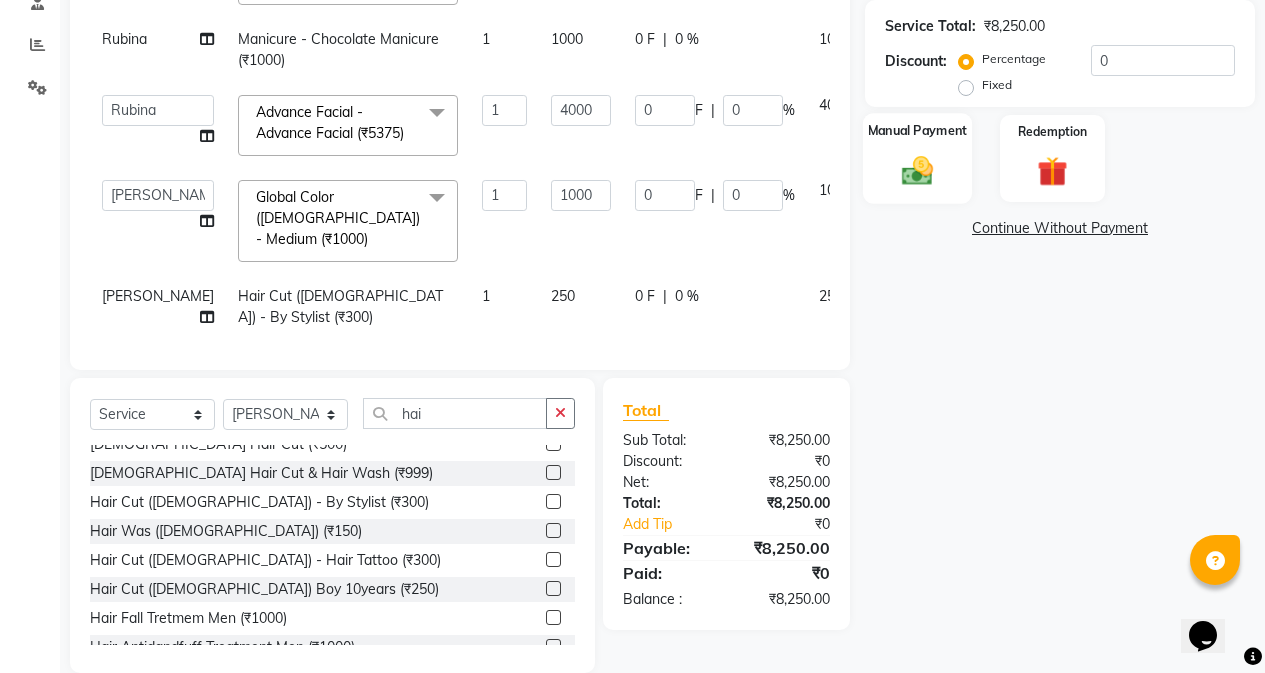 click on "Manual Payment" 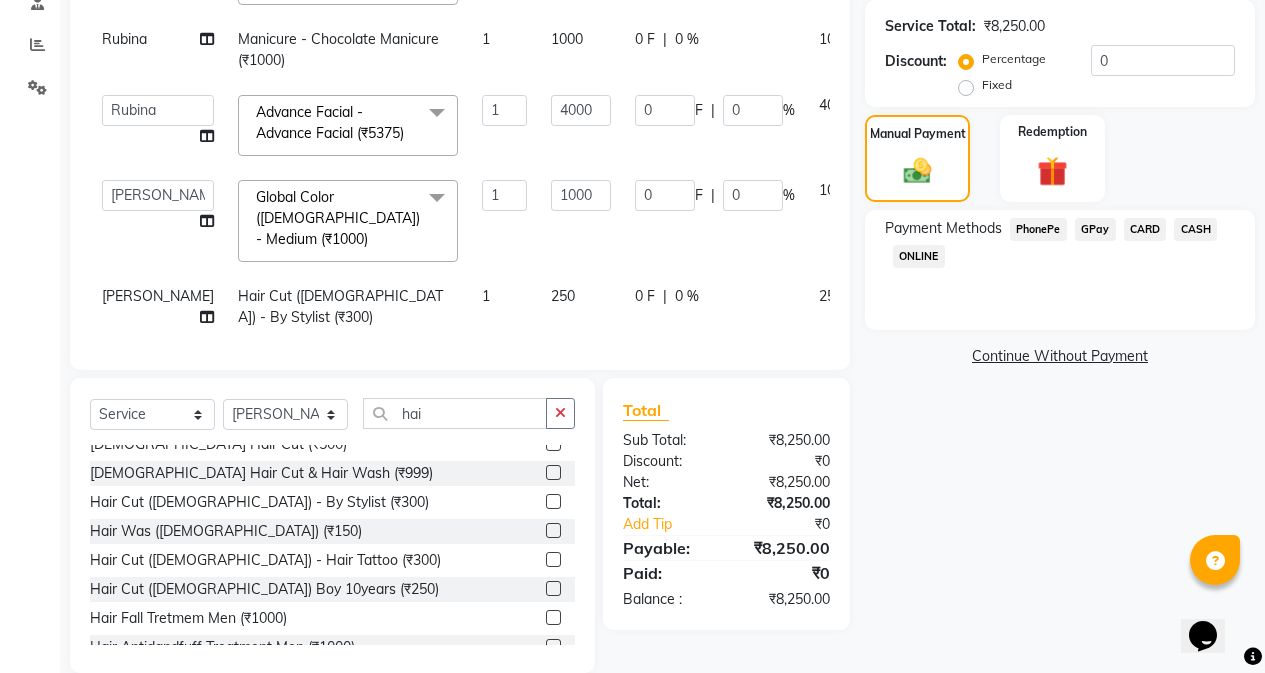 click on "CASH" 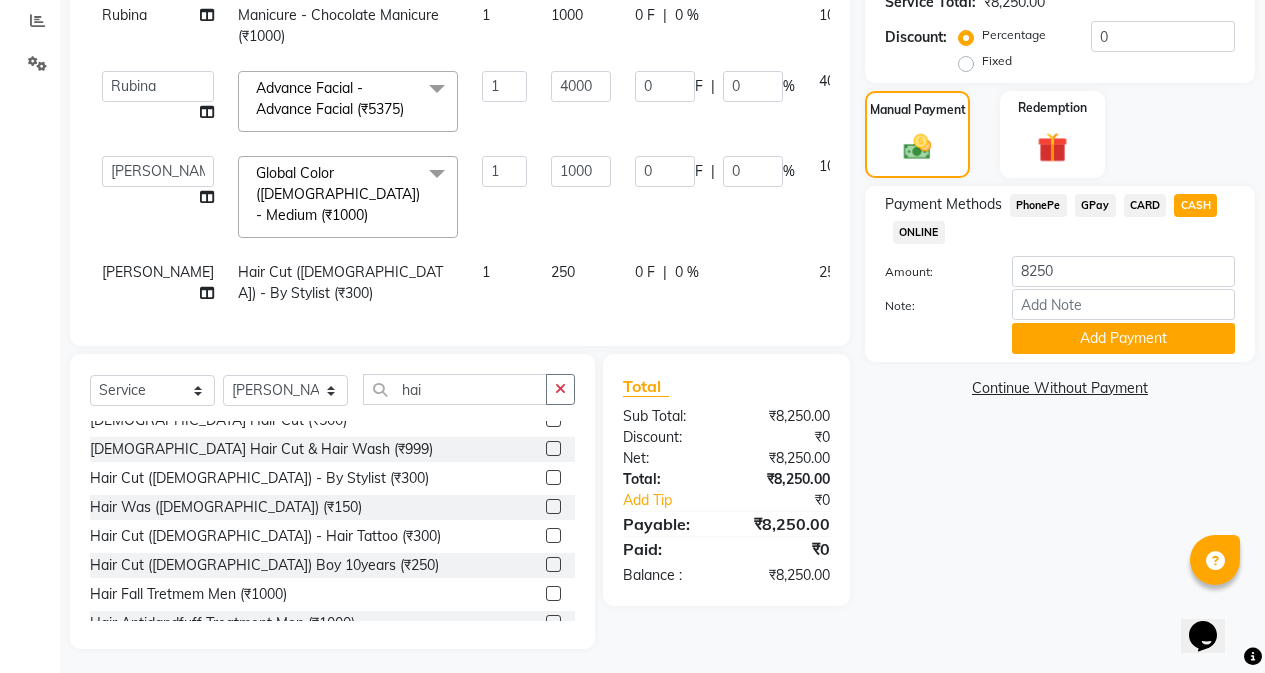 scroll, scrollTop: 428, scrollLeft: 0, axis: vertical 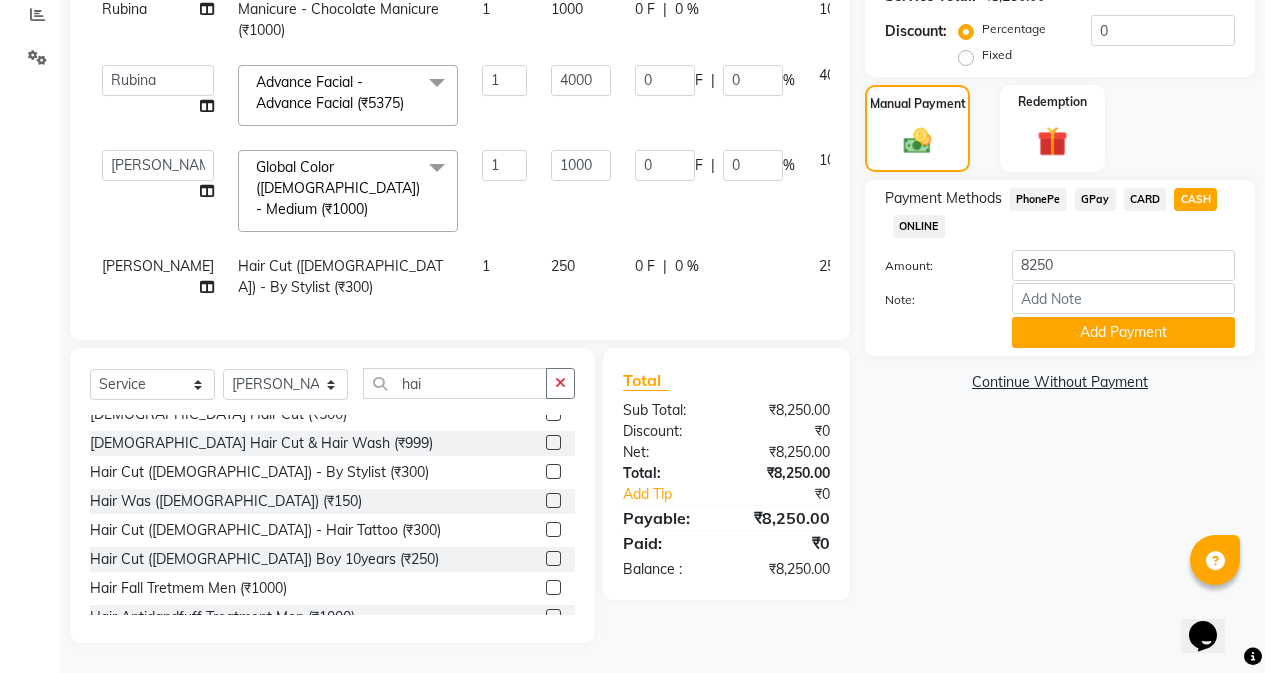 click on "Add Payment" 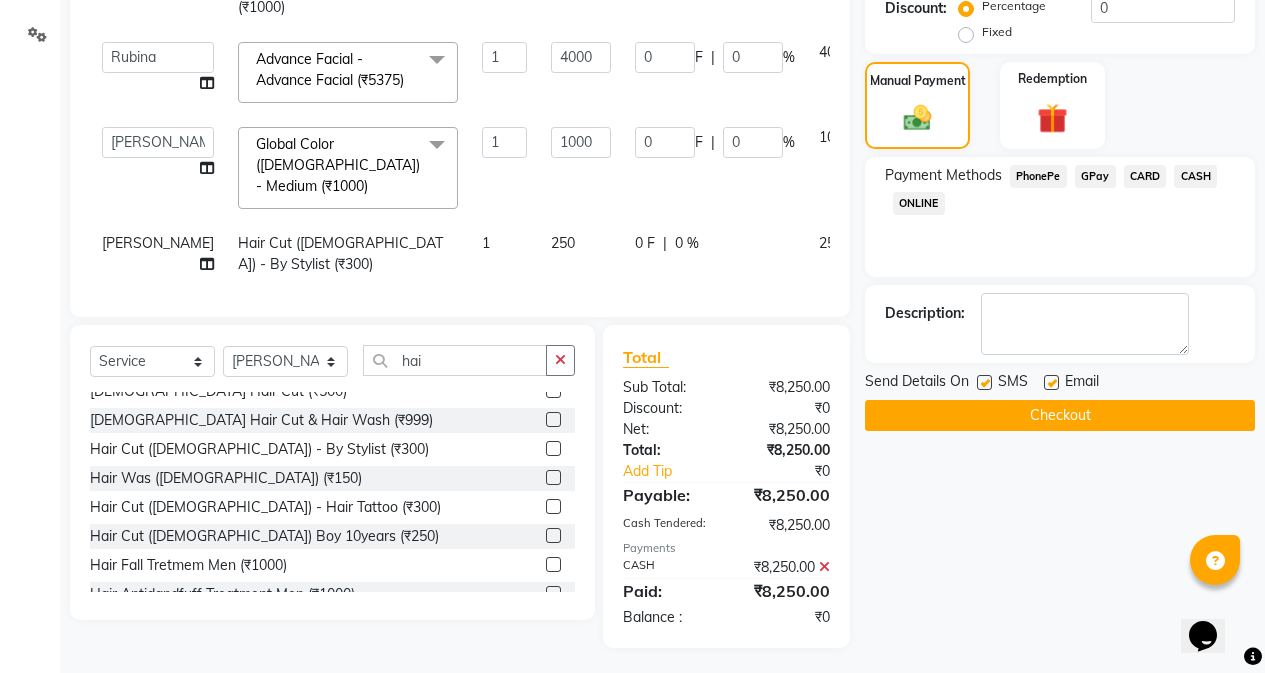 scroll, scrollTop: 456, scrollLeft: 0, axis: vertical 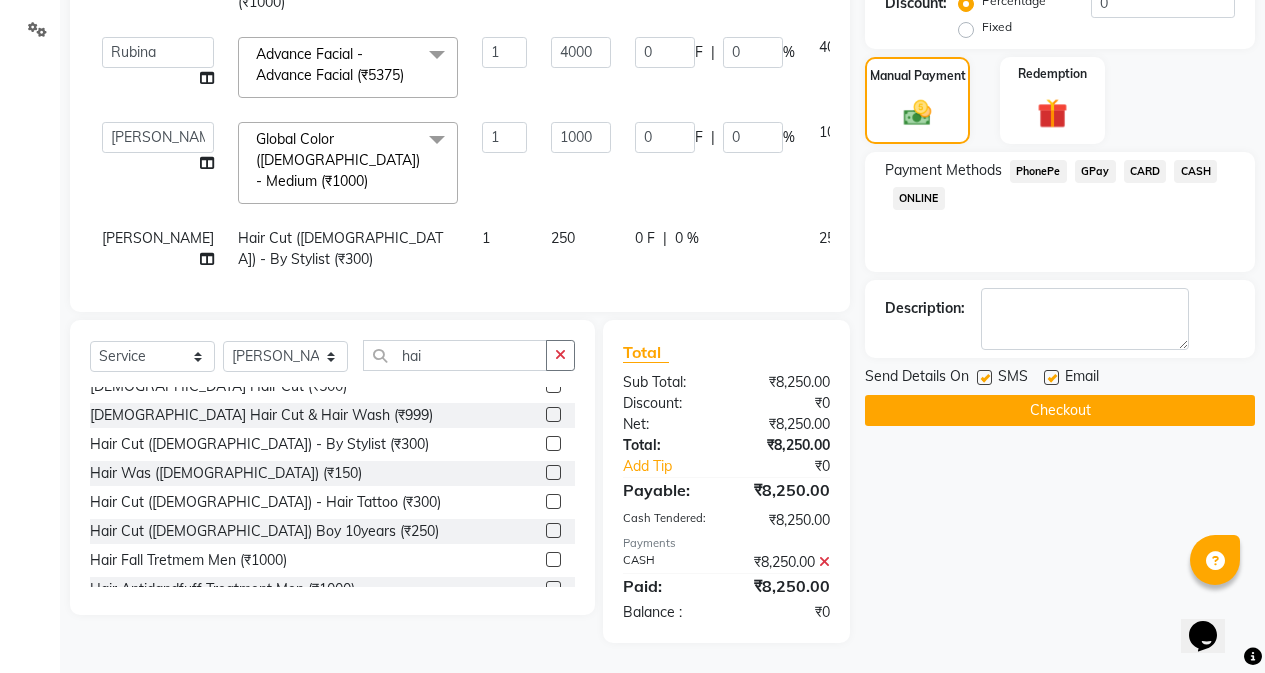 click 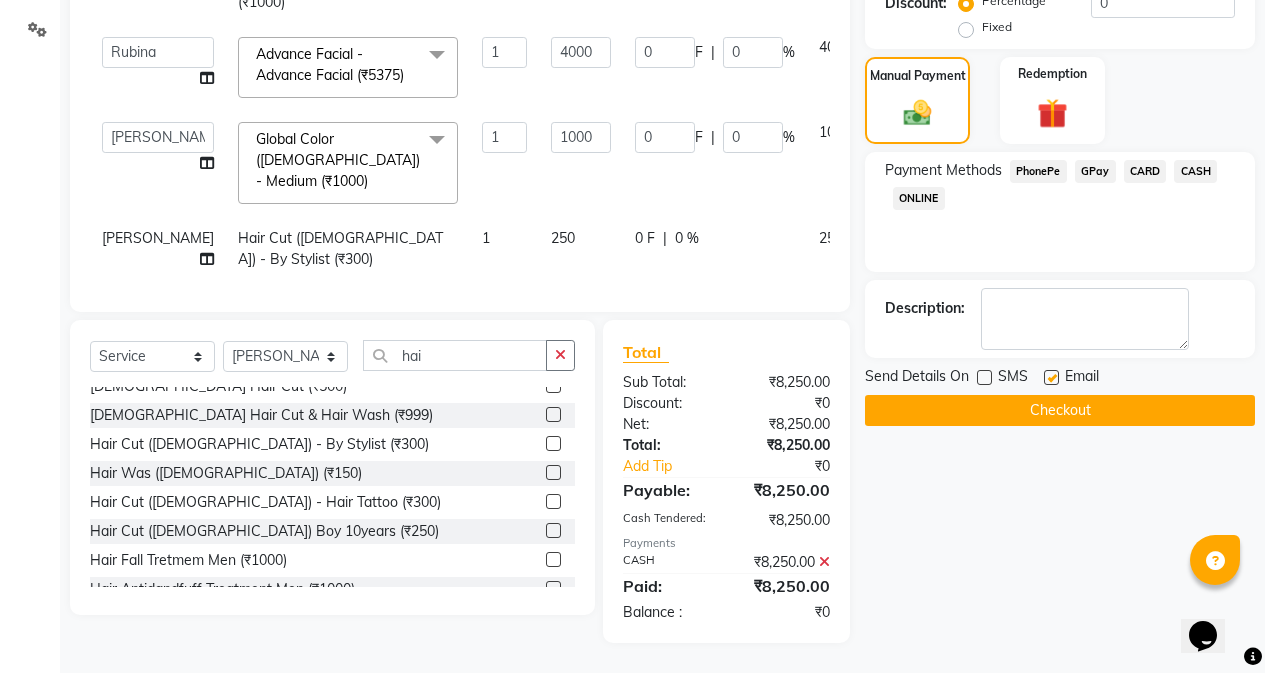 click on "Checkout" 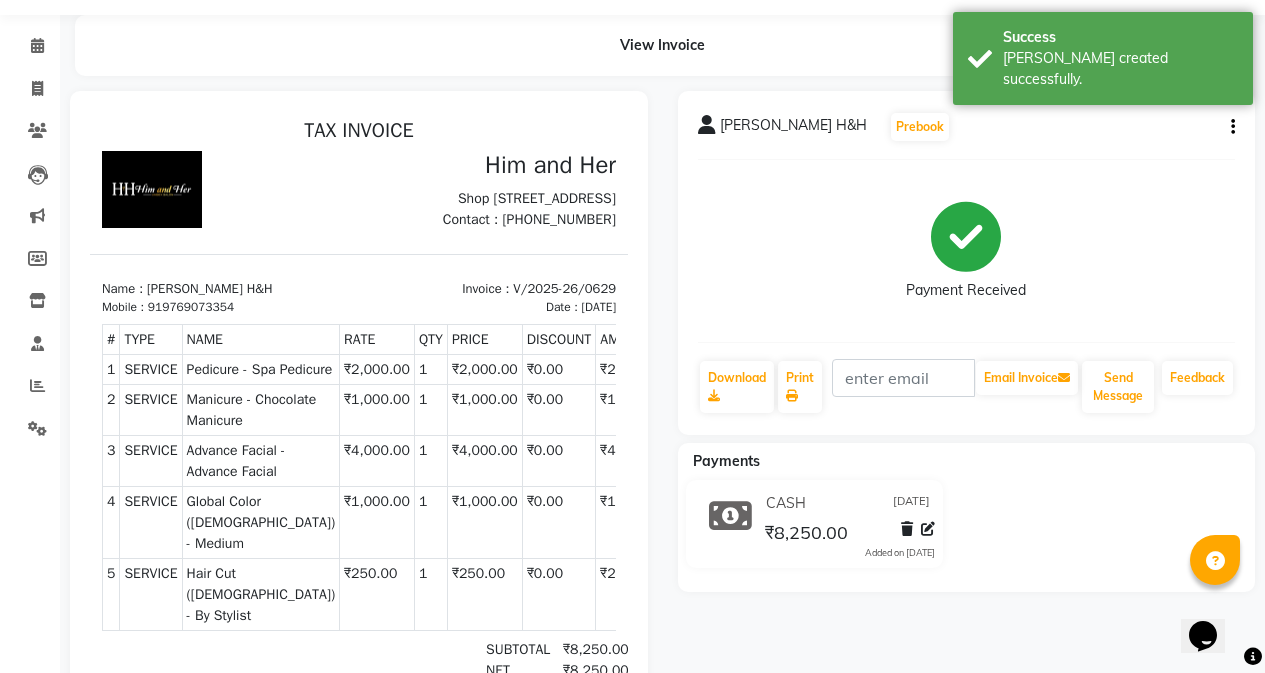 scroll, scrollTop: 100, scrollLeft: 0, axis: vertical 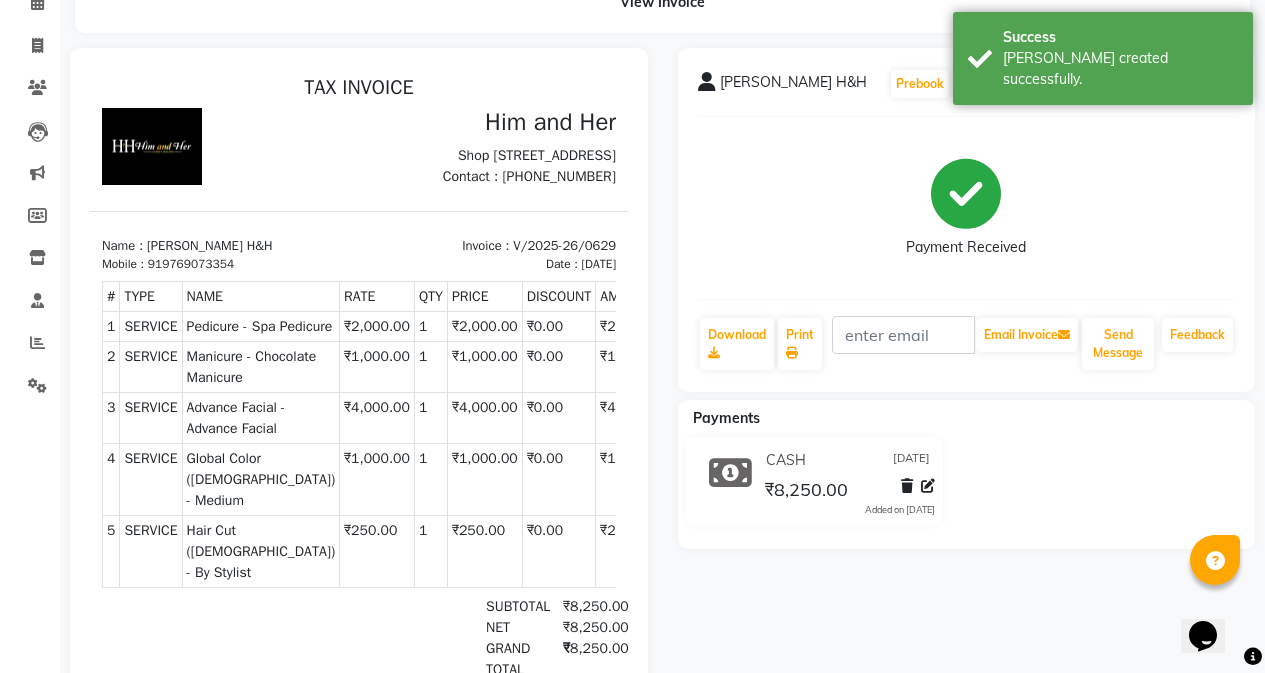 click on "Pedicure - Spa Pedicure" at bounding box center [261, 326] 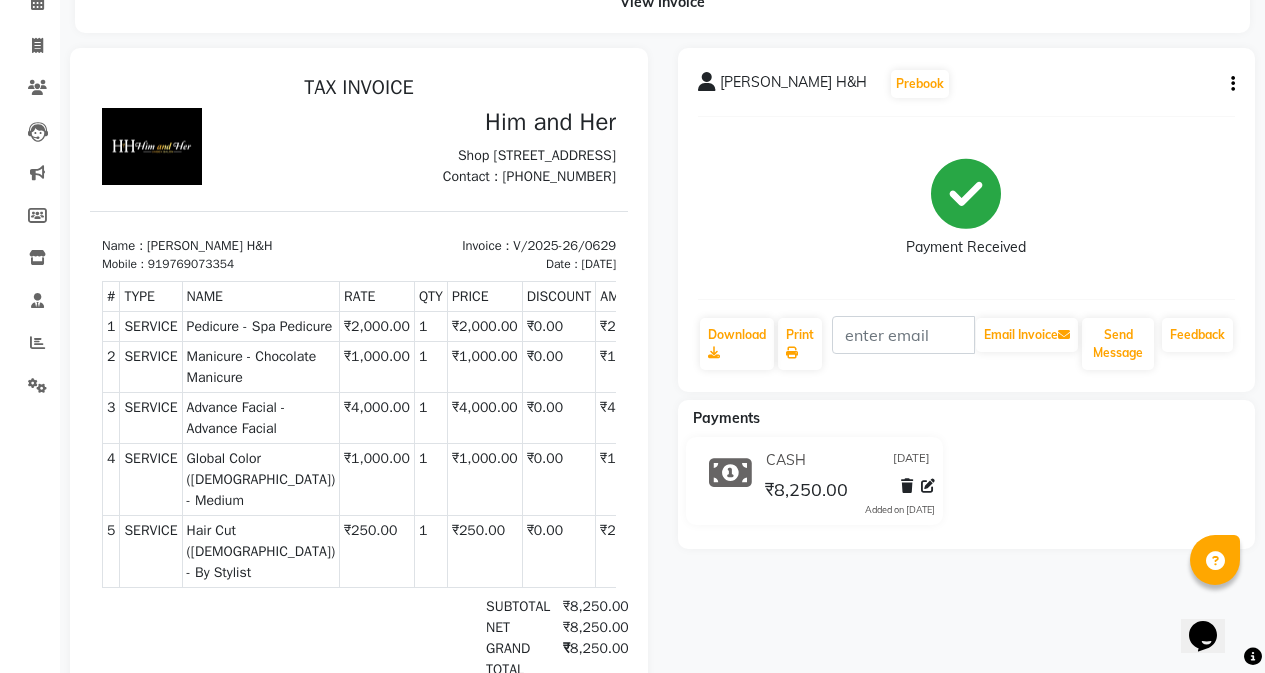 click 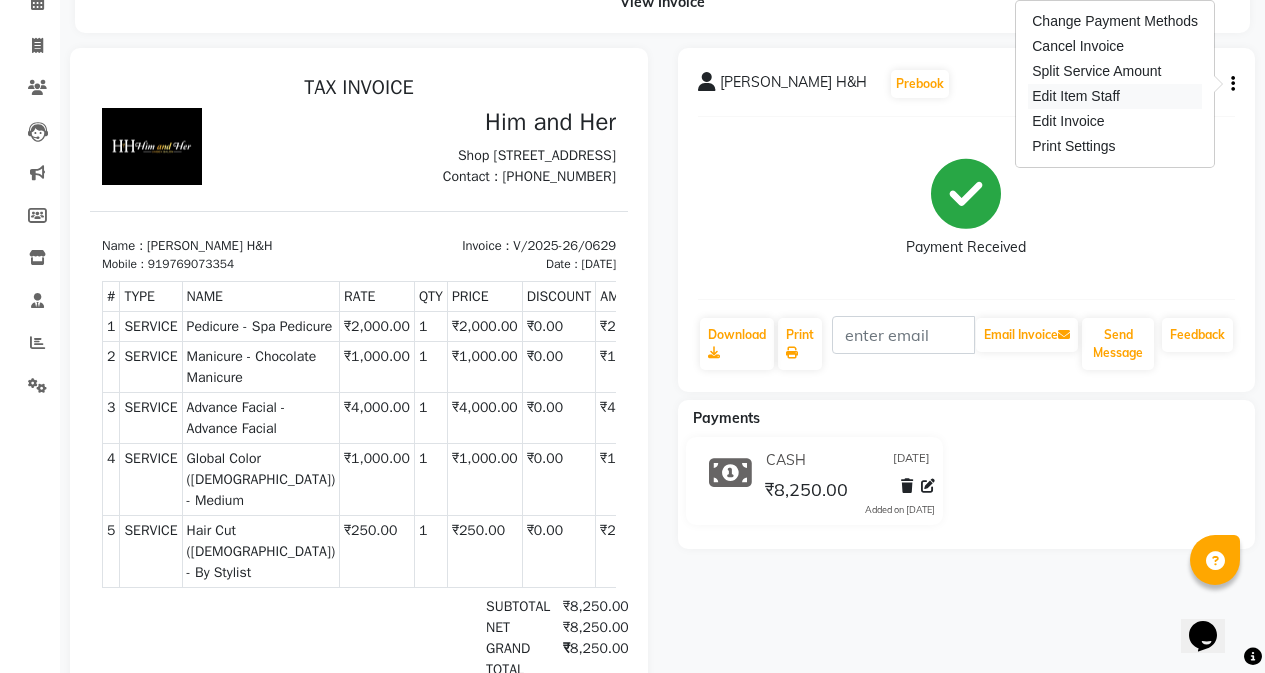 click on "Edit Item Staff" at bounding box center (1115, 96) 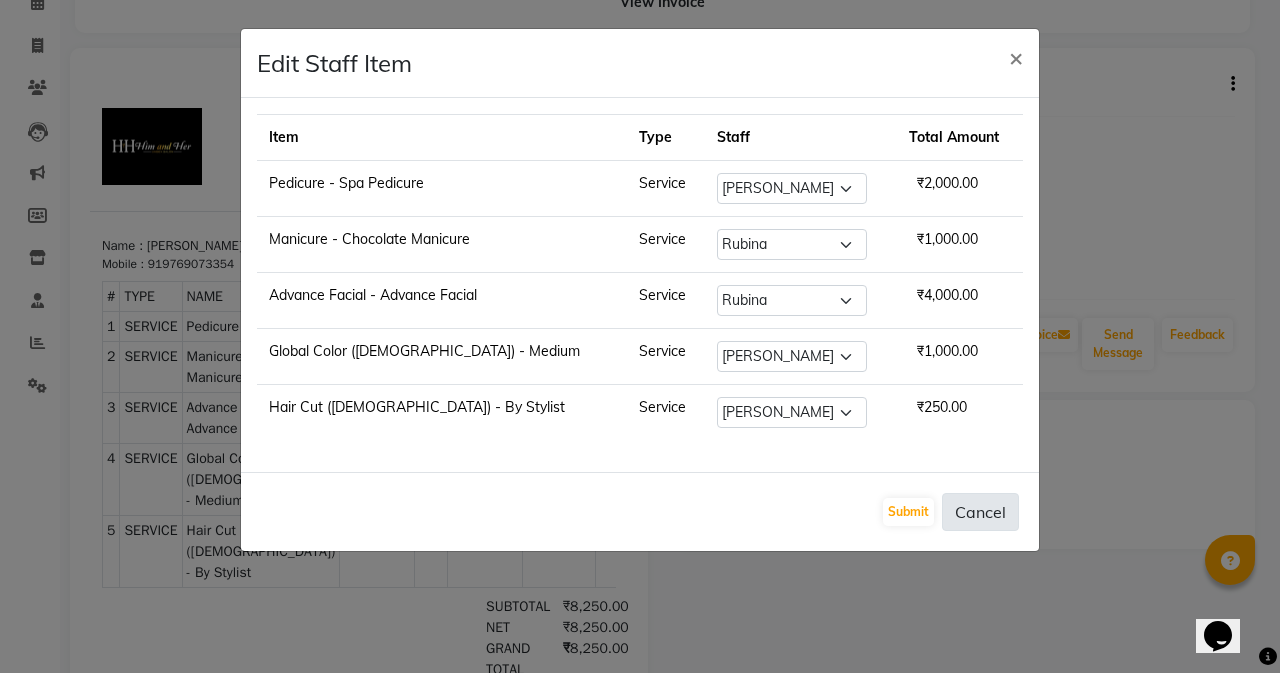 click on "Cancel" 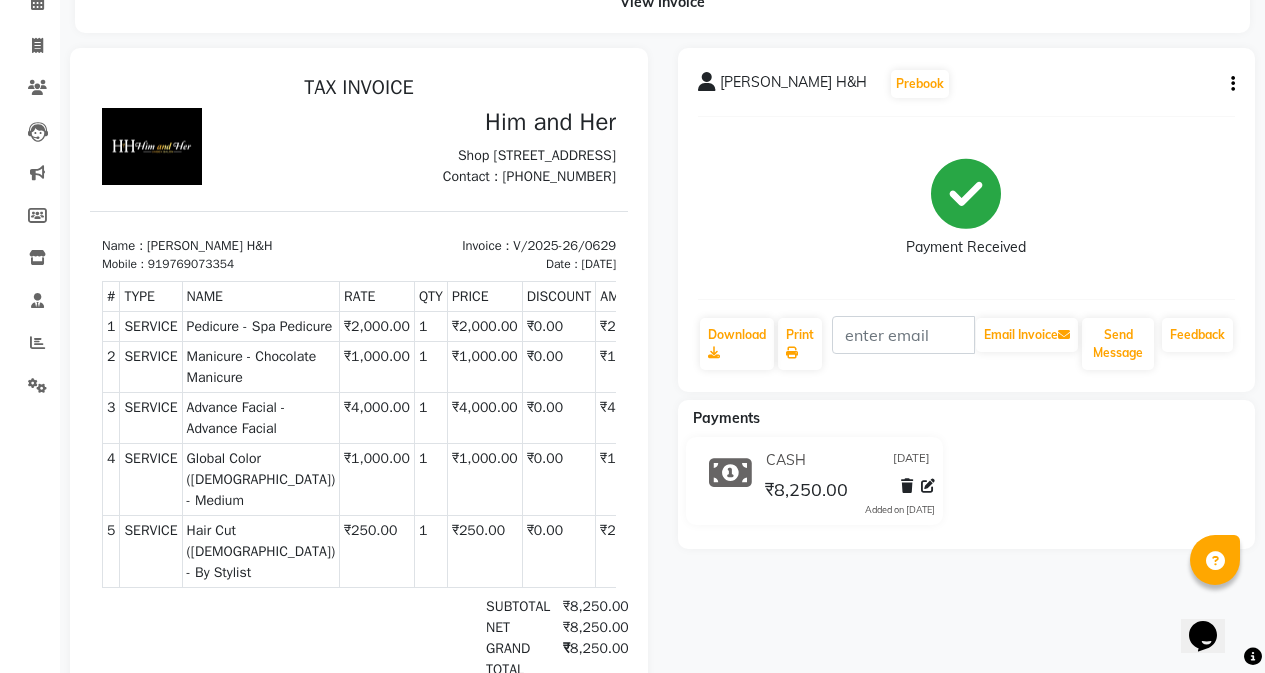 click on "Invoice" 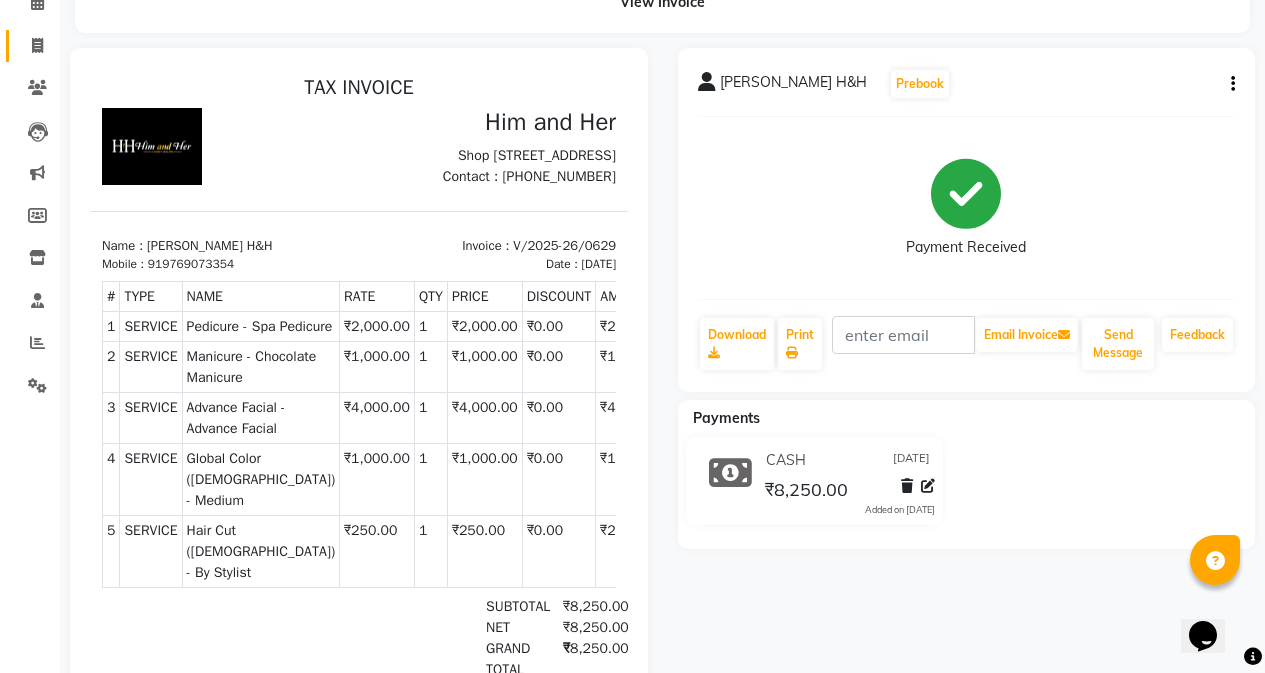click 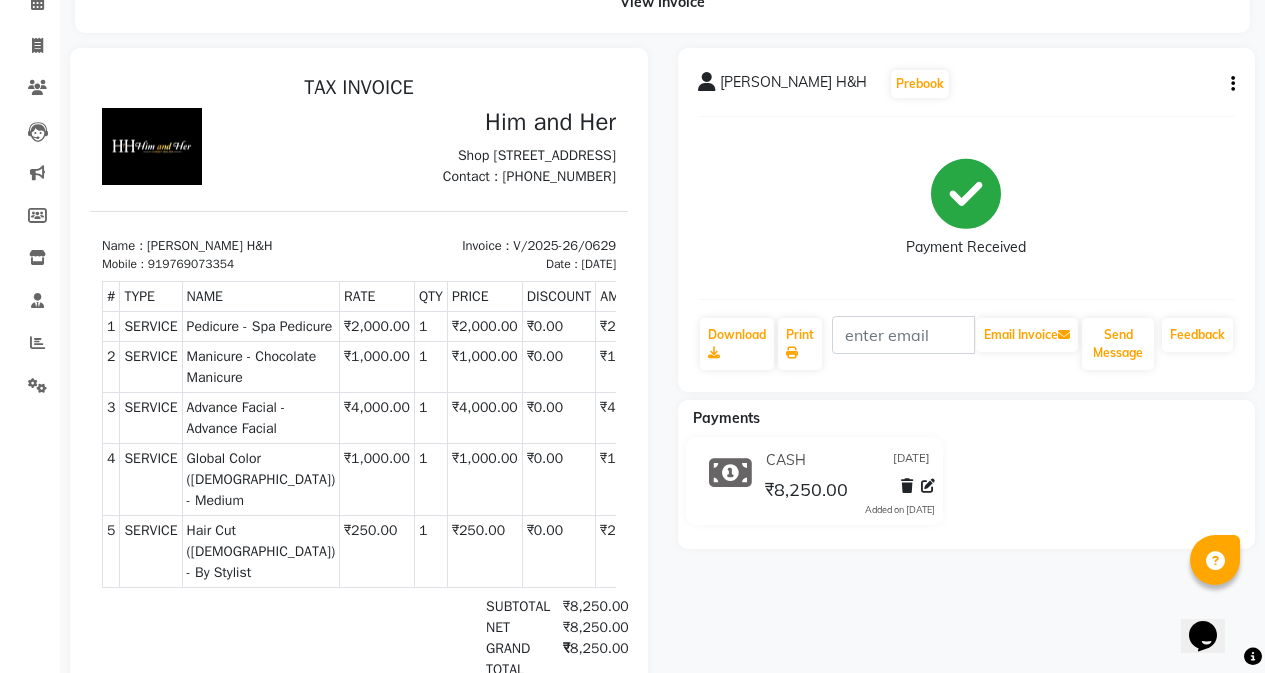 select on "service" 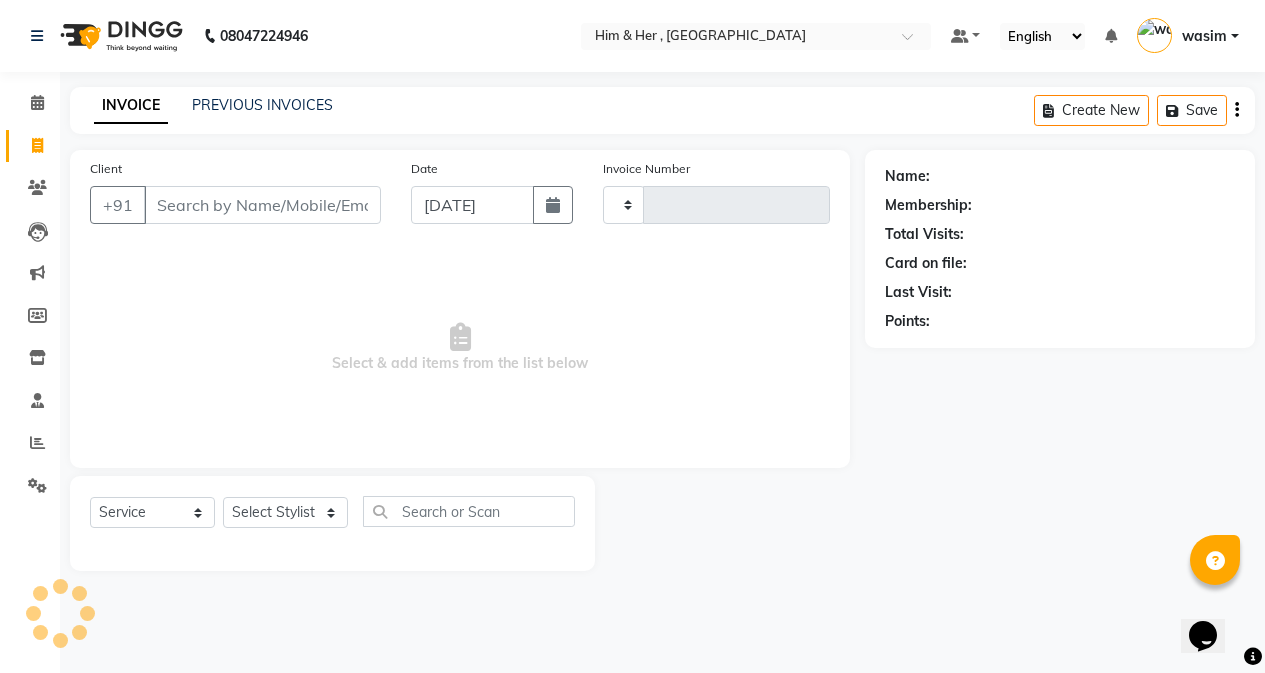 type on "0630" 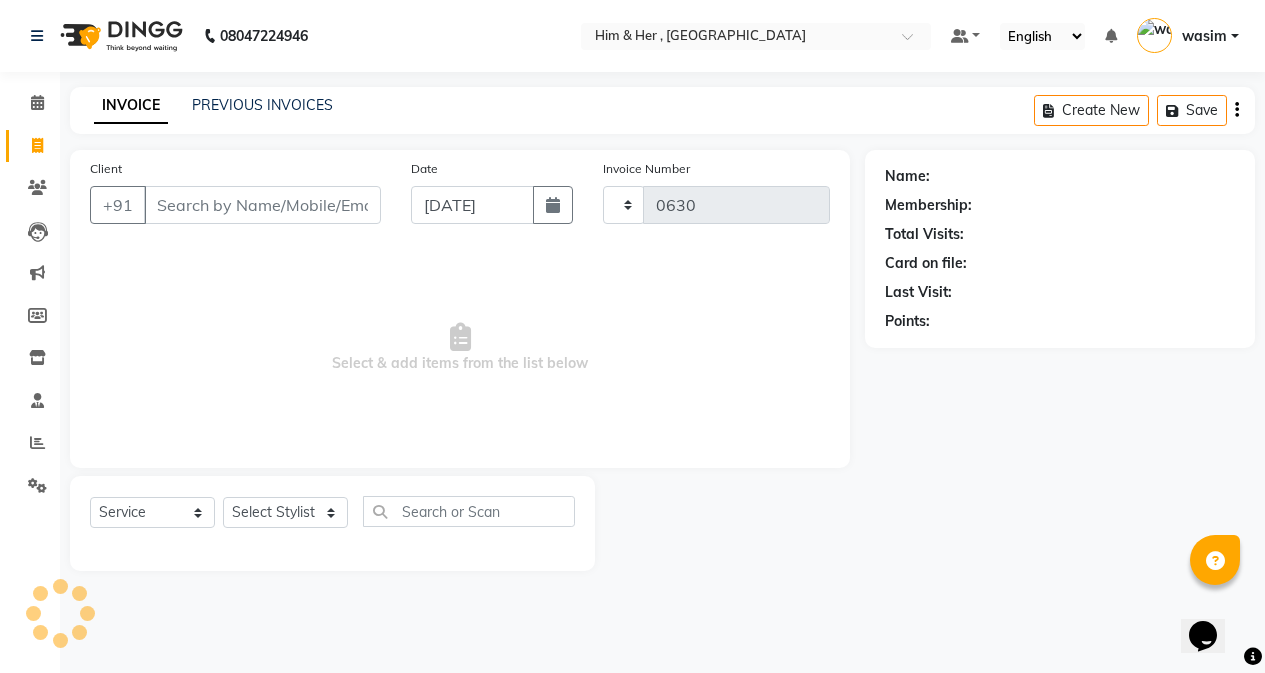 scroll, scrollTop: 0, scrollLeft: 0, axis: both 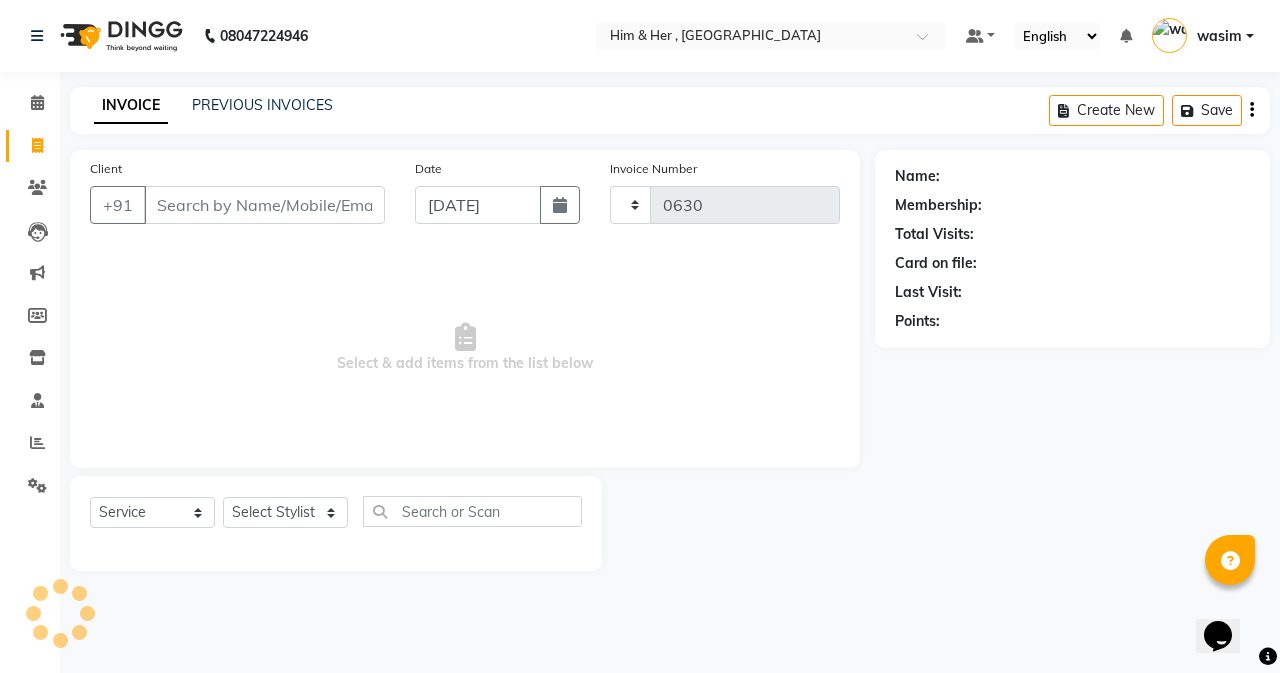 select on "5934" 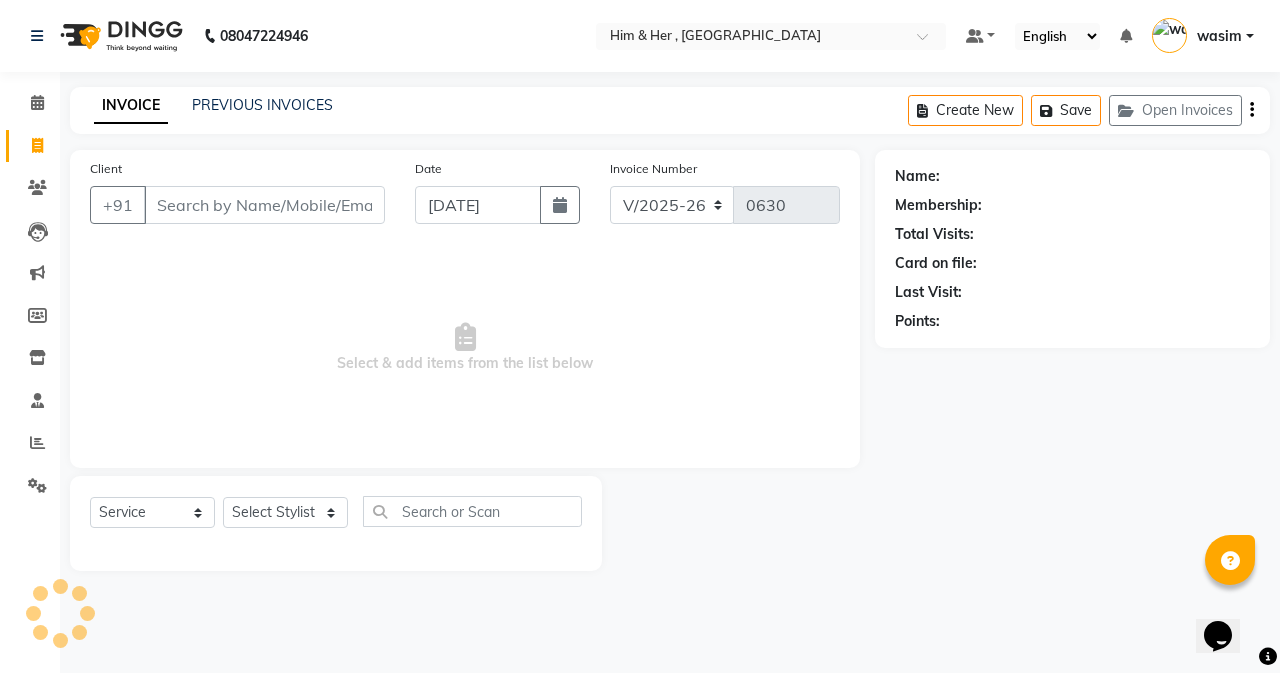 click on "Client +91" 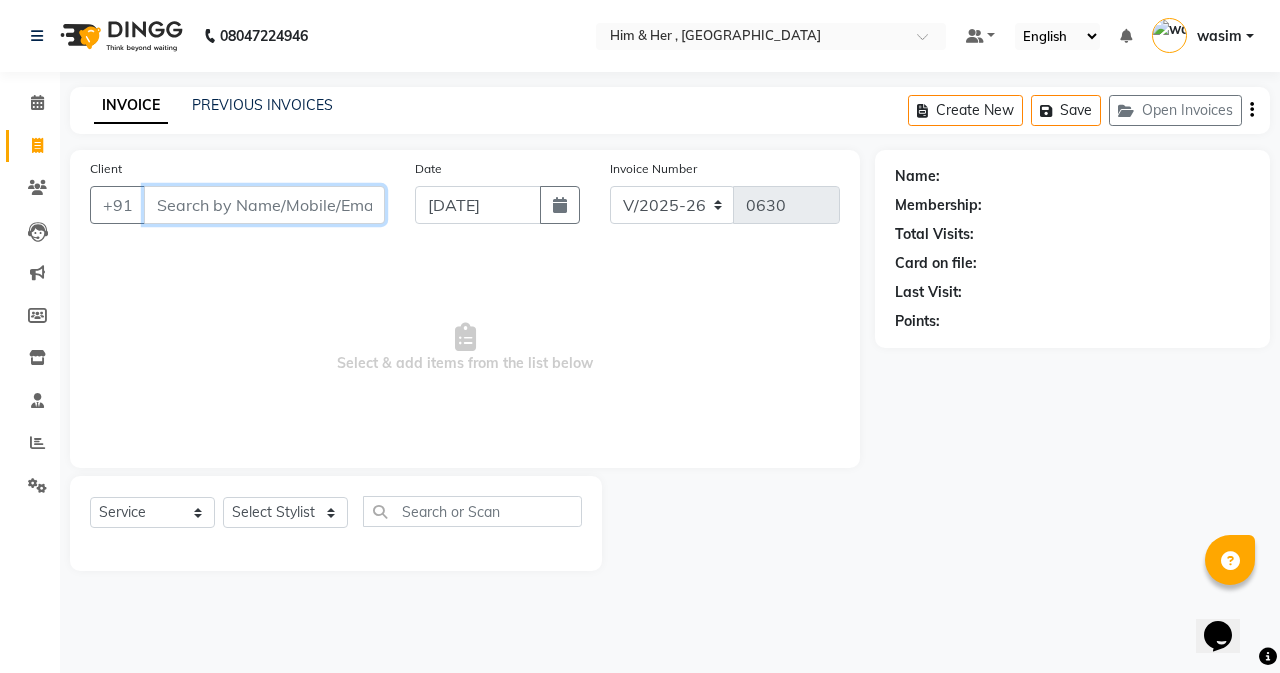 click on "Client" at bounding box center [264, 205] 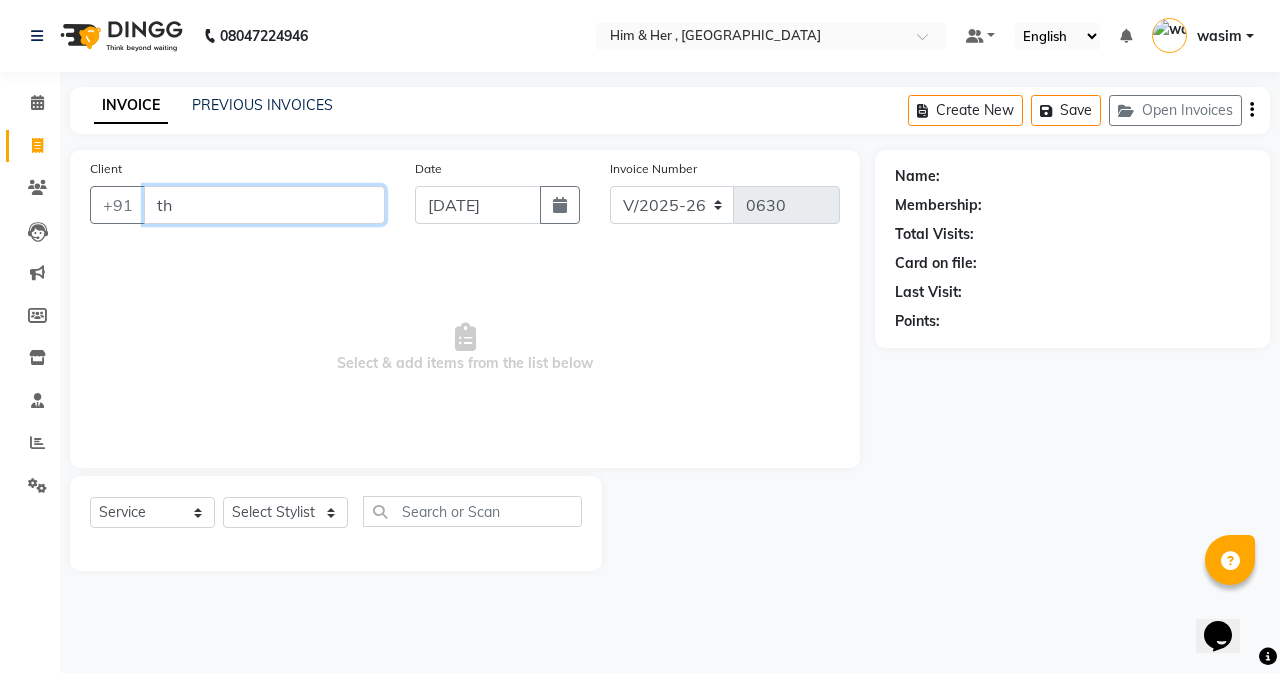 type on "t" 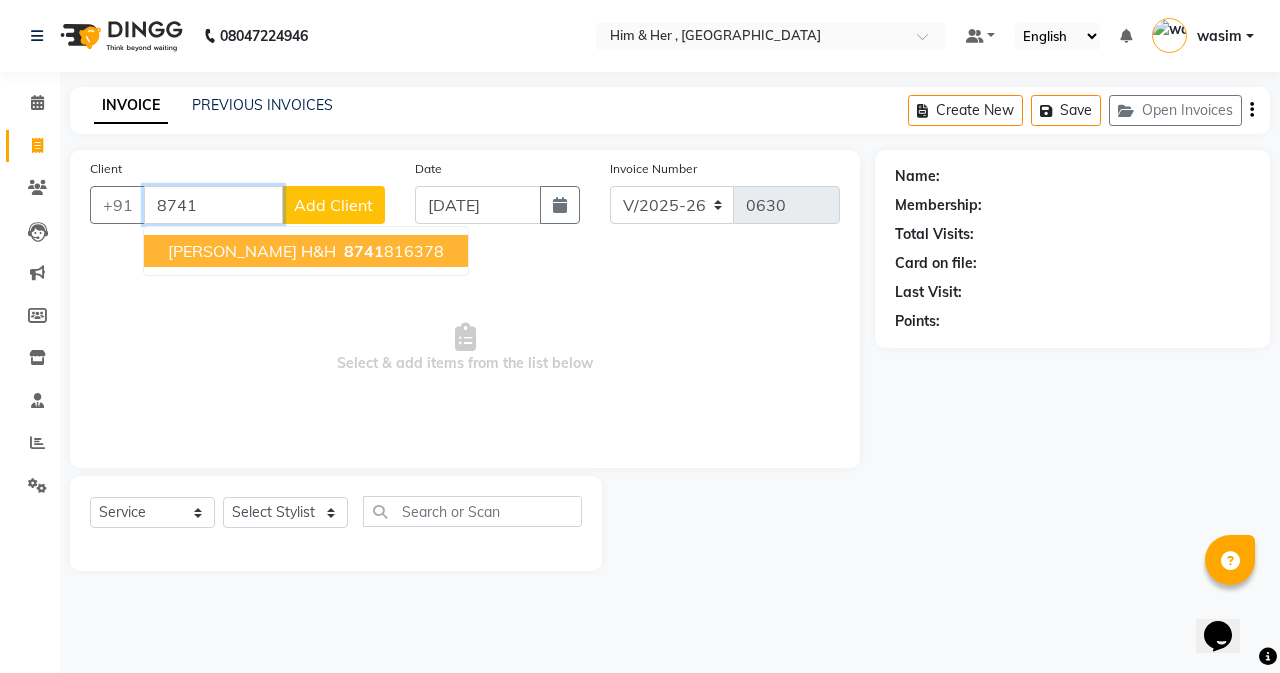 click on "8741 816378" at bounding box center [392, 251] 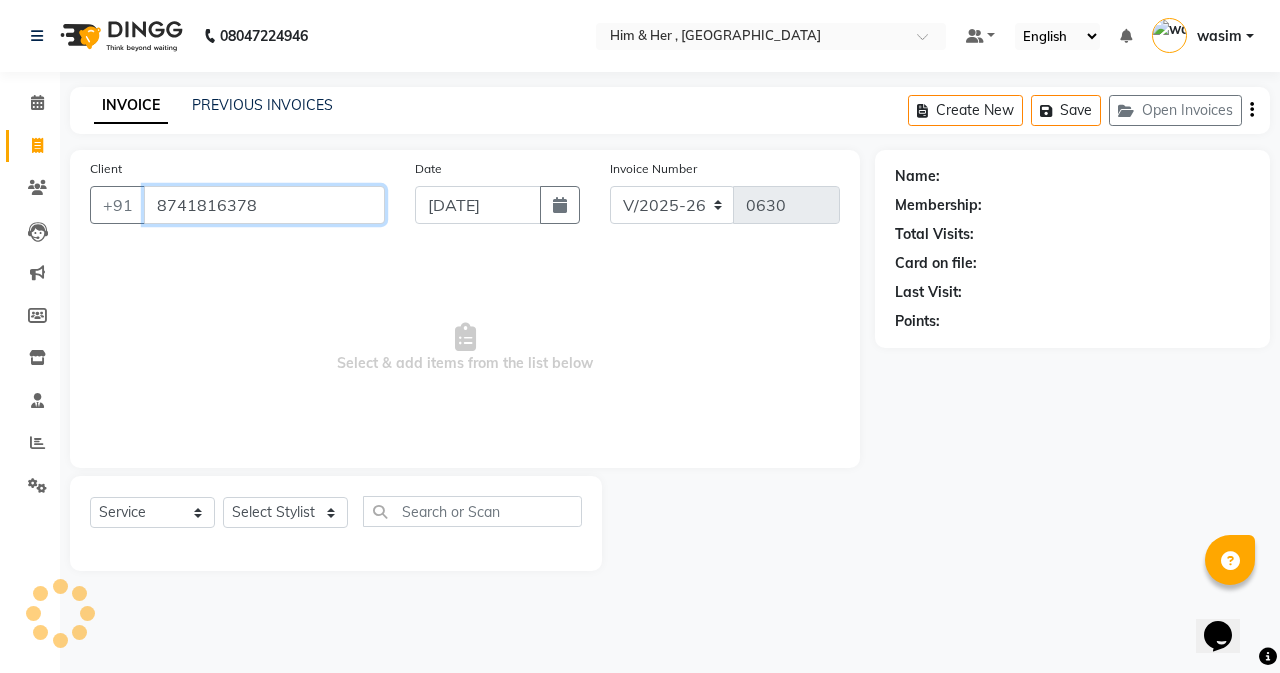 type on "8741816378" 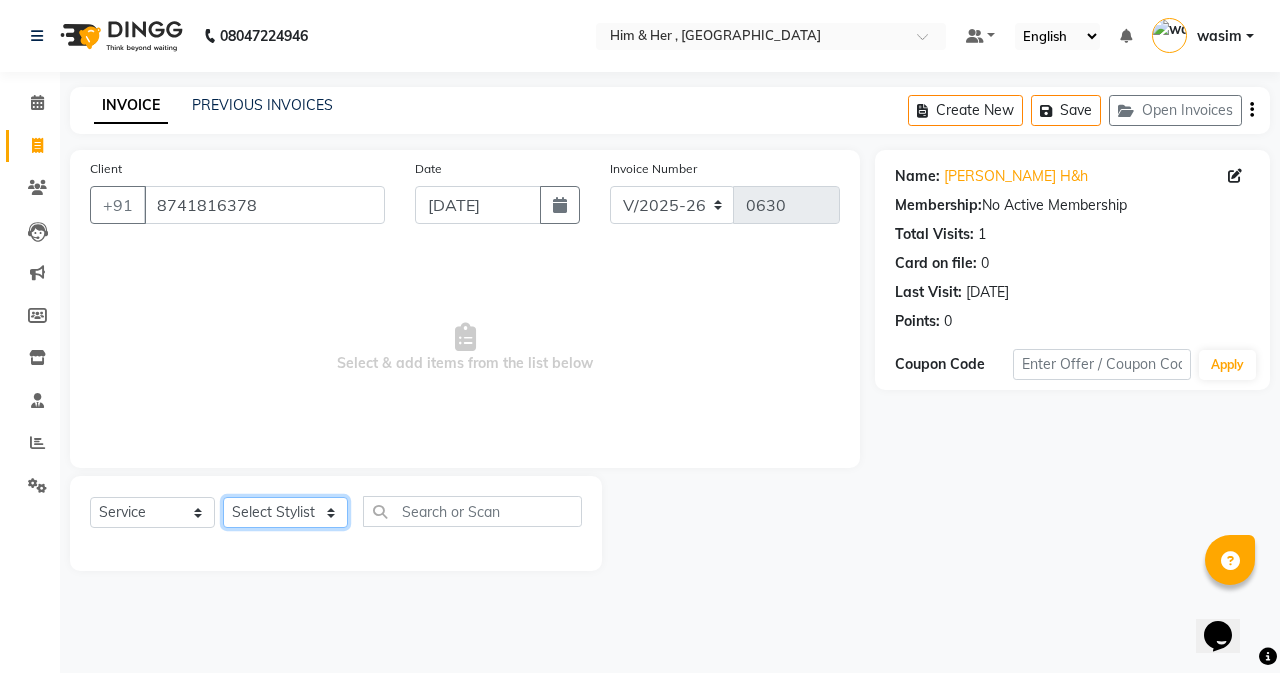 click on "Select Stylist [PERSON_NAME] Rubina [PERSON_NAME] [PERSON_NAME]" 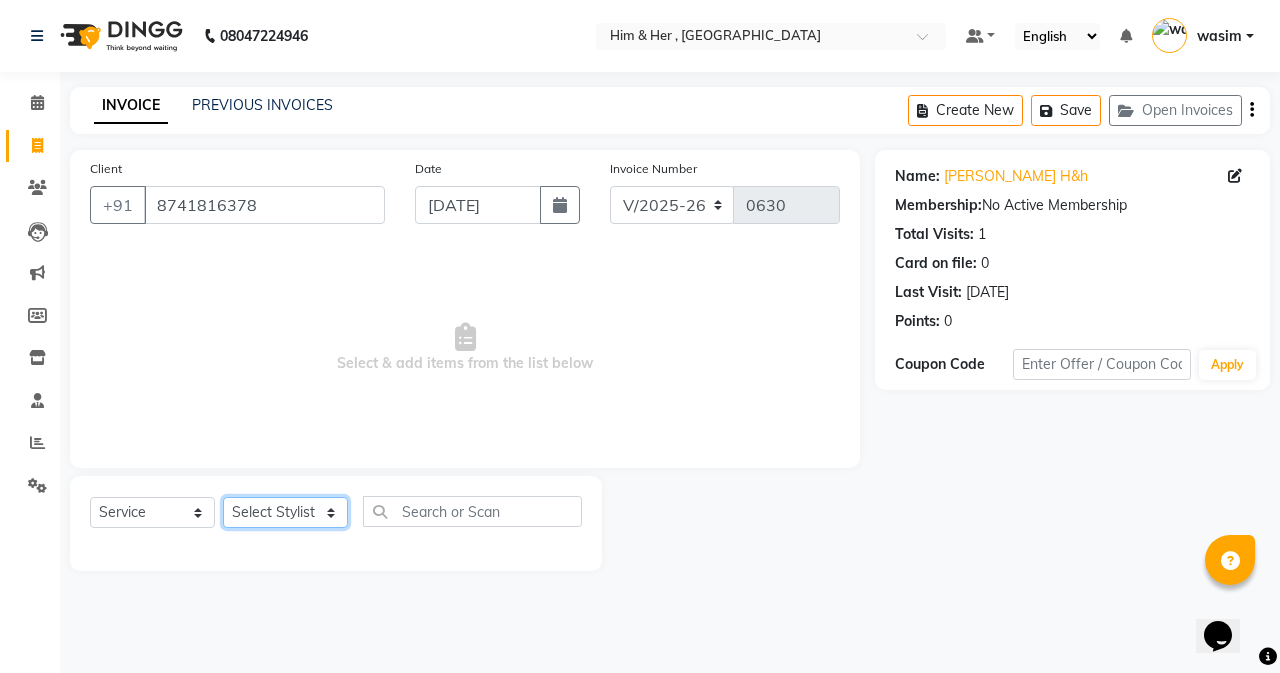 select on "42532" 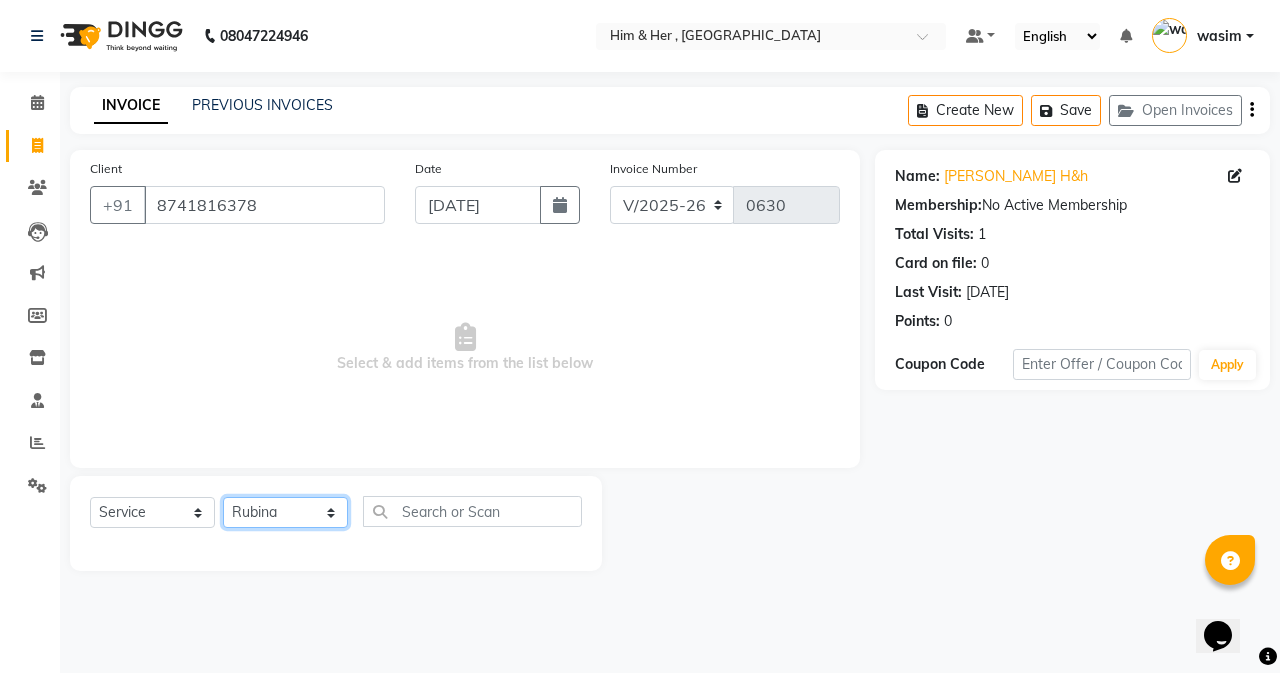 click on "Select Stylist [PERSON_NAME] Rubina [PERSON_NAME] [PERSON_NAME]" 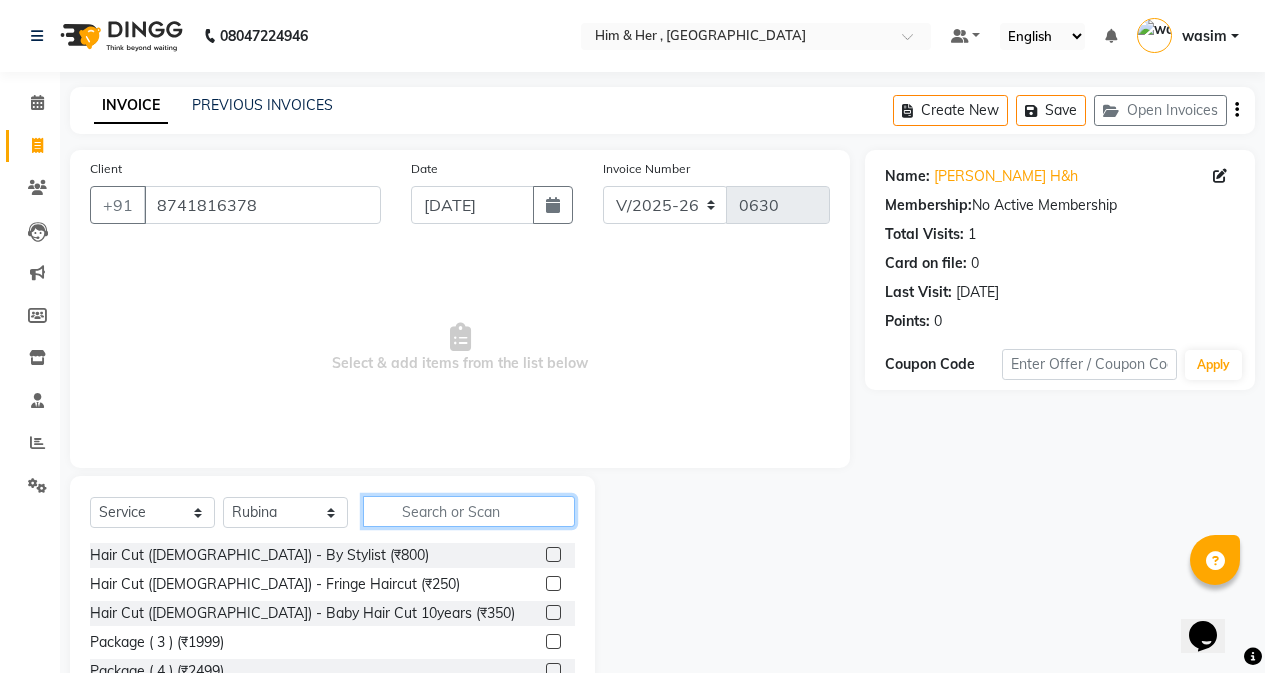 click 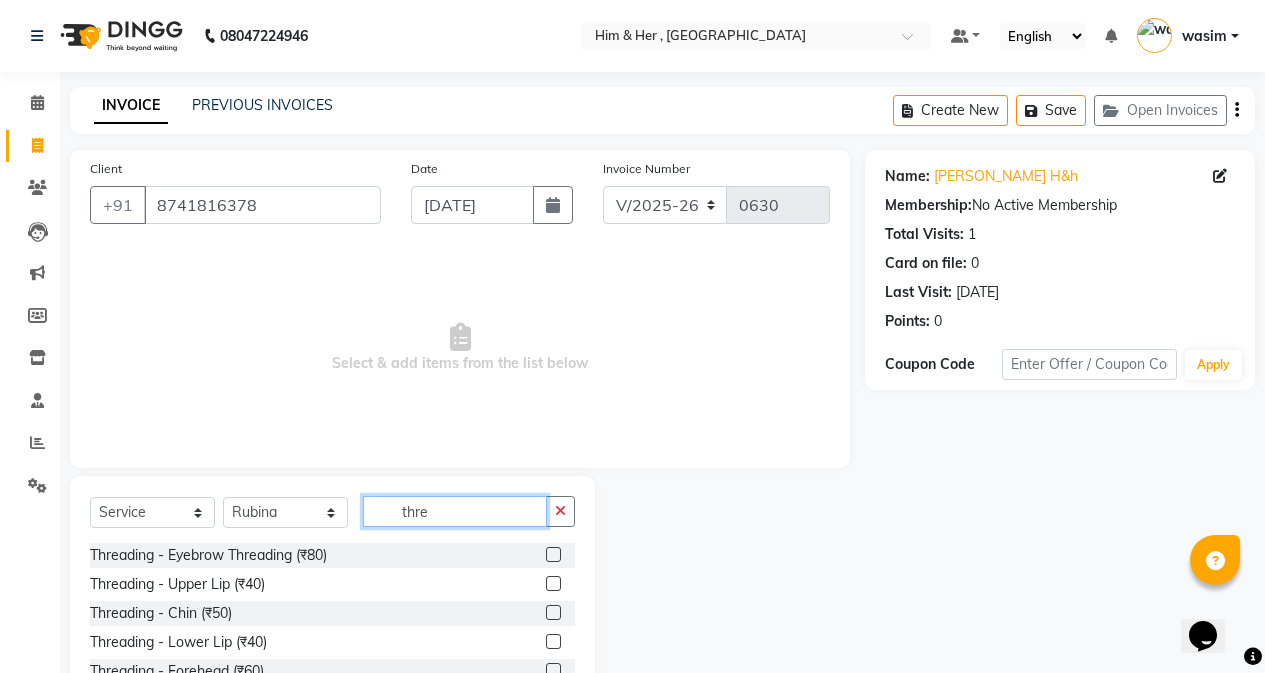 type on "thre" 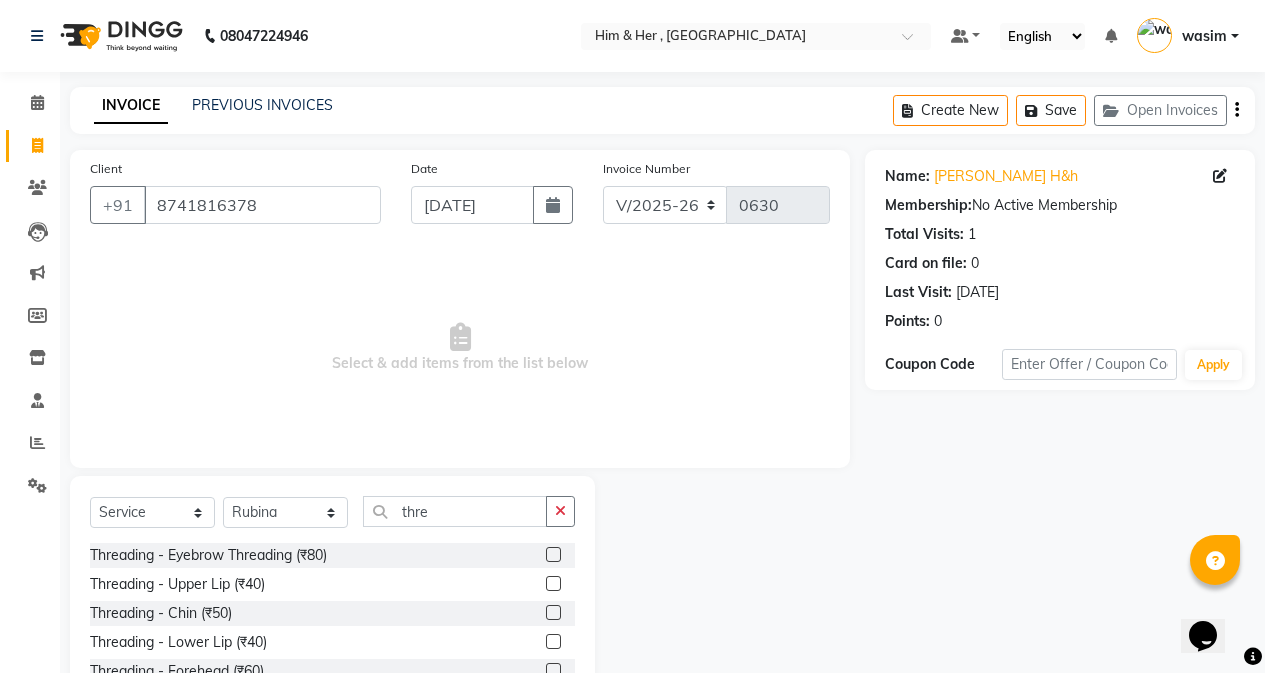 click on "Threading - Eyebrow Threading (₹80)" 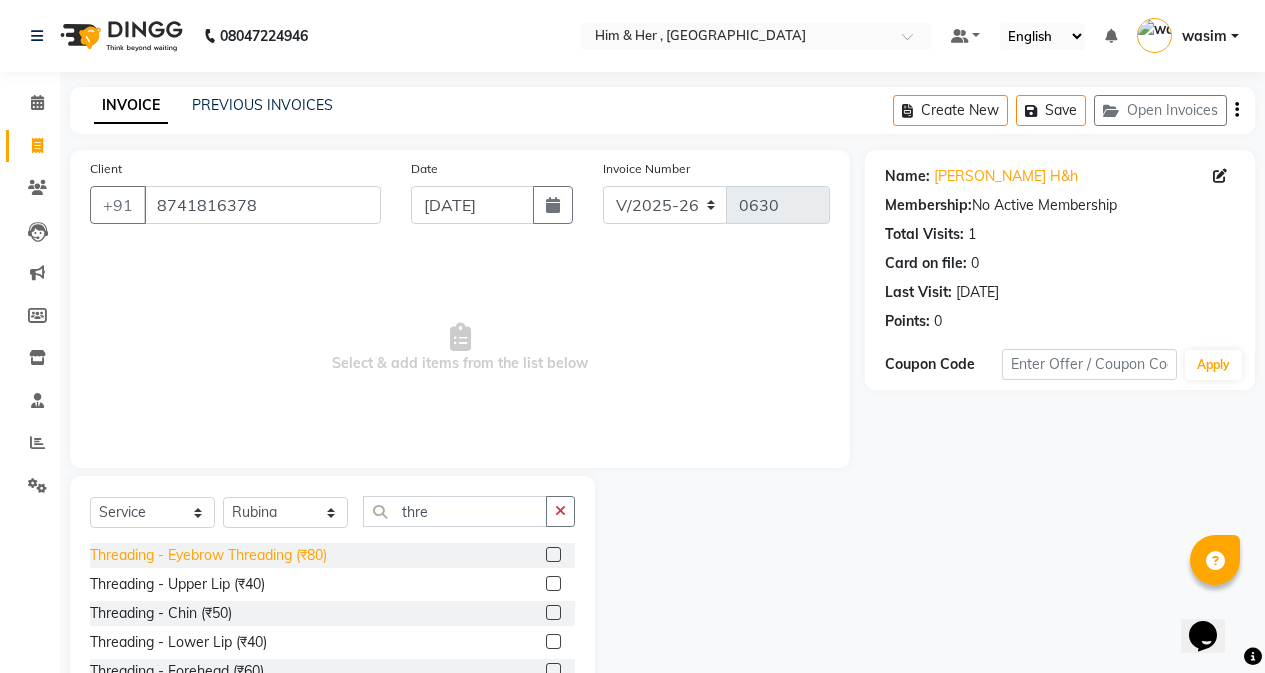 click on "Threading - Eyebrow Threading (₹80)" 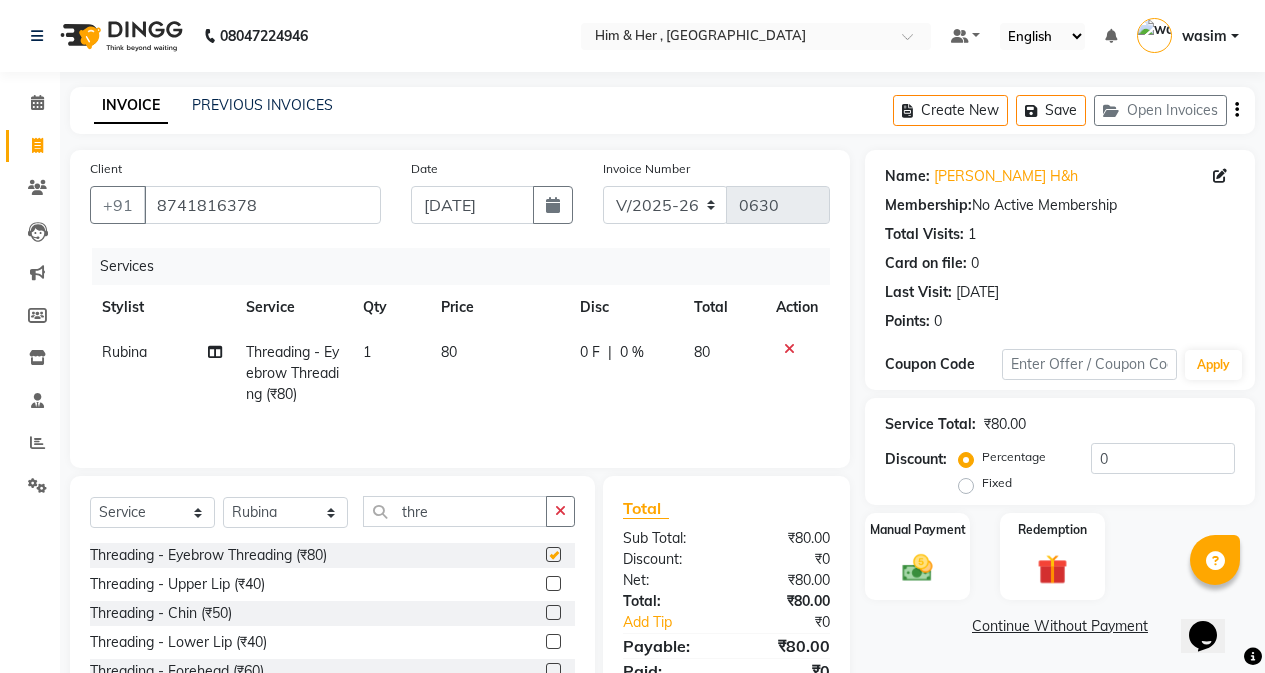 checkbox on "false" 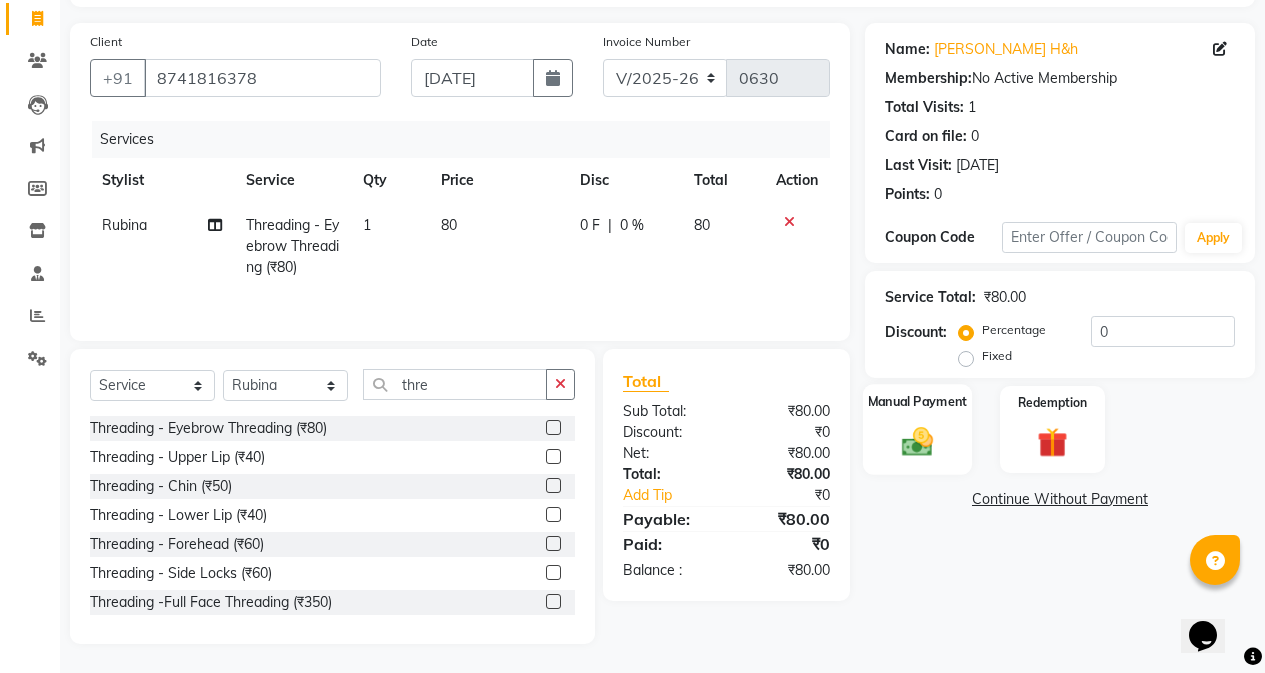 scroll, scrollTop: 128, scrollLeft: 0, axis: vertical 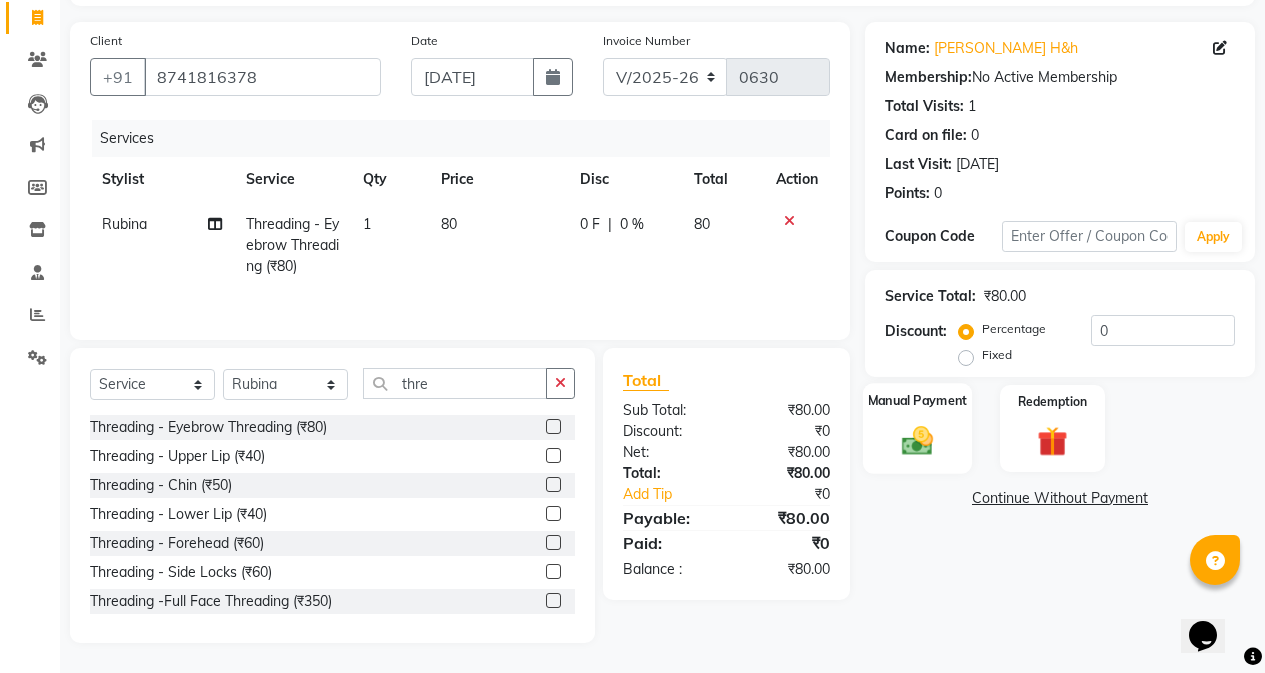 click 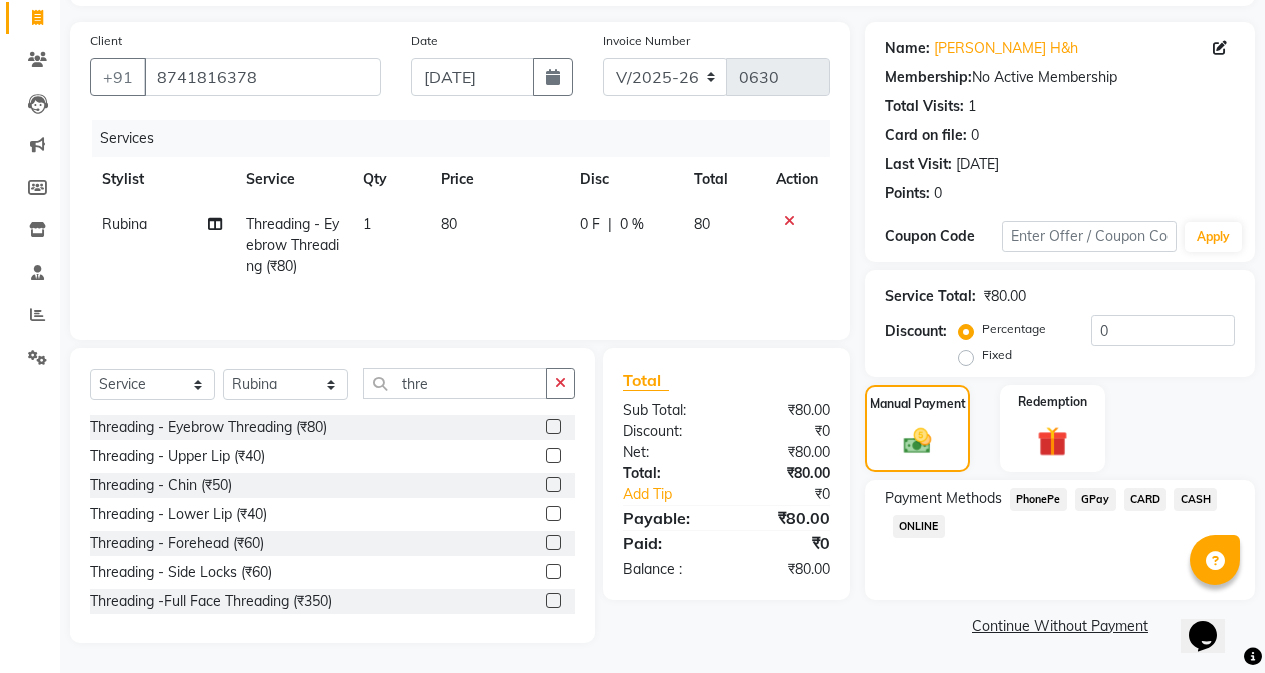 click on "GPay" 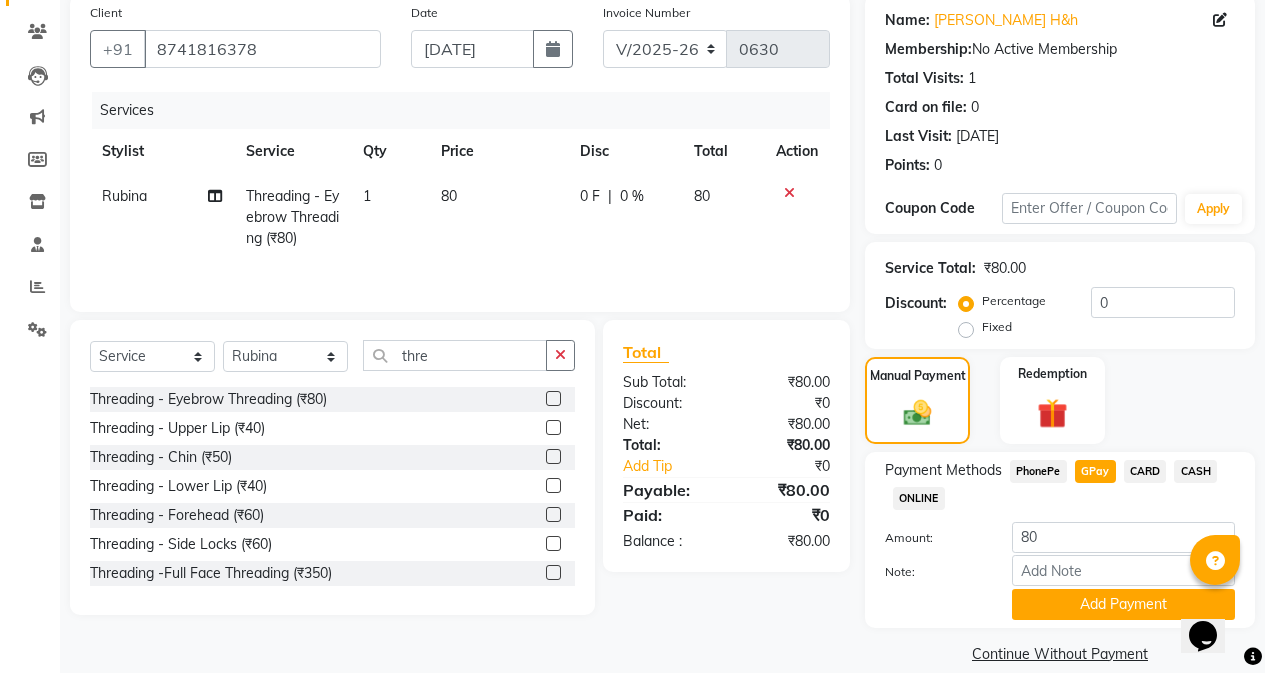 scroll, scrollTop: 182, scrollLeft: 0, axis: vertical 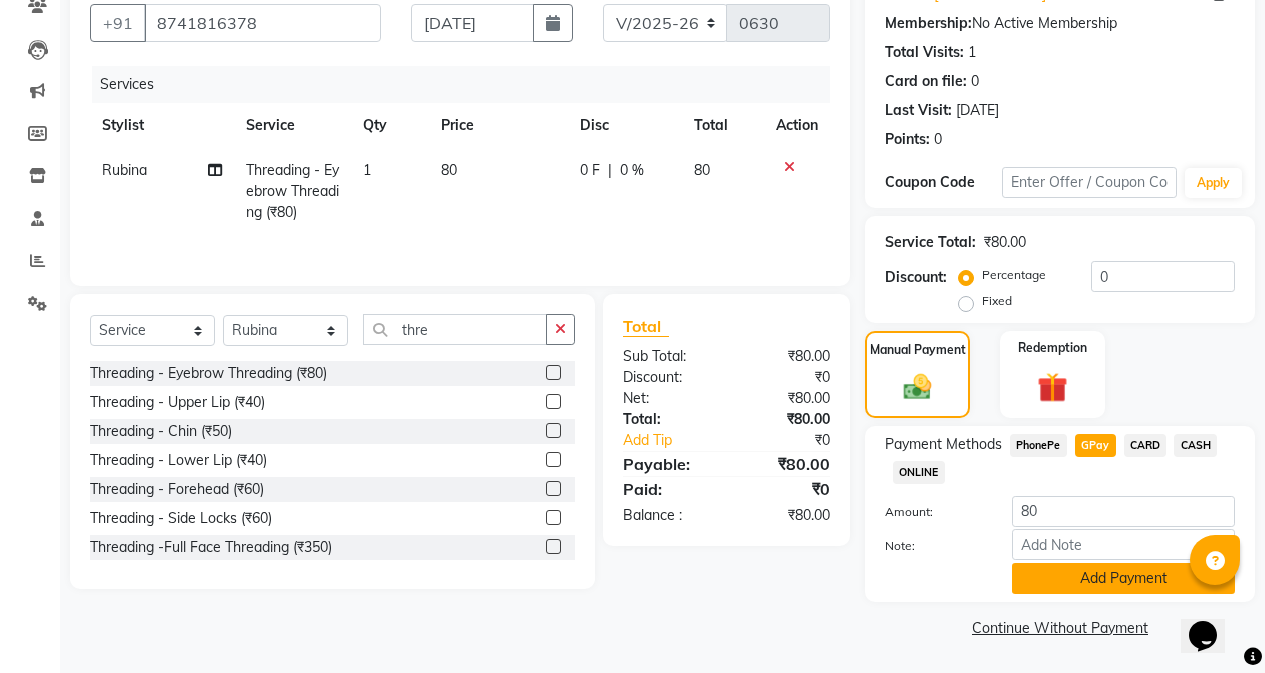 click on "Add Payment" 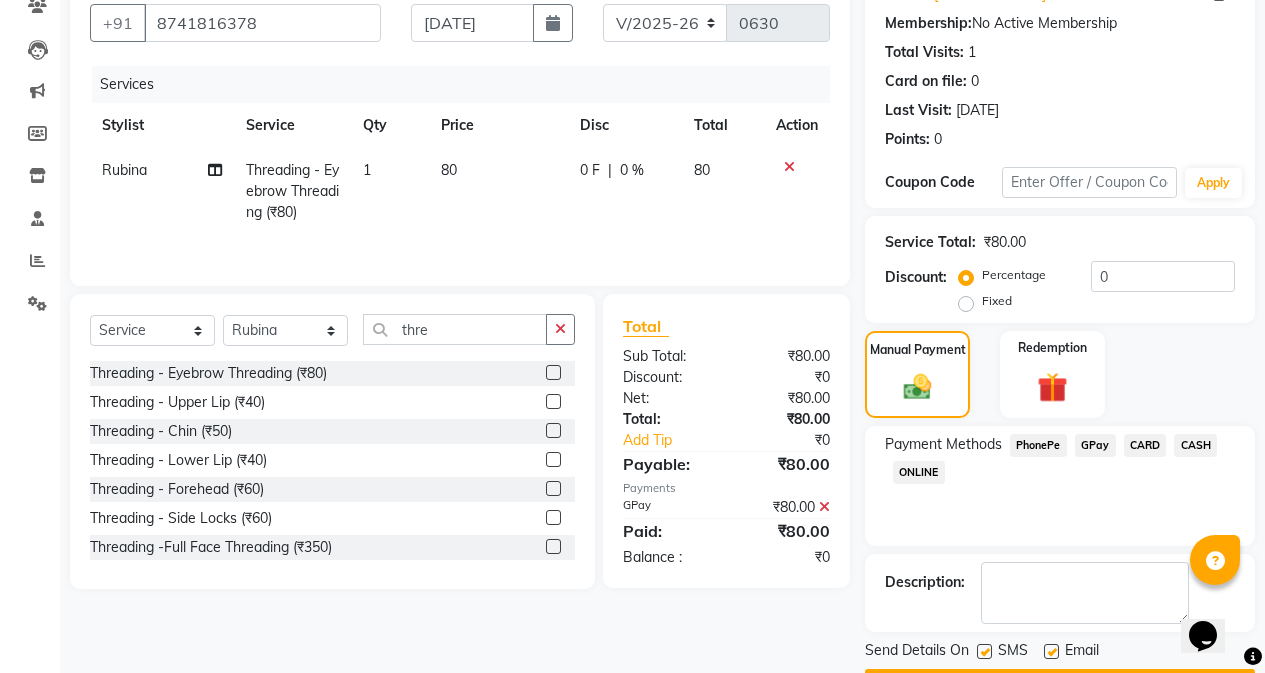 scroll, scrollTop: 239, scrollLeft: 0, axis: vertical 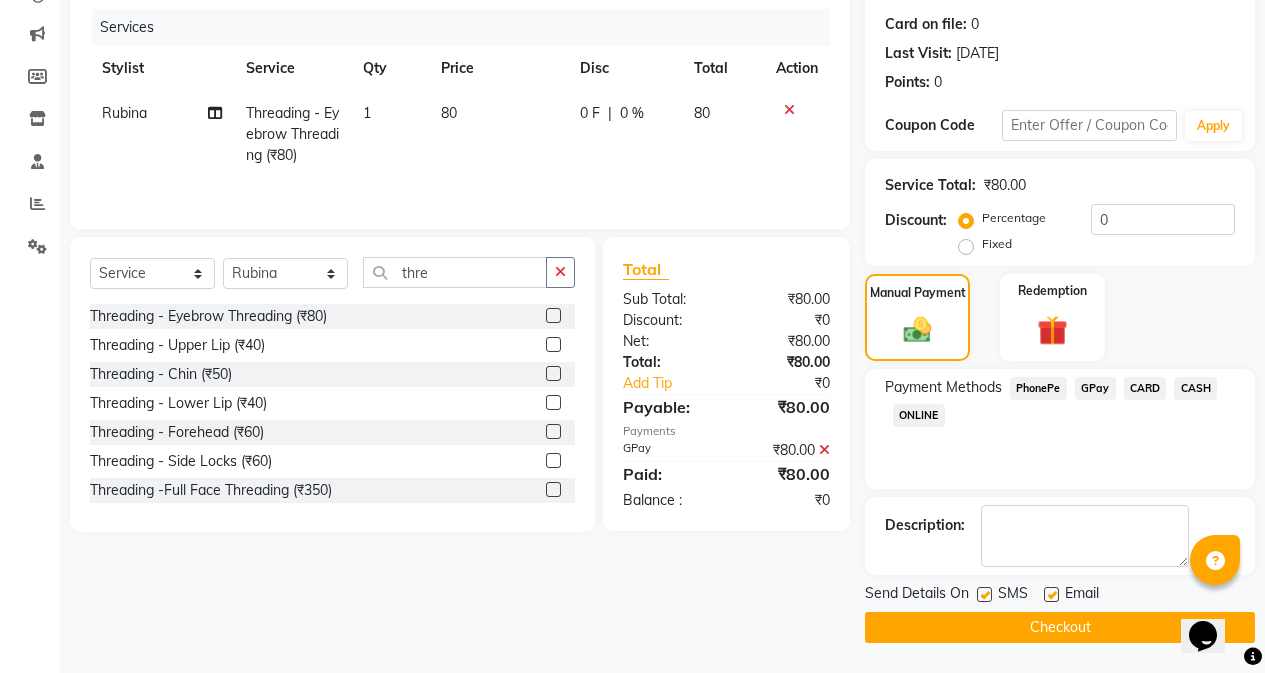 click on "Checkout" 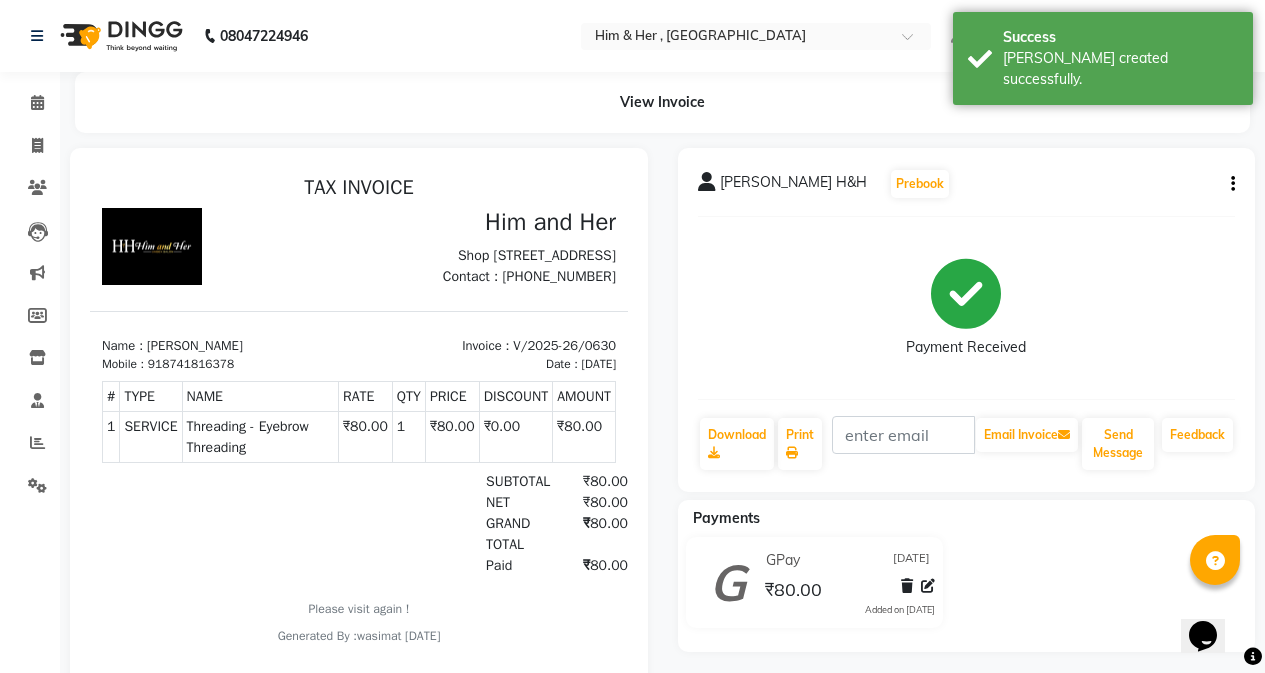 scroll, scrollTop: 0, scrollLeft: 0, axis: both 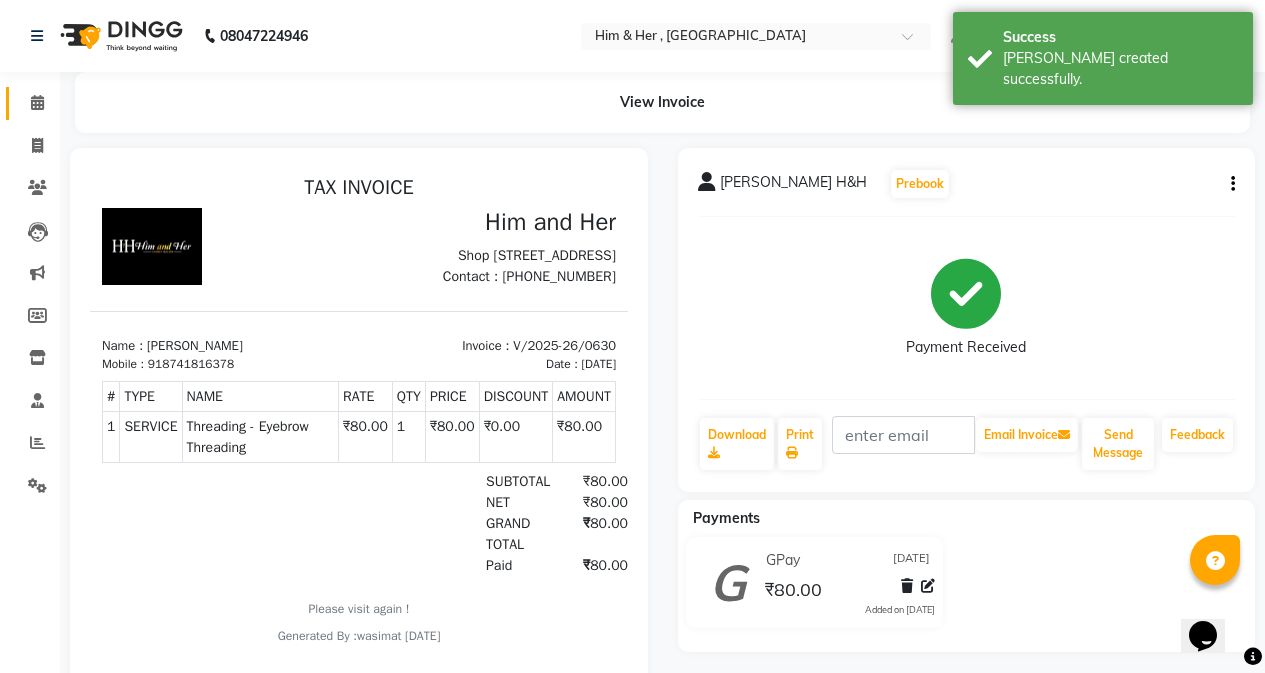 click on "Calendar" 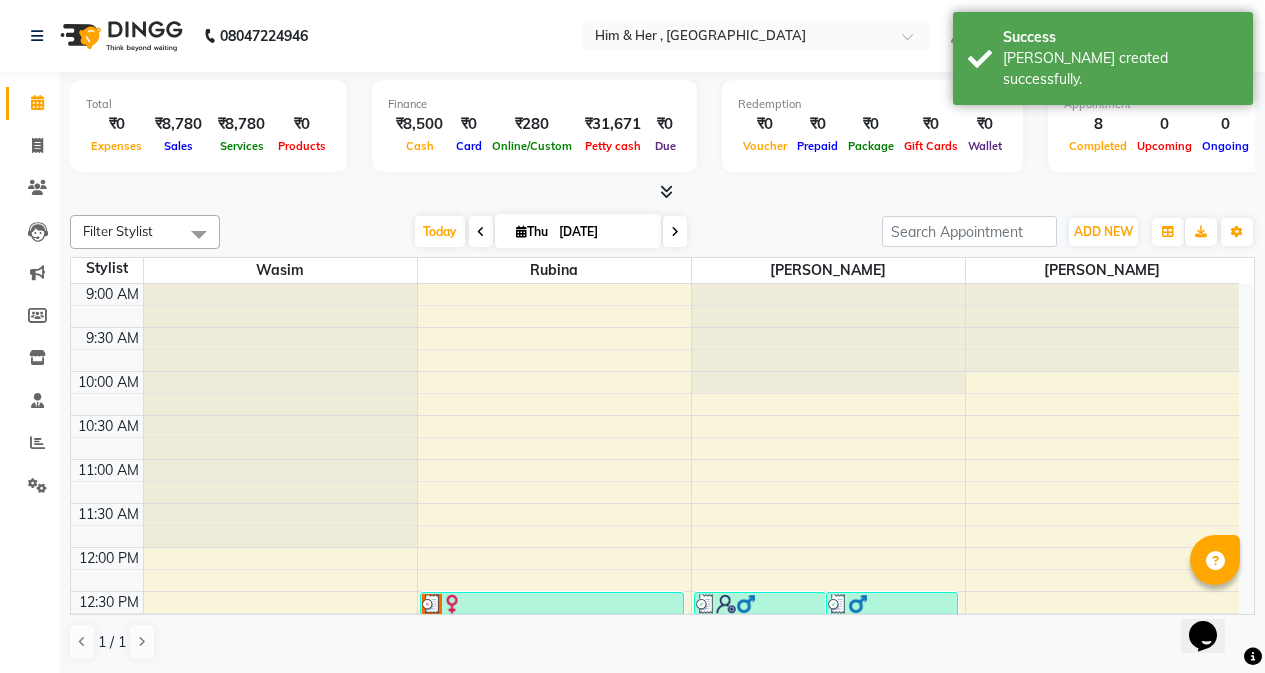 scroll, scrollTop: 200, scrollLeft: 0, axis: vertical 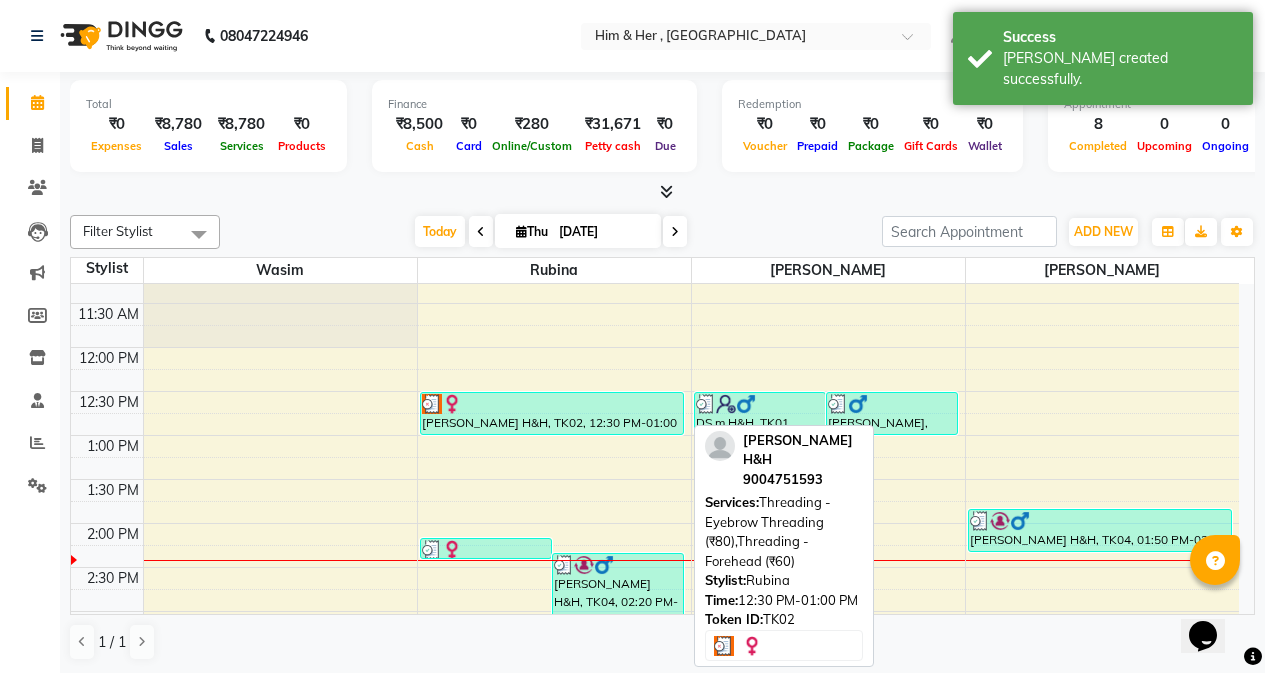 click at bounding box center [552, 404] 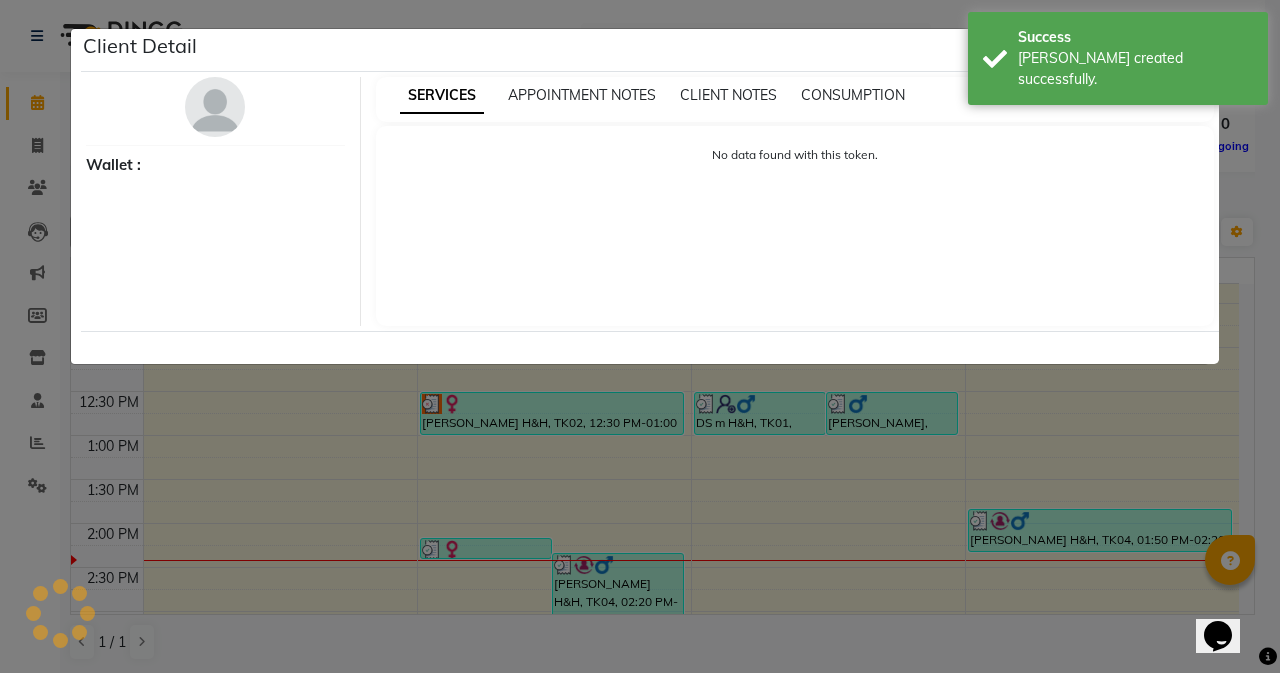select on "3" 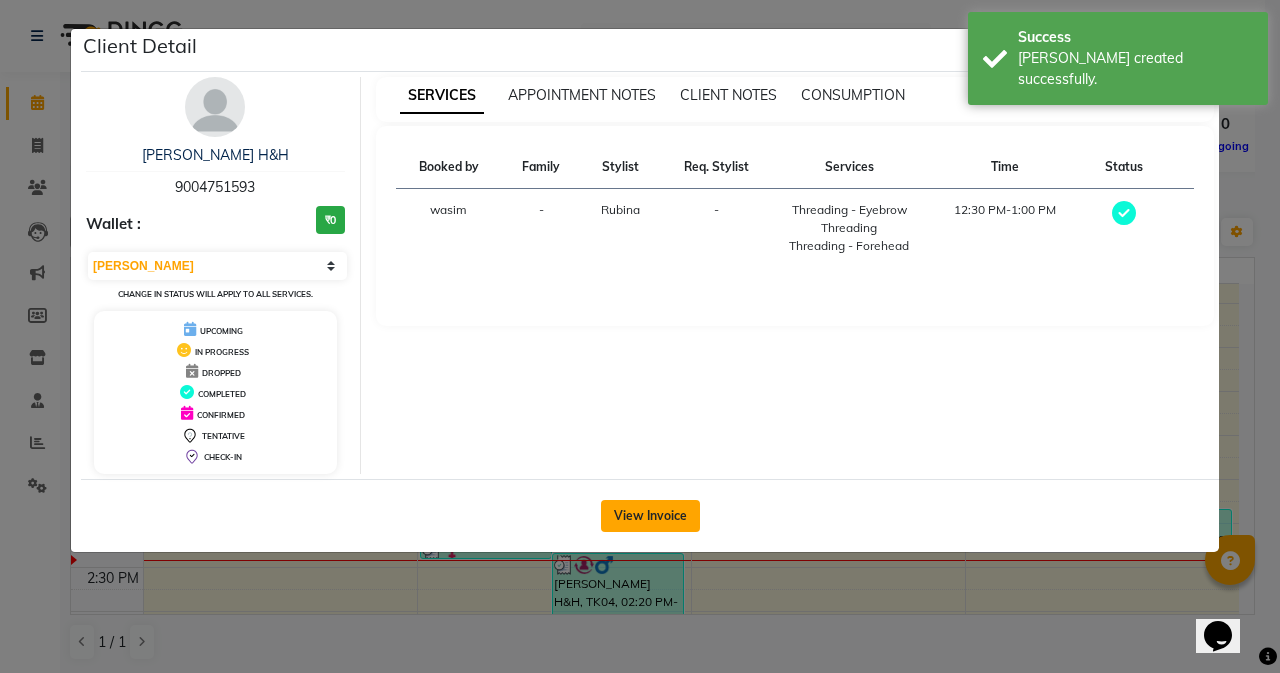 click on "View Invoice" 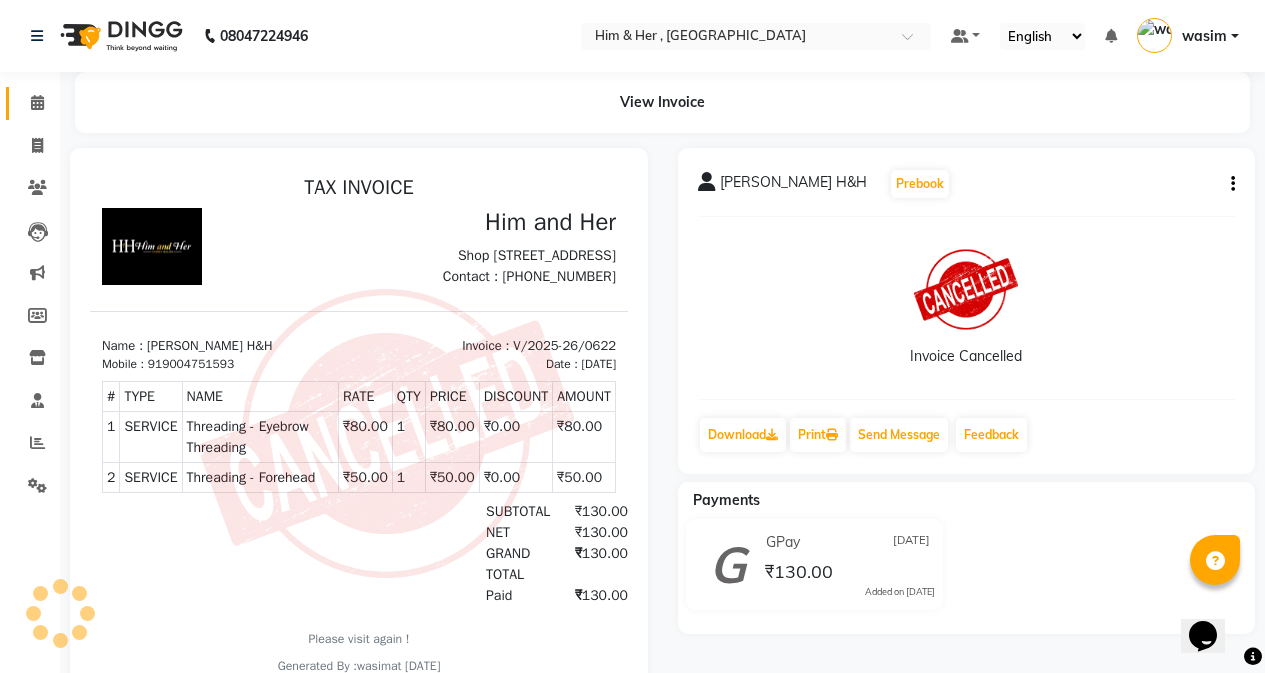 scroll, scrollTop: 0, scrollLeft: 0, axis: both 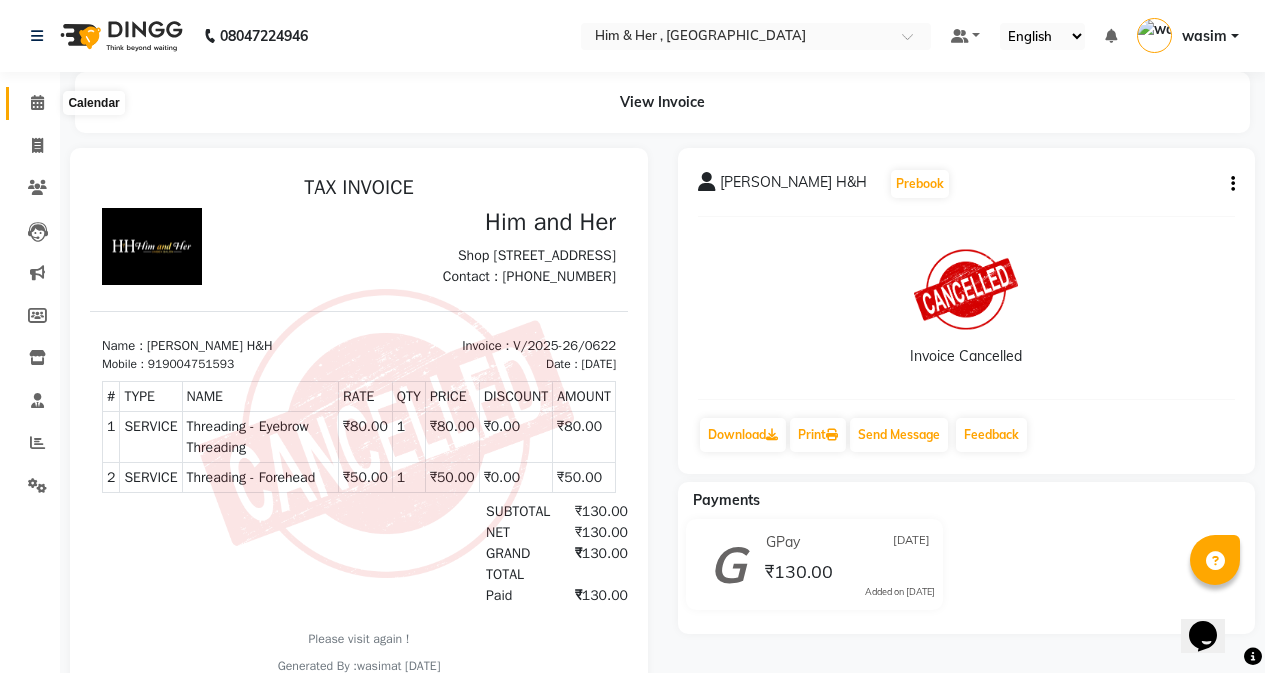 click 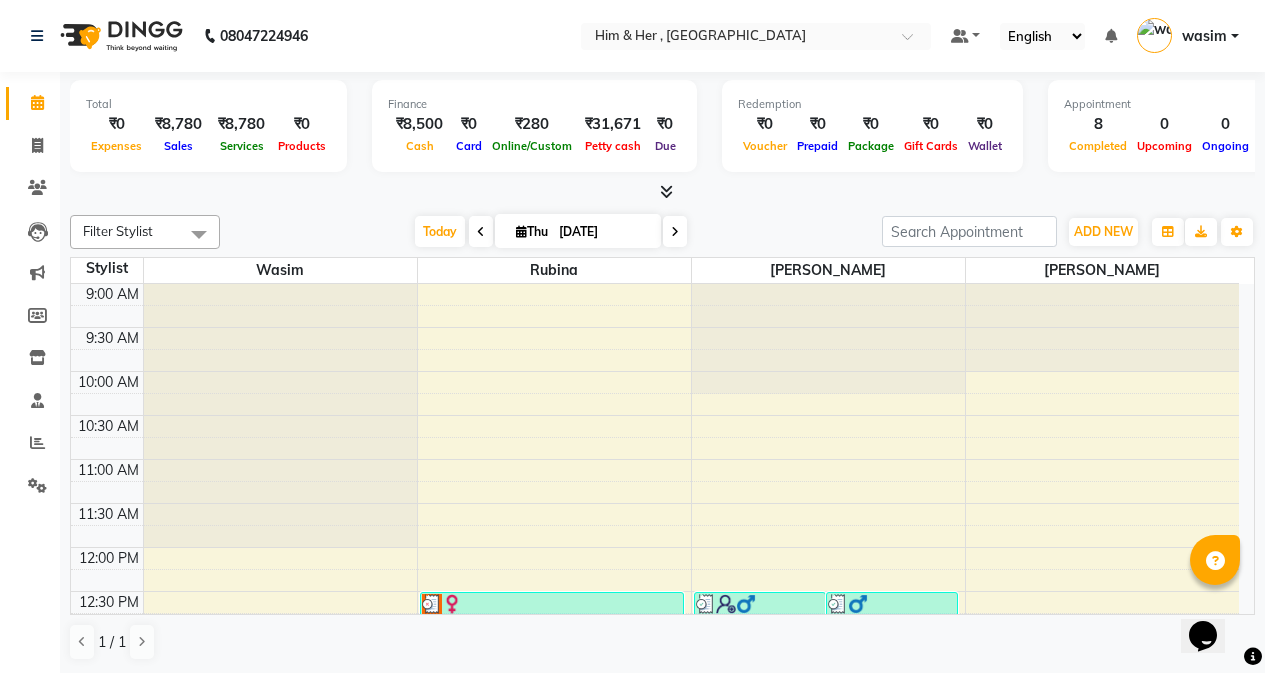 scroll, scrollTop: 300, scrollLeft: 0, axis: vertical 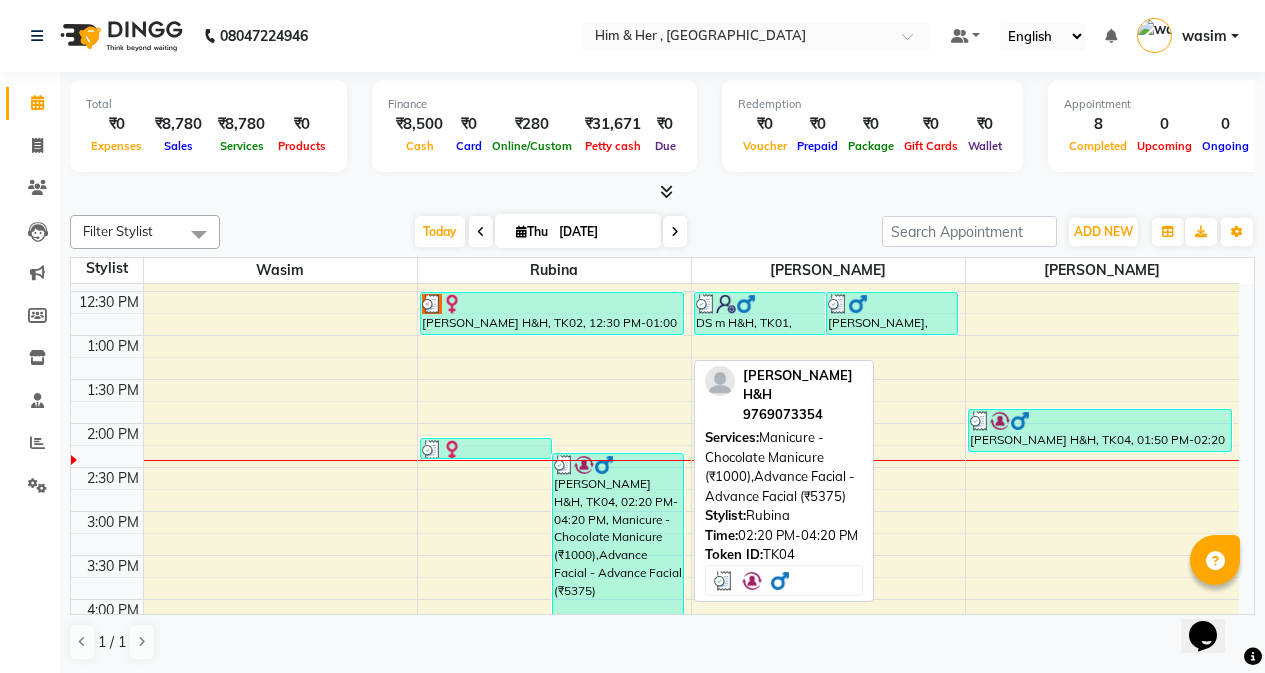 click on "[PERSON_NAME] H&H, TK04, 02:20 PM-04:20 PM, Manicure - Chocolate Manicure (₹1000),Advance Facial  - Advance Facial (₹5375)" at bounding box center [618, 540] 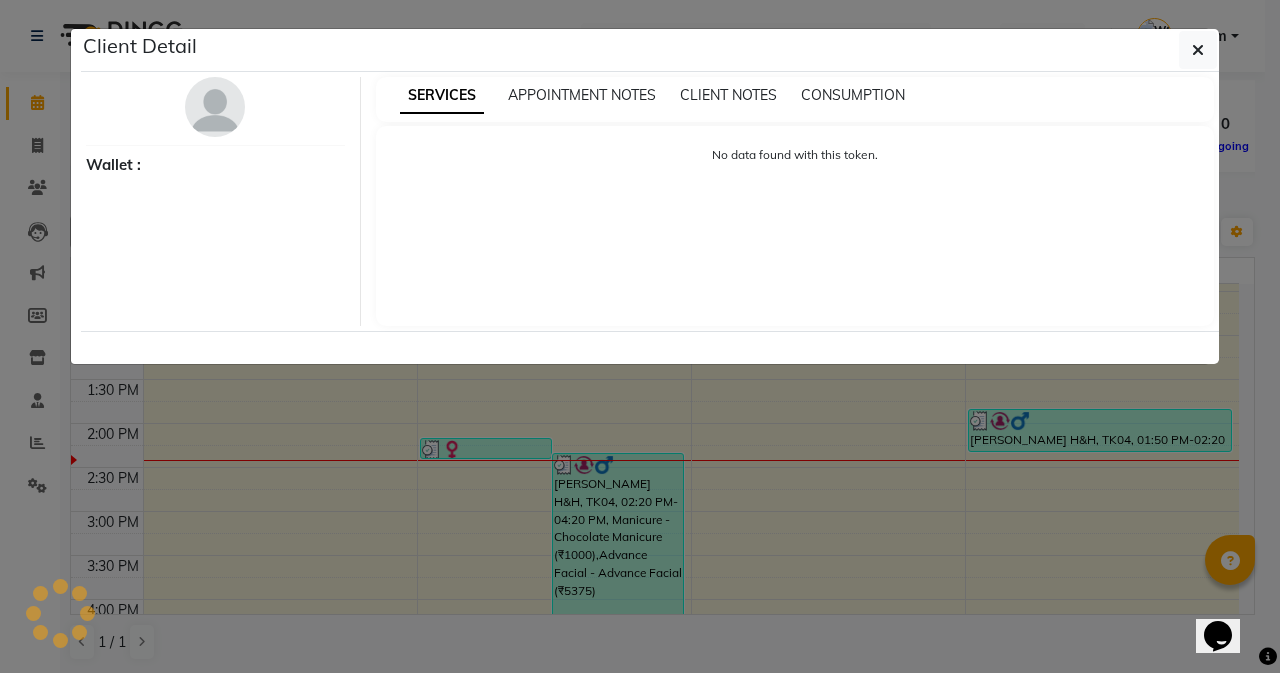 select on "3" 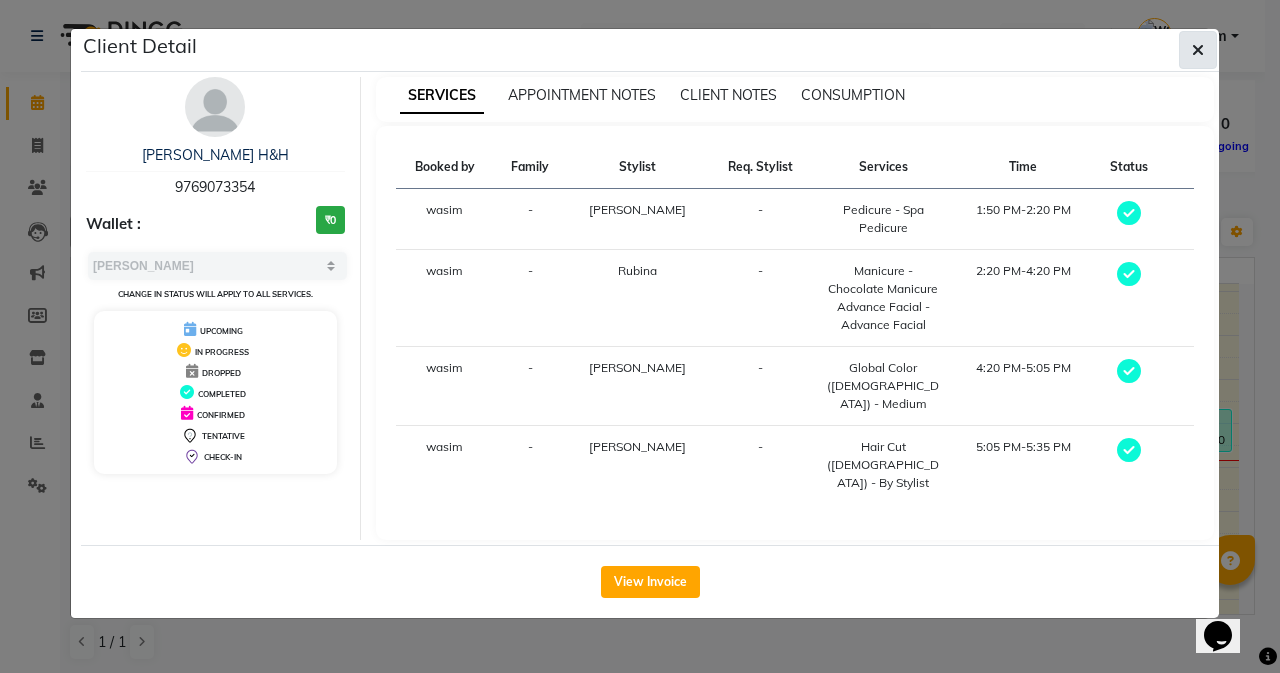 click 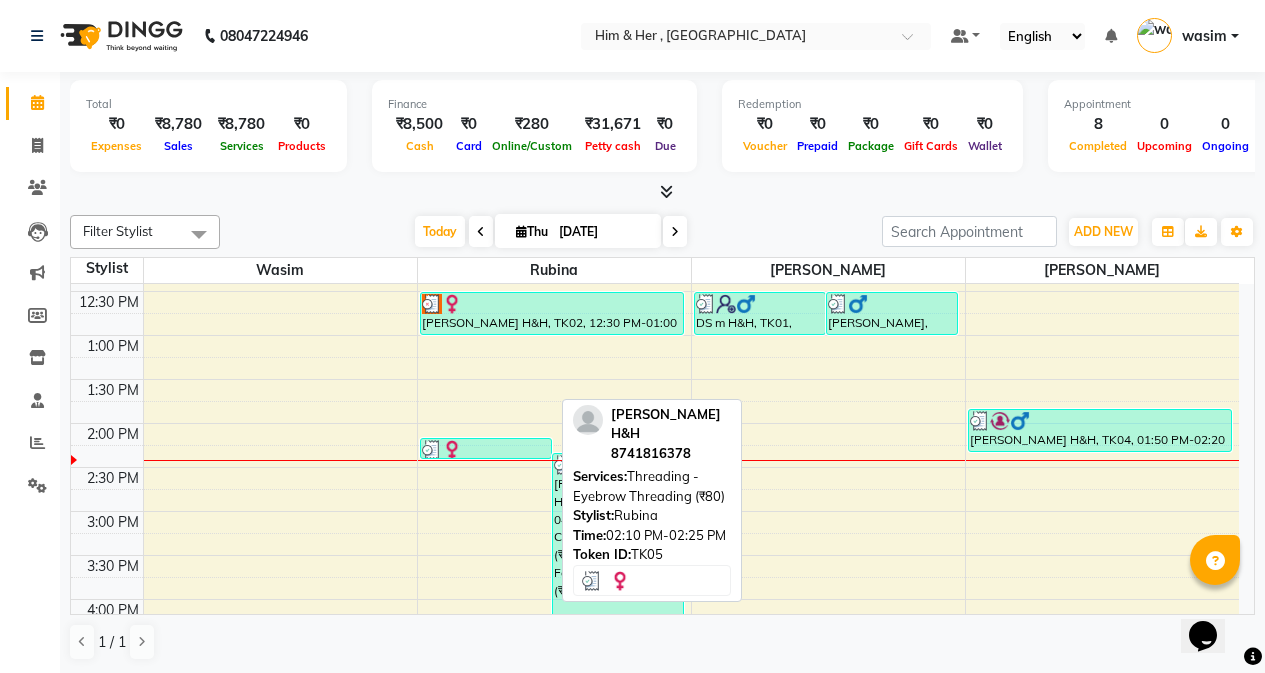 click at bounding box center (486, 450) 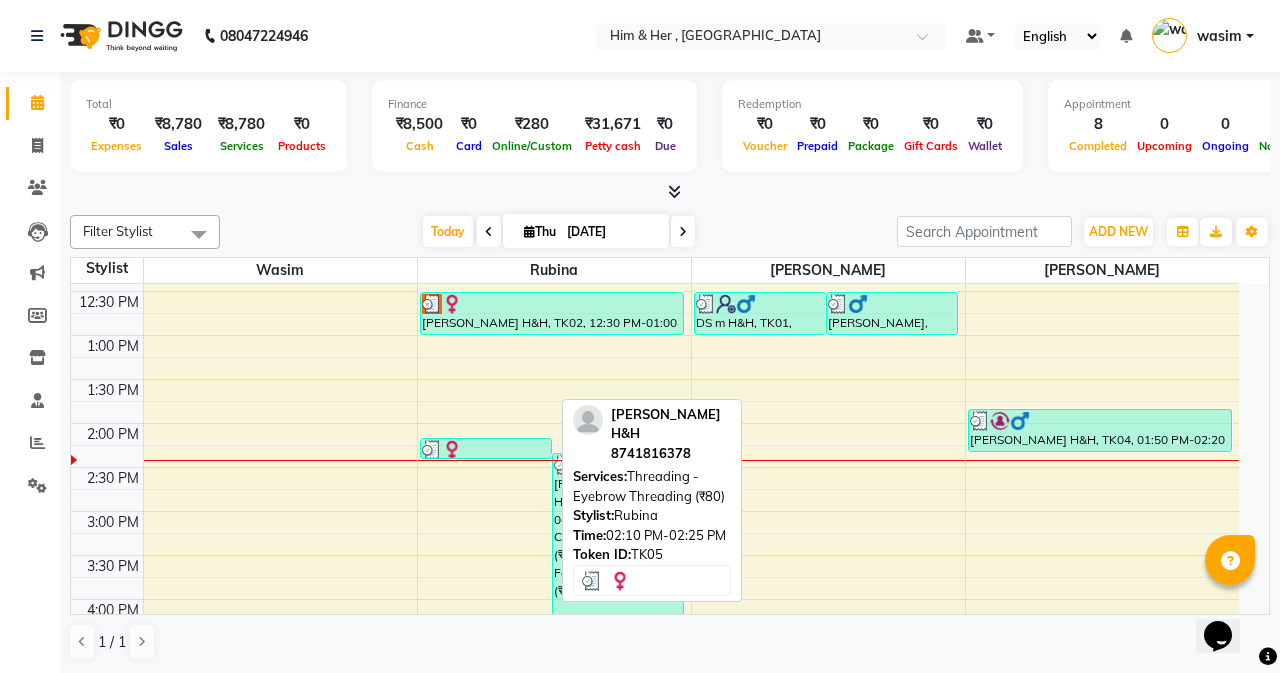 select on "3" 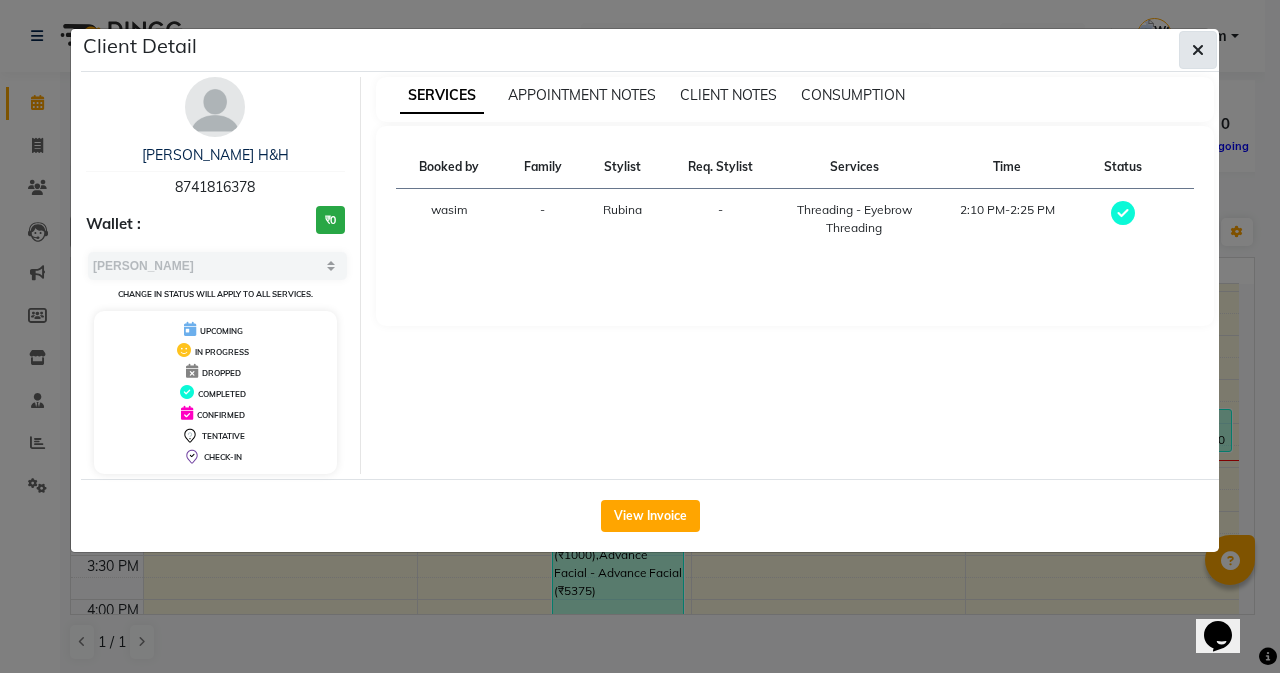 click 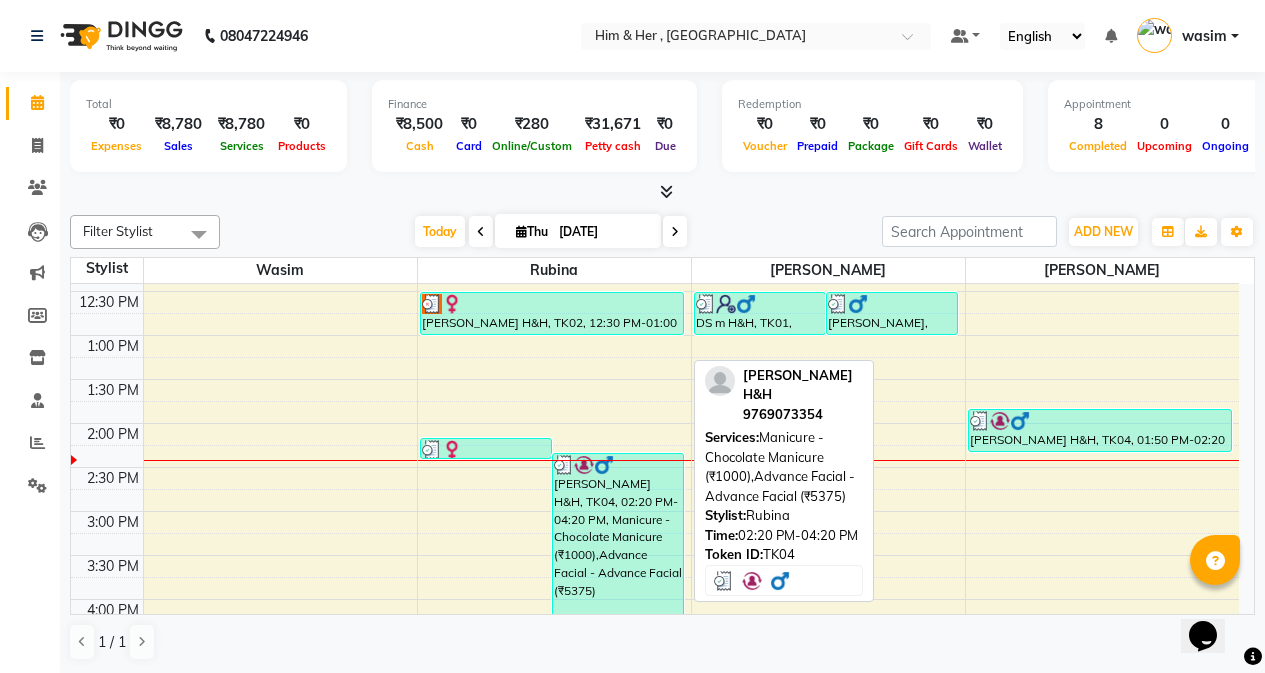 click on "[PERSON_NAME] H&H, TK04, 02:20 PM-04:20 PM, Manicure - Chocolate Manicure (₹1000),Advance Facial  - Advance Facial (₹5375)" at bounding box center [618, 540] 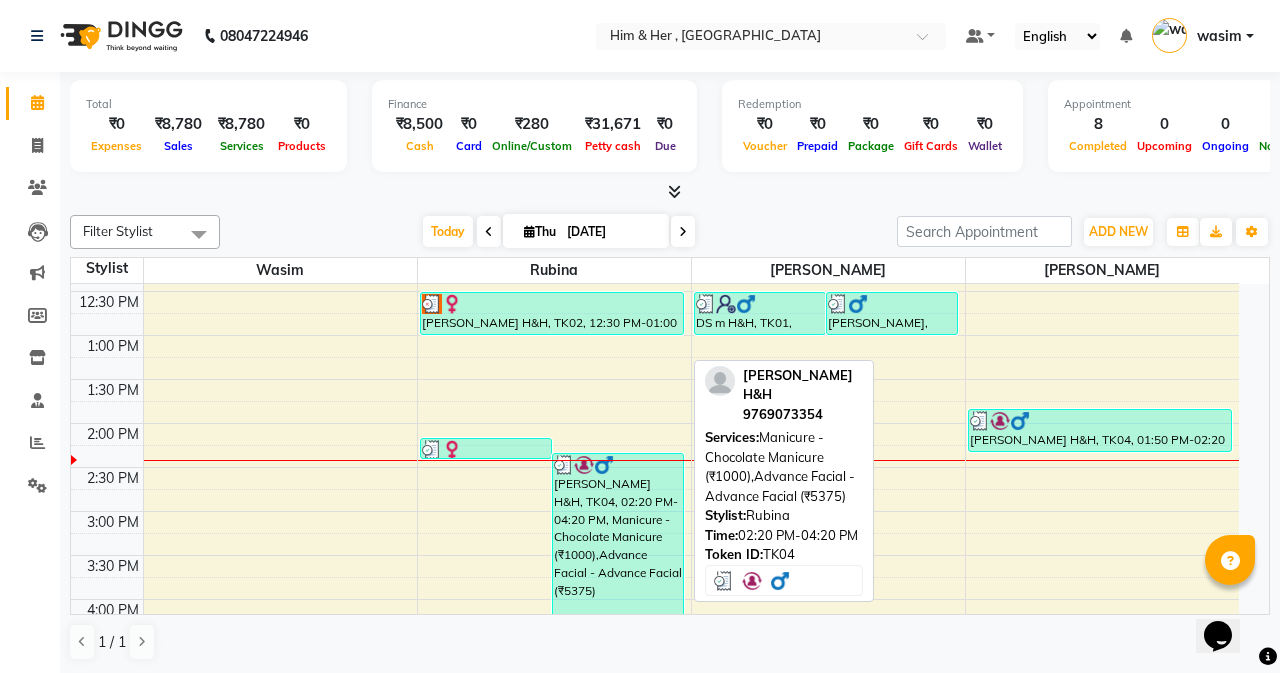 select on "3" 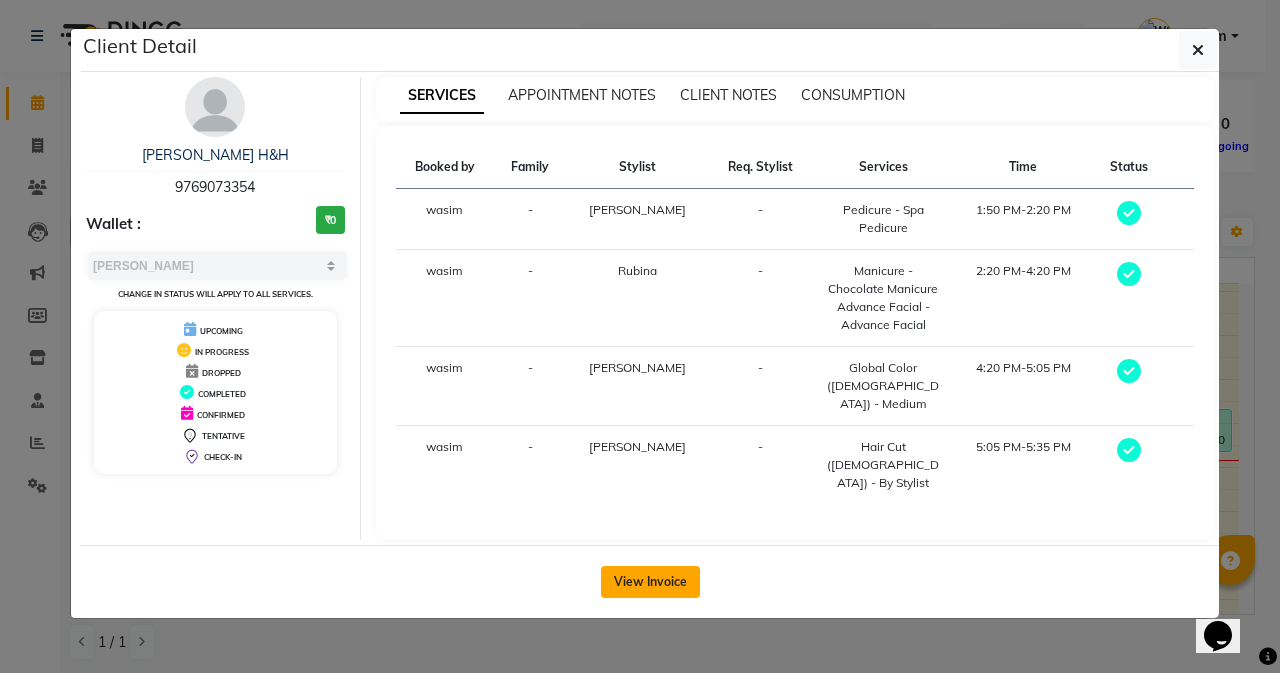click on "View Invoice" 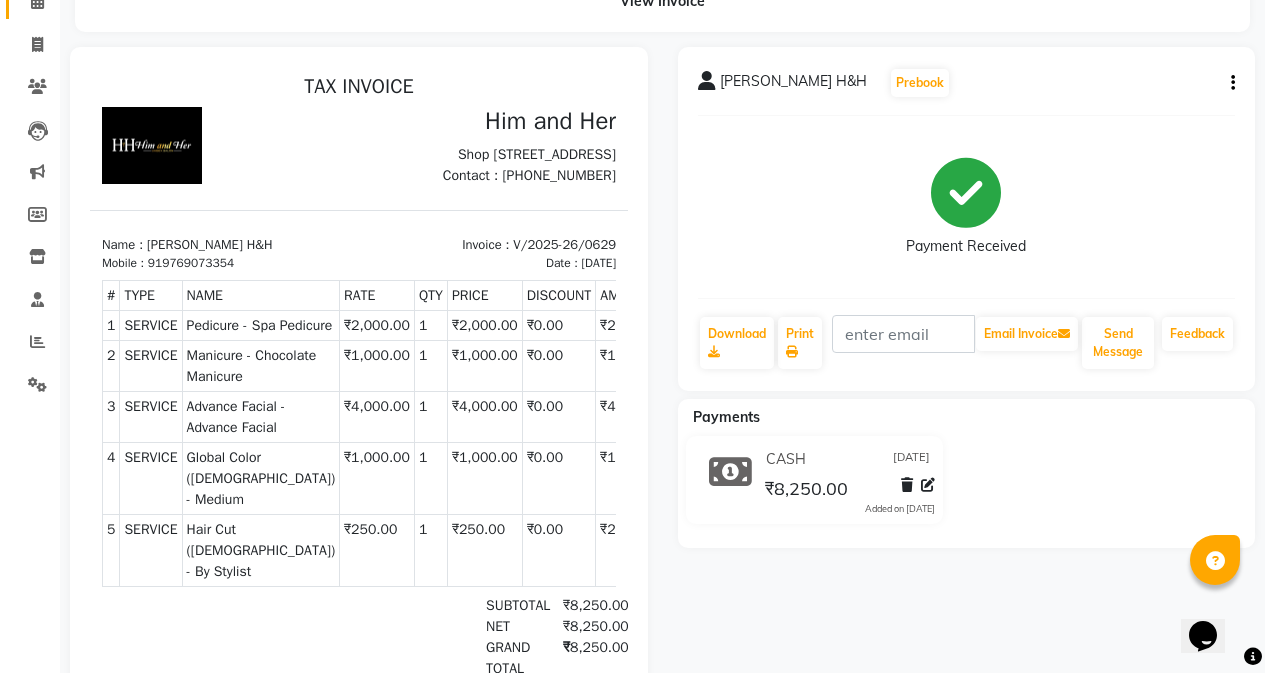 scroll, scrollTop: 100, scrollLeft: 0, axis: vertical 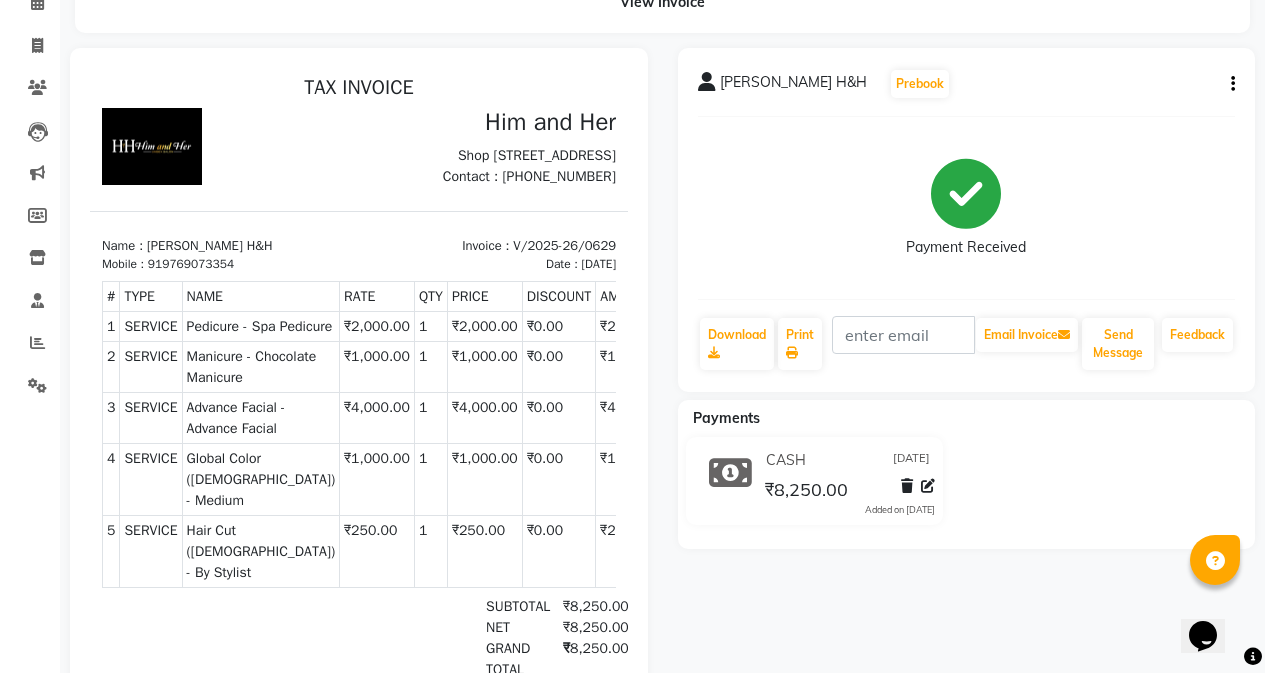 click 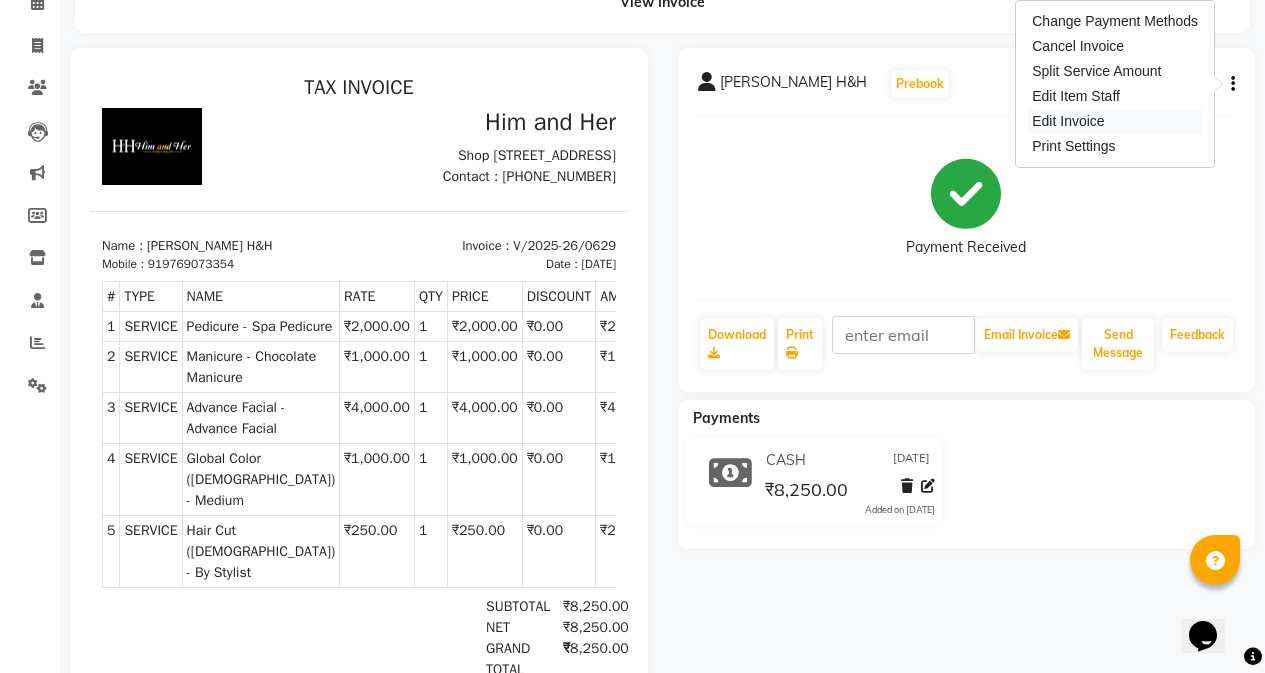 click on "Edit Invoice" at bounding box center [1115, 121] 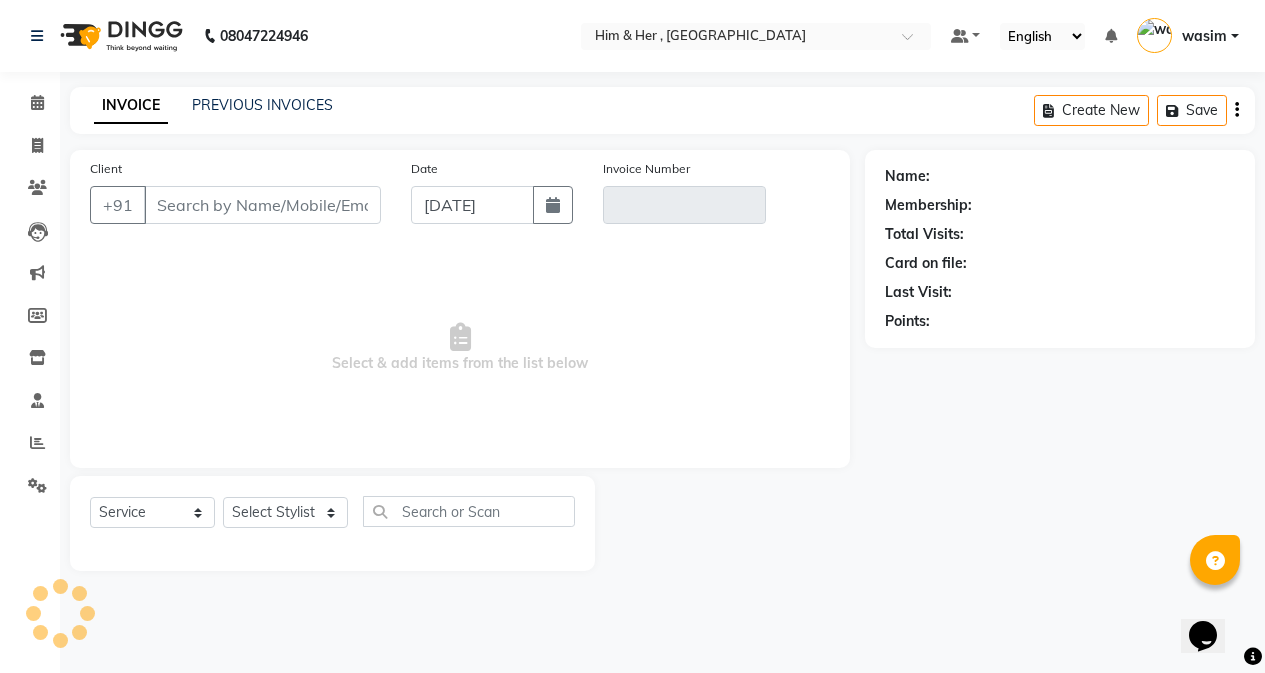scroll, scrollTop: 0, scrollLeft: 0, axis: both 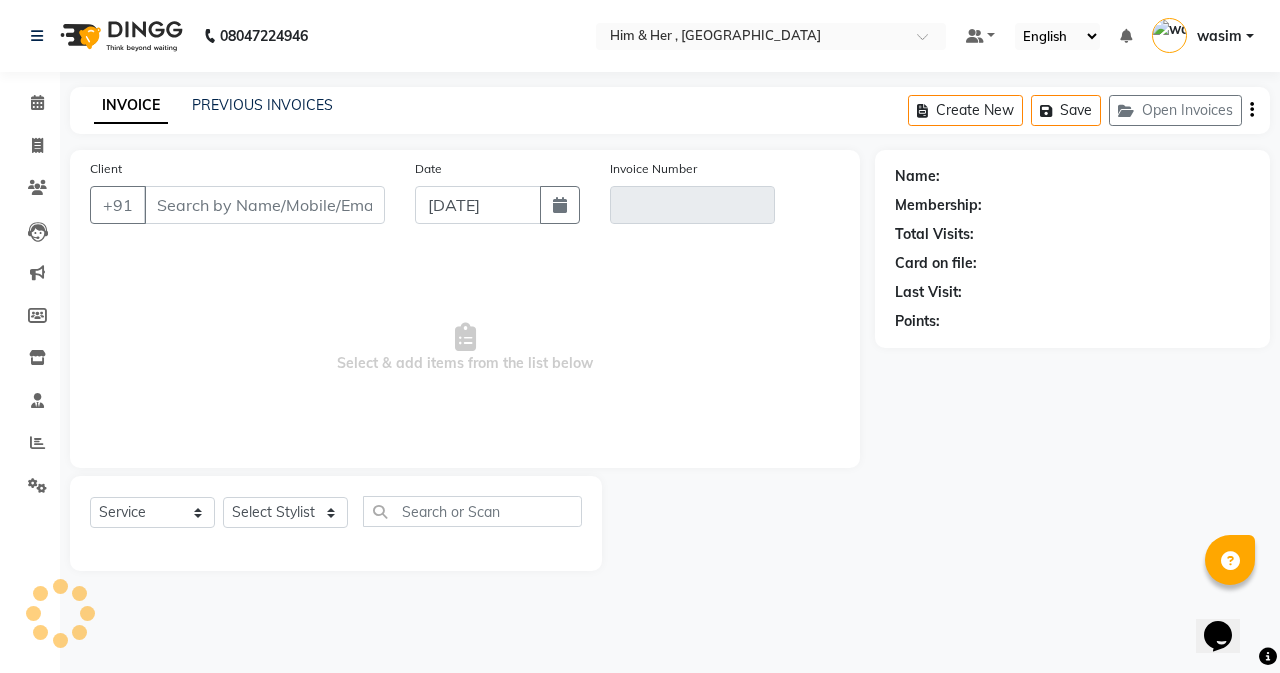 type on "9769073354" 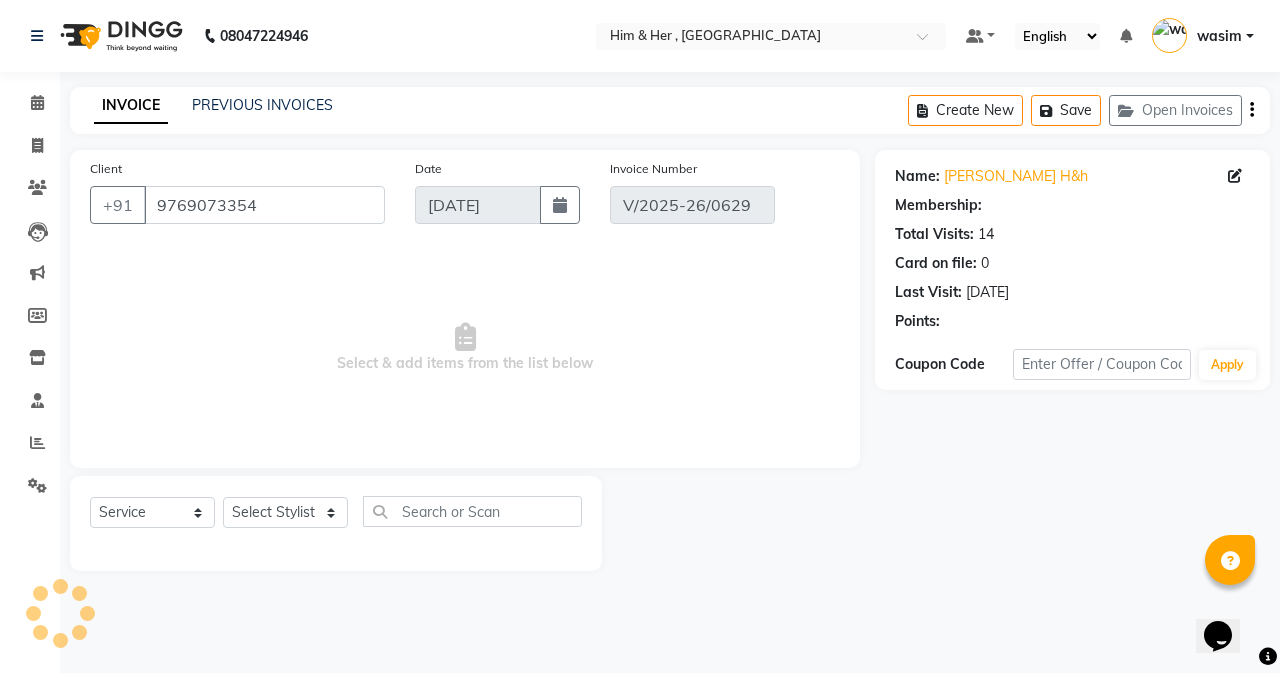 select on "select" 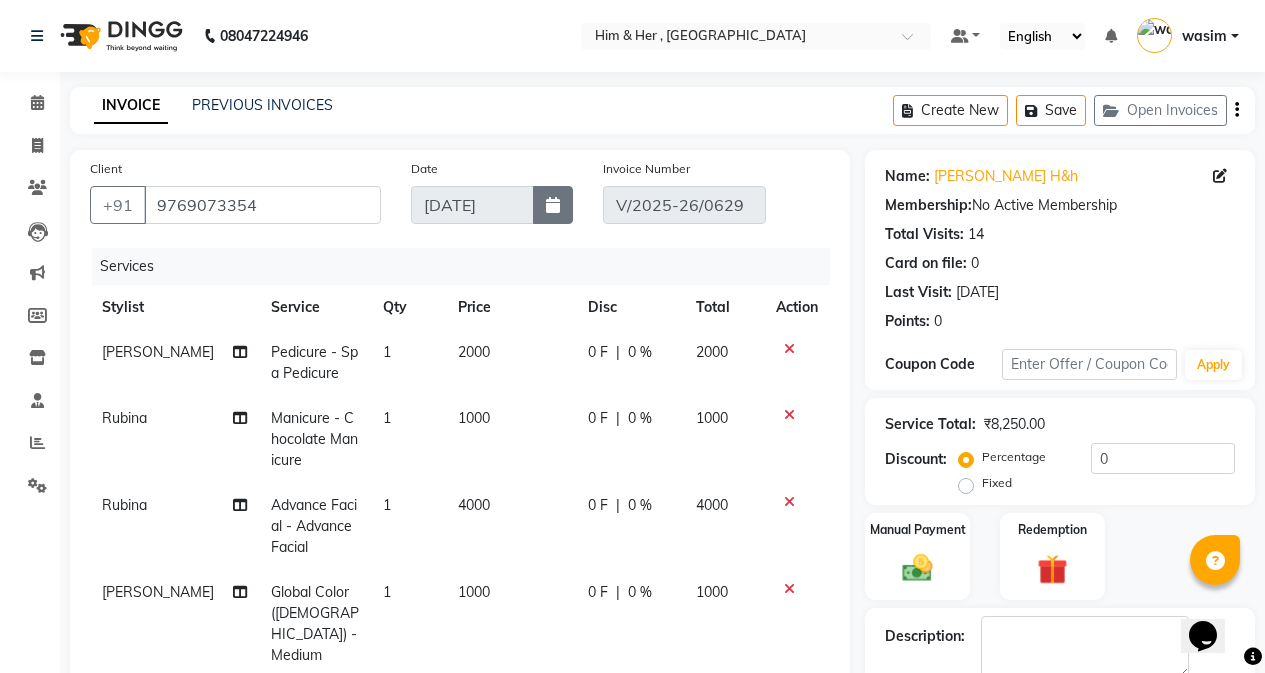 click 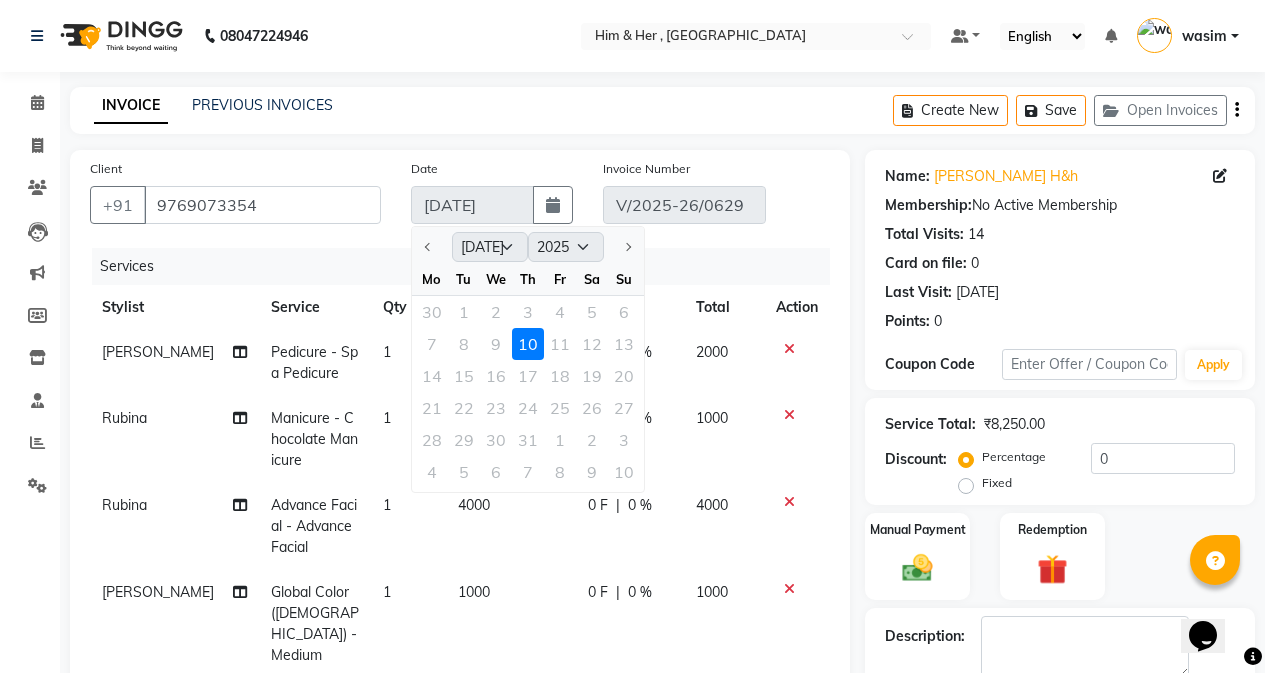 click on "7 8 9 10 11 12 13" 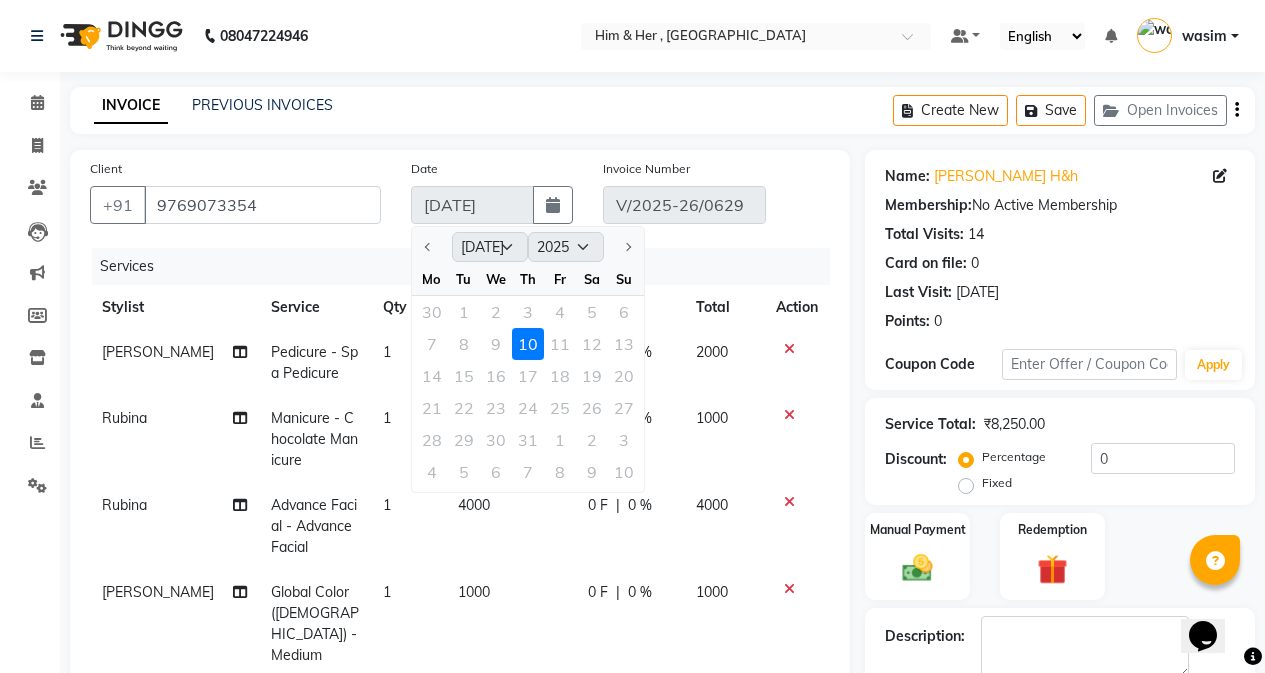 click on "7 8 9 10 11 12 13" 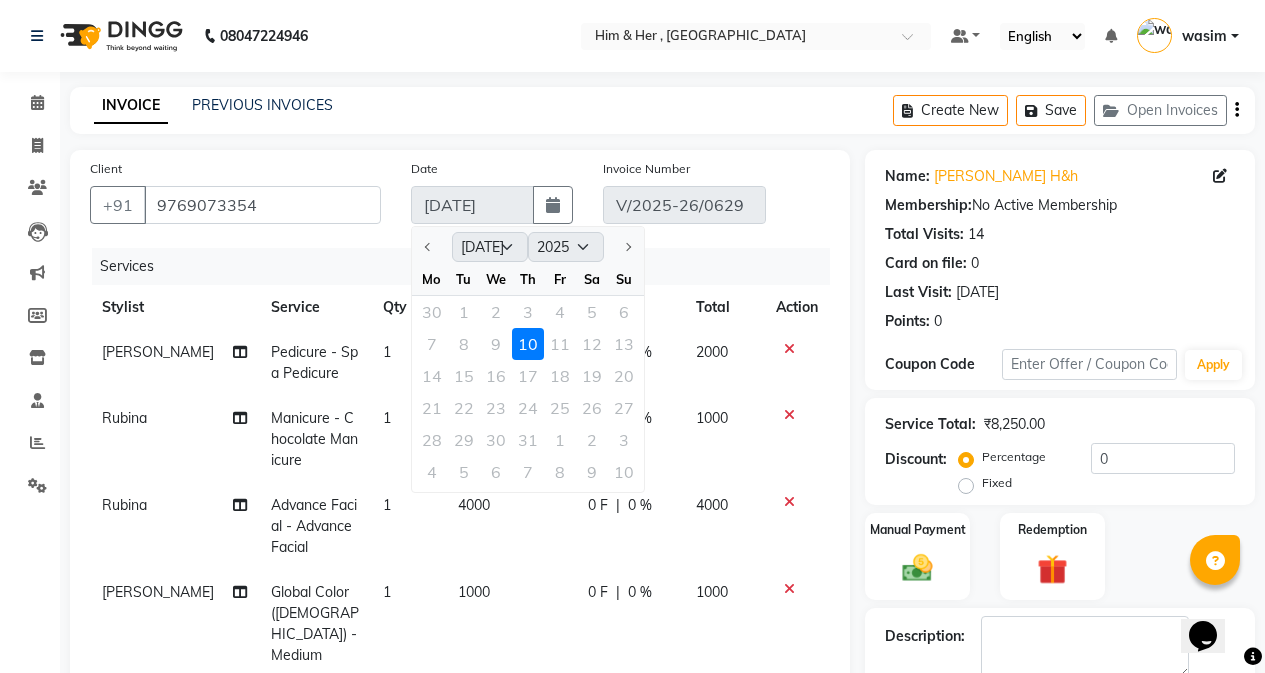 click on "Services" 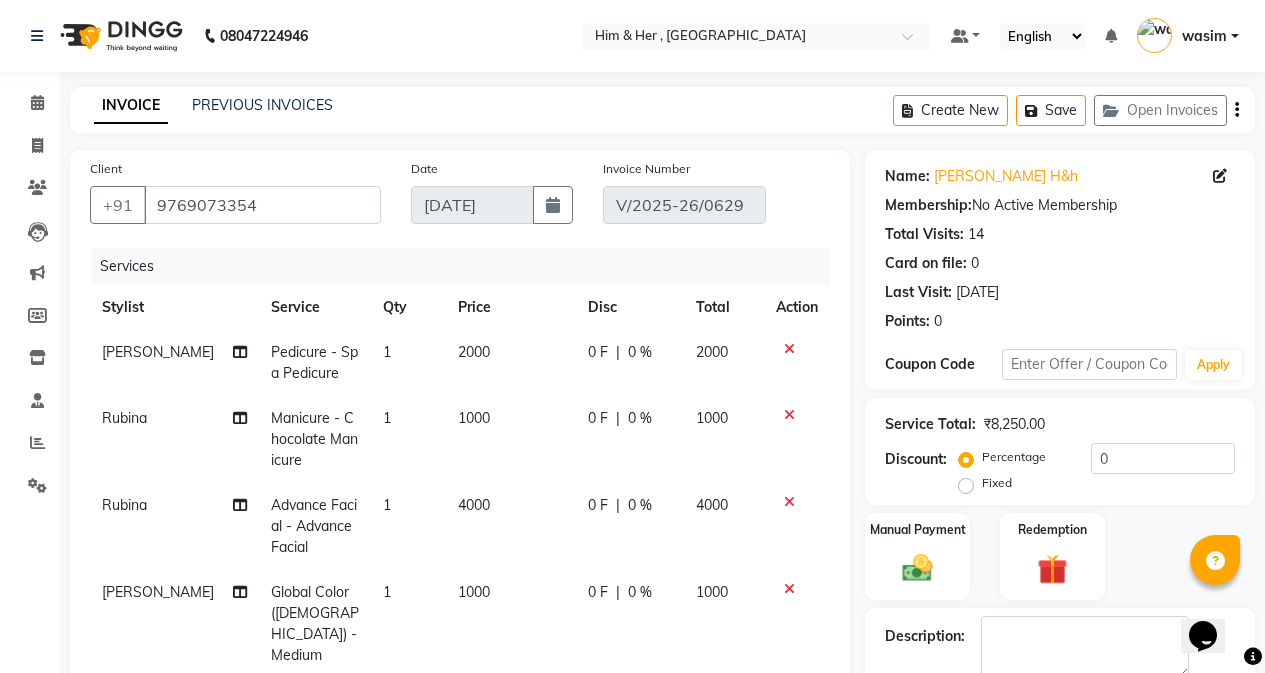 scroll, scrollTop: 6, scrollLeft: 0, axis: vertical 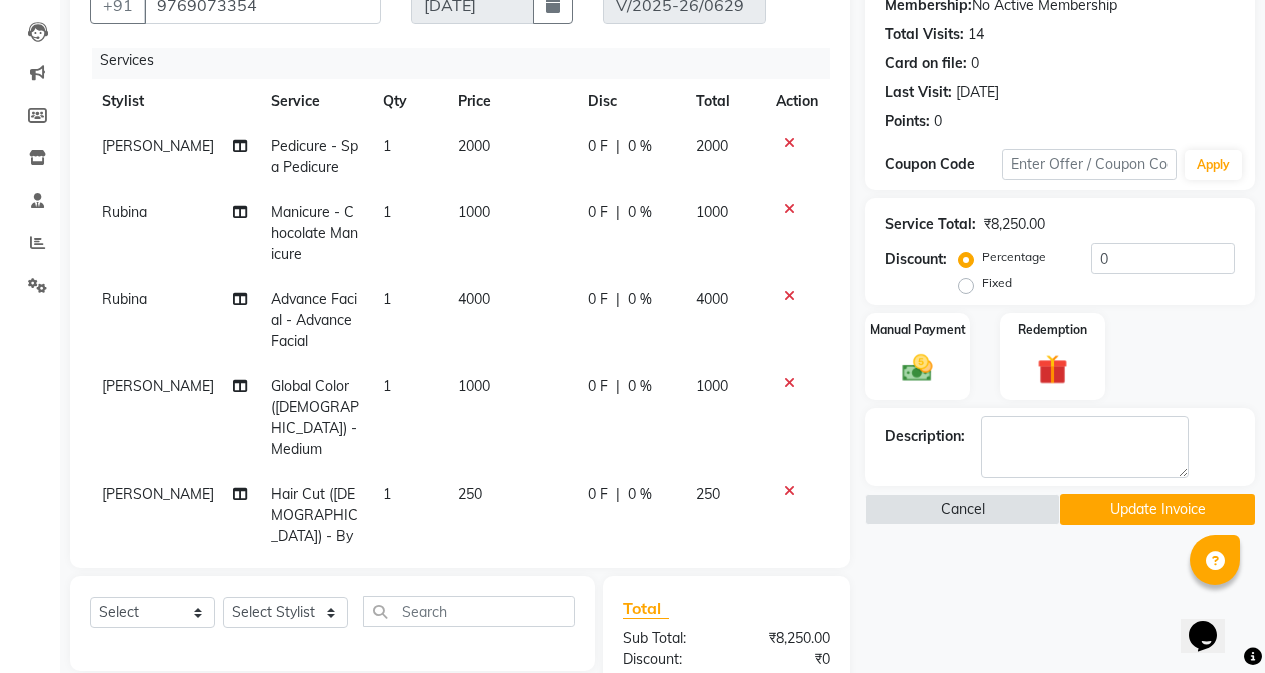 click on "Update Invoice" 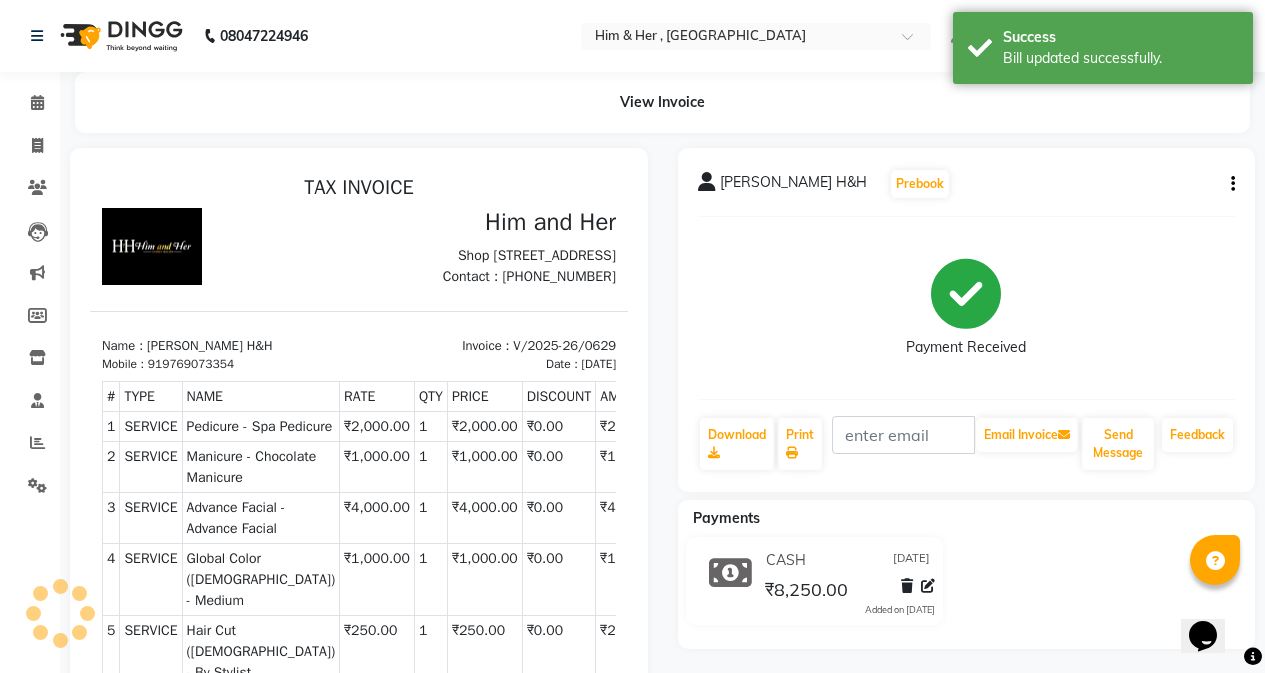 scroll, scrollTop: 0, scrollLeft: 0, axis: both 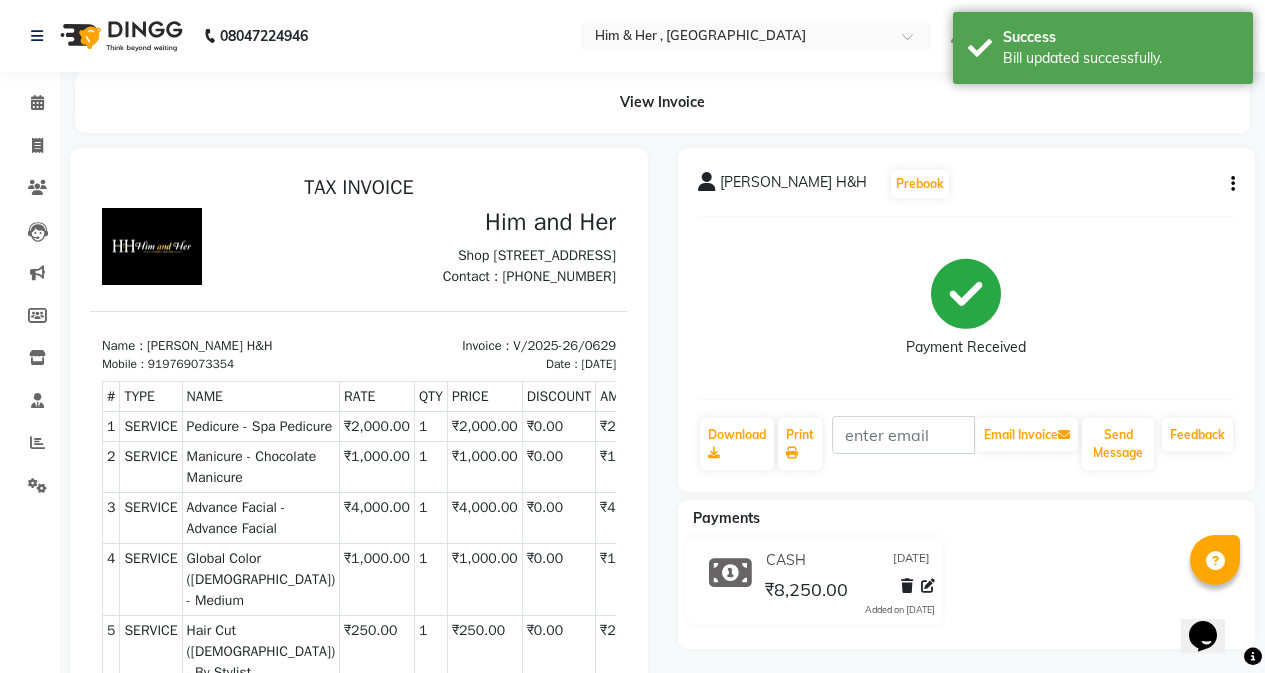 click 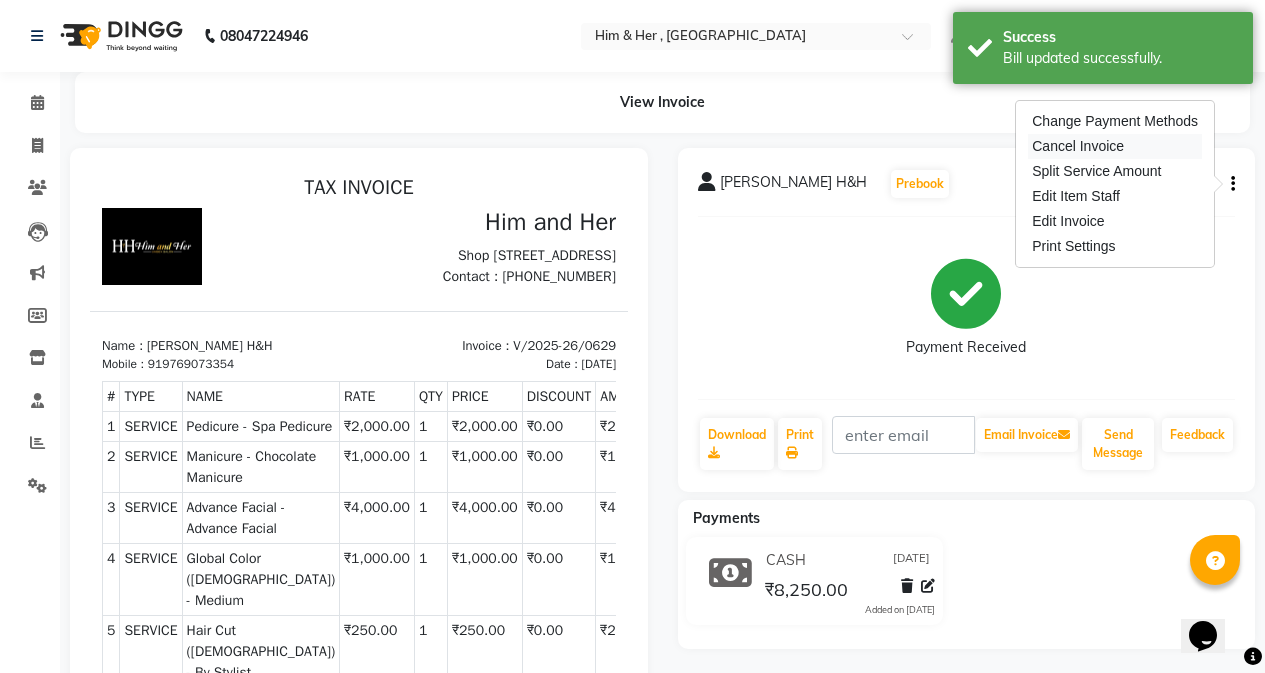 click on "Cancel Invoice" at bounding box center [1115, 146] 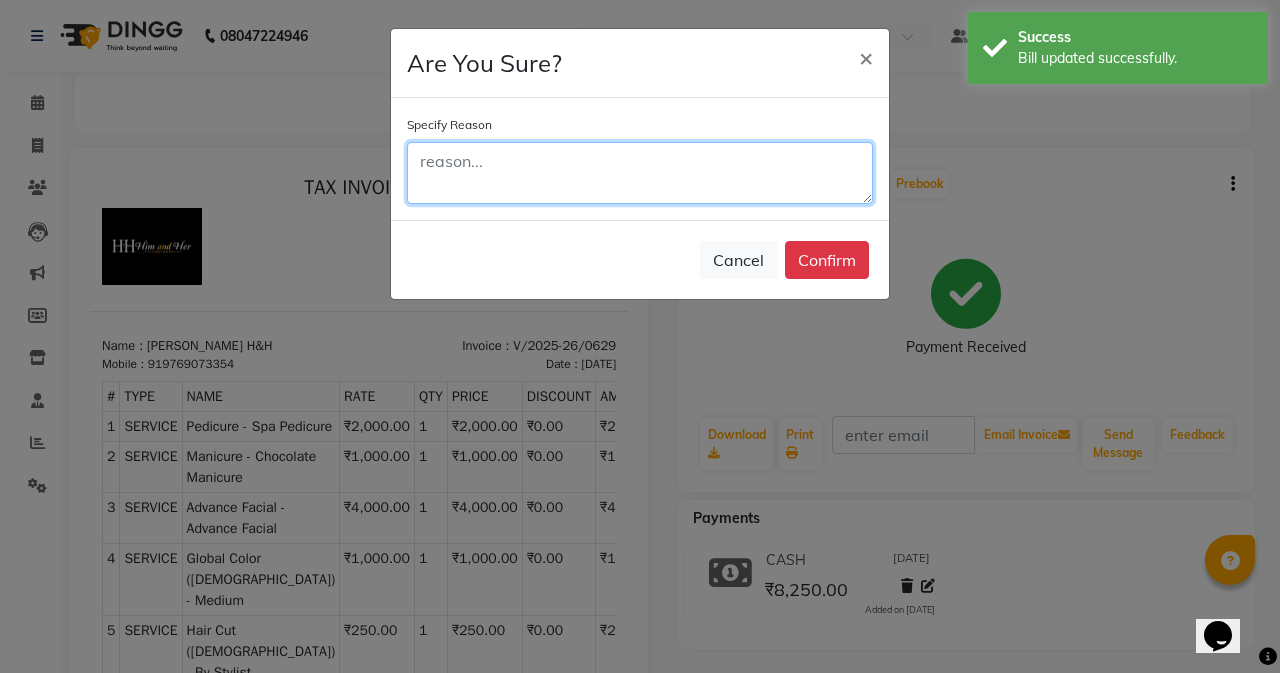 click 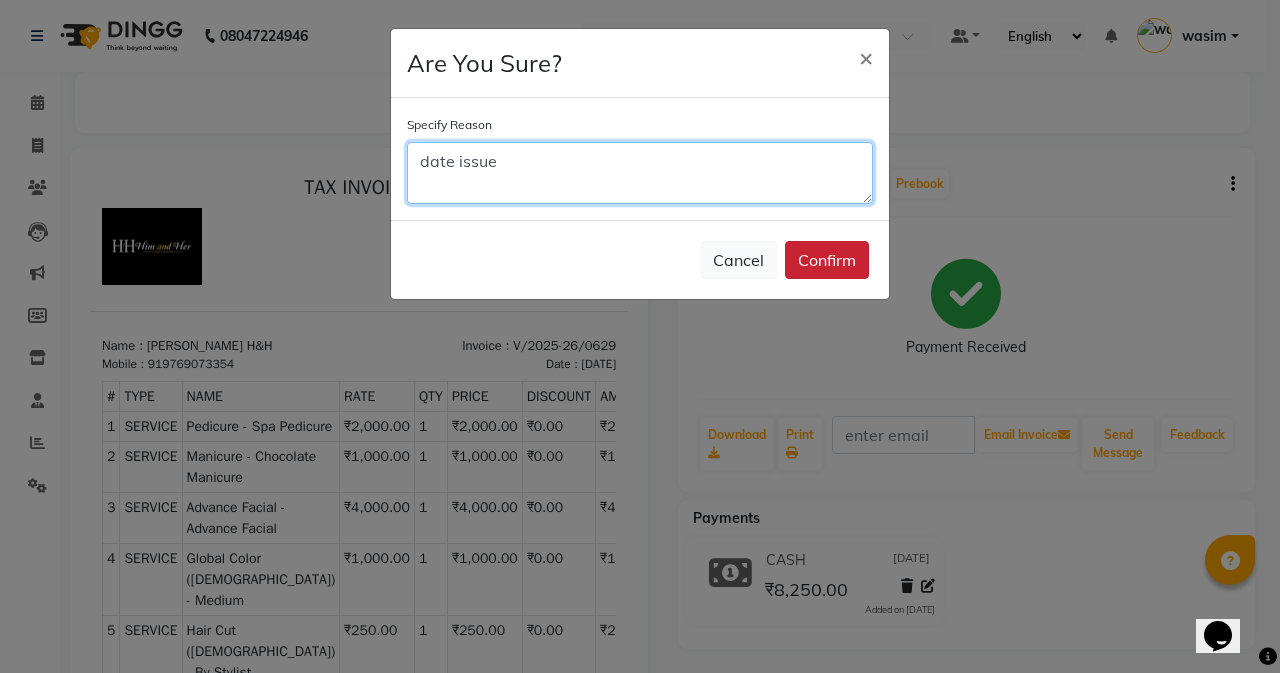 type on "date issue" 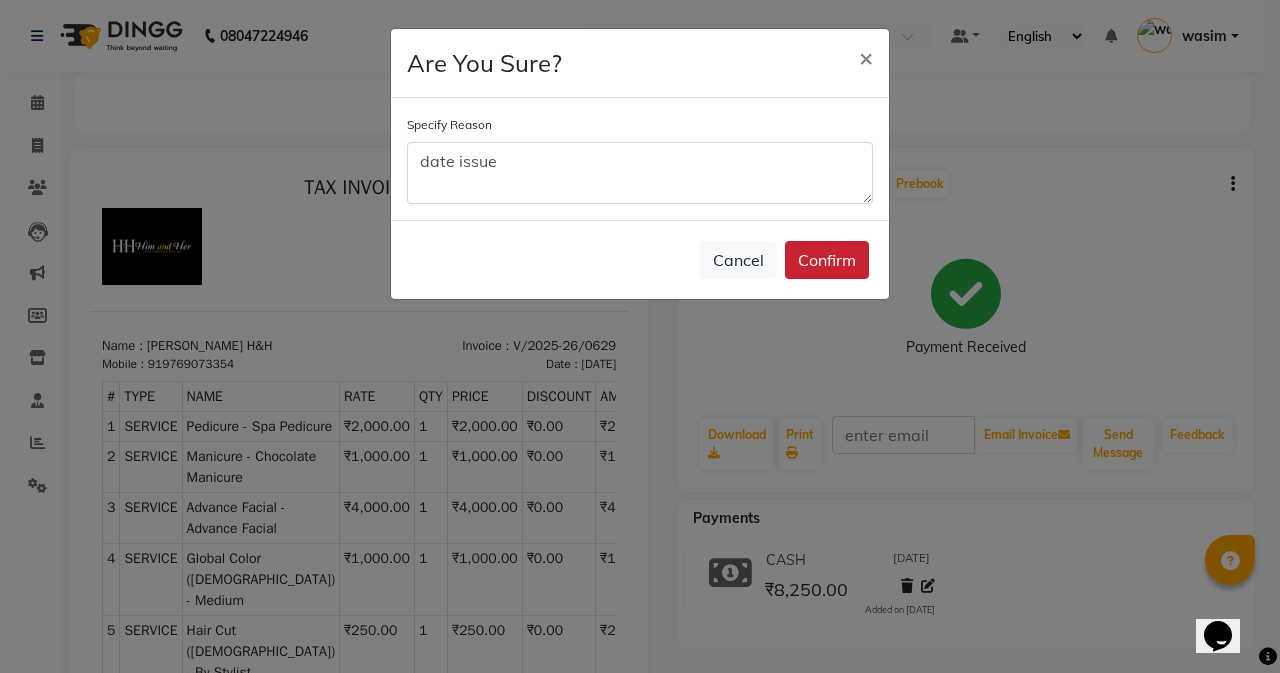 click on "Confirm" 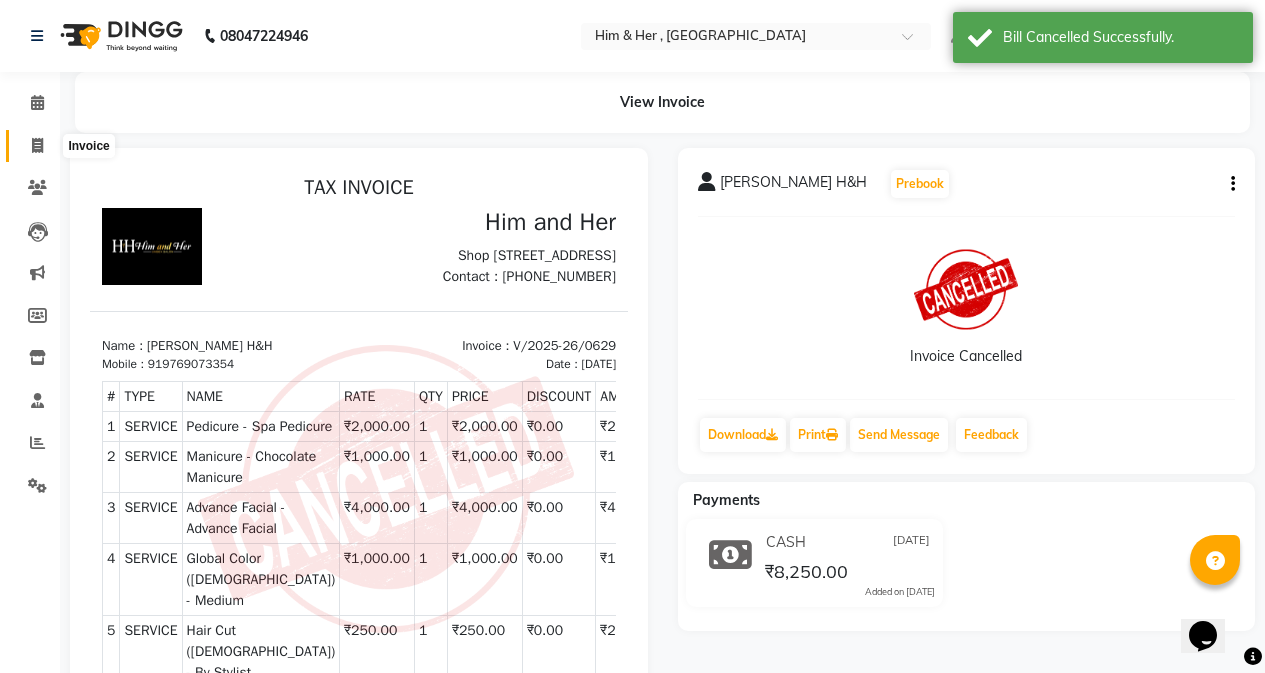 click 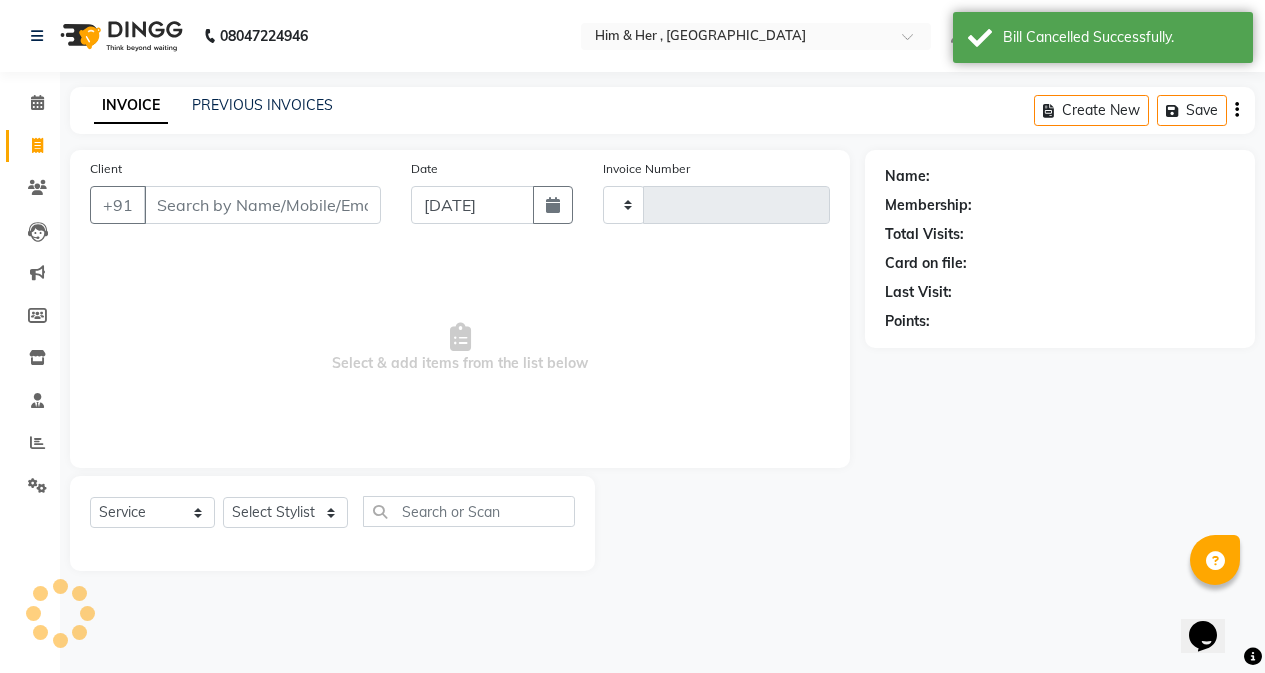 type on "0631" 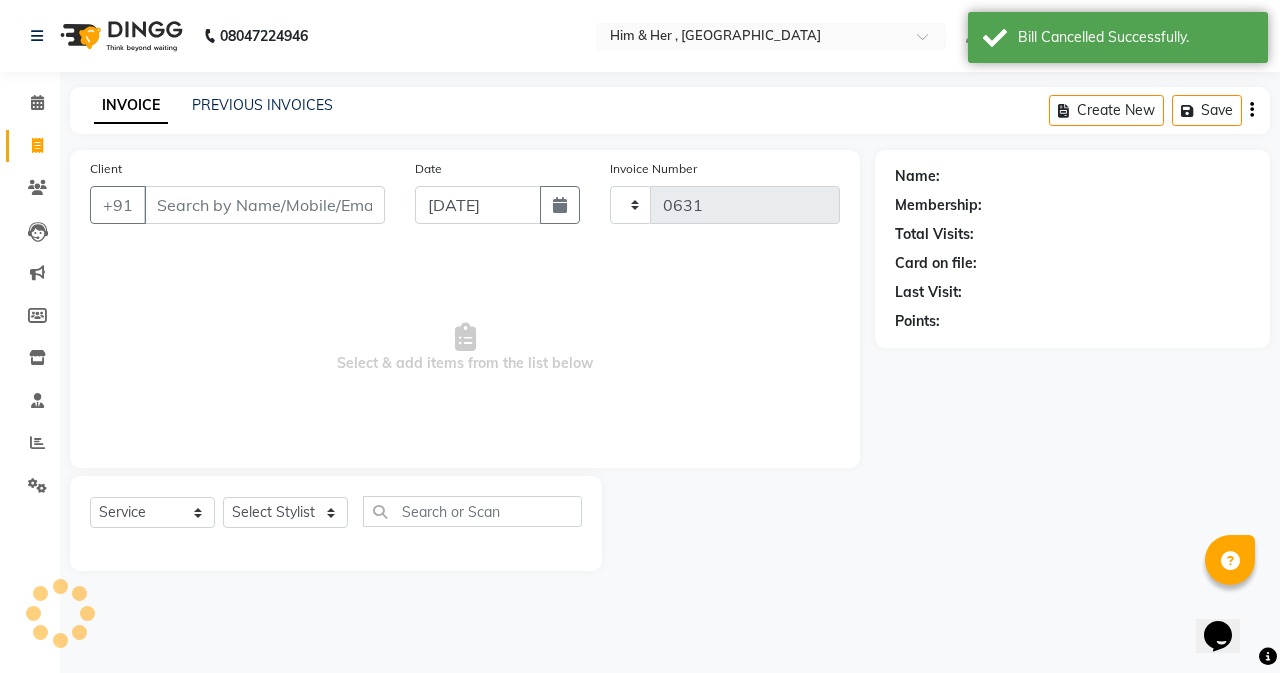 select on "5934" 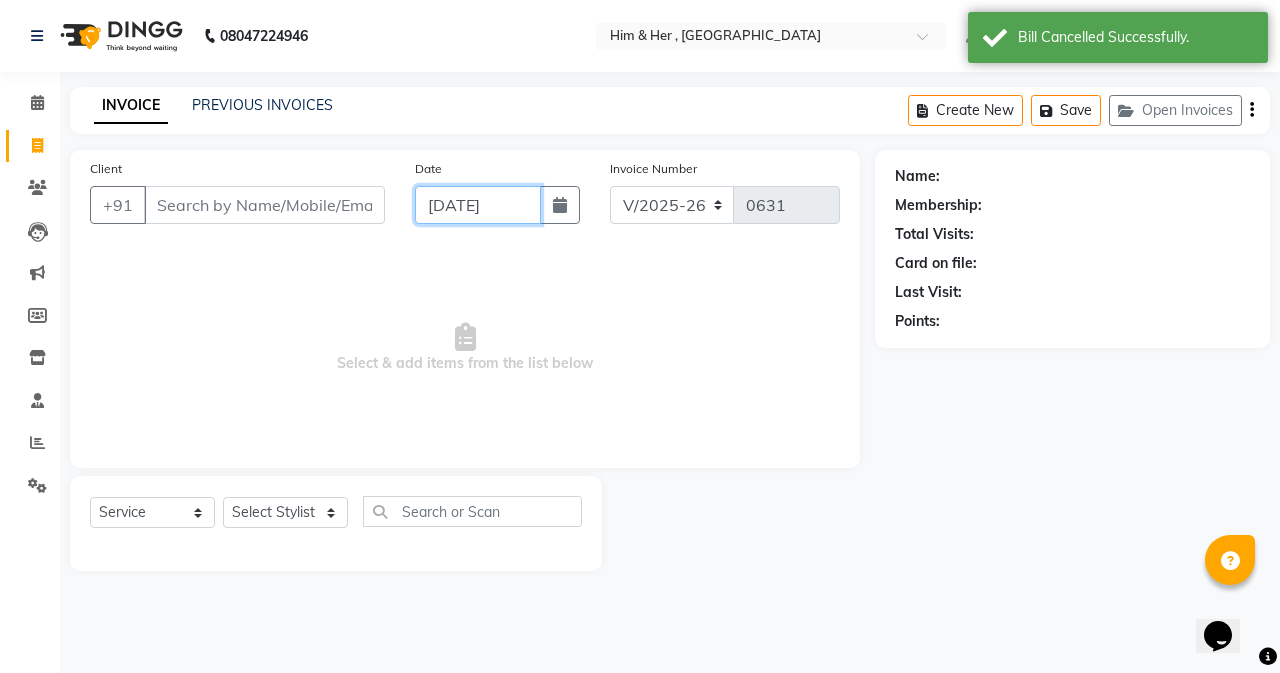 click on "[DATE]" 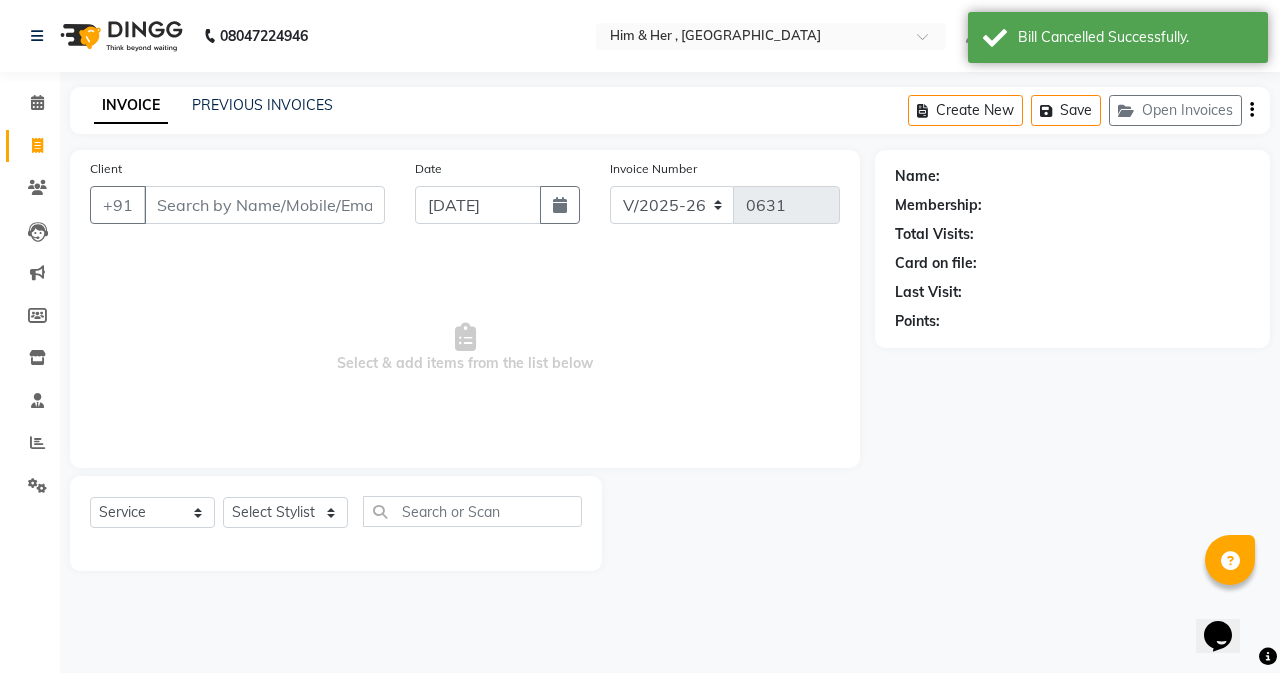 select on "7" 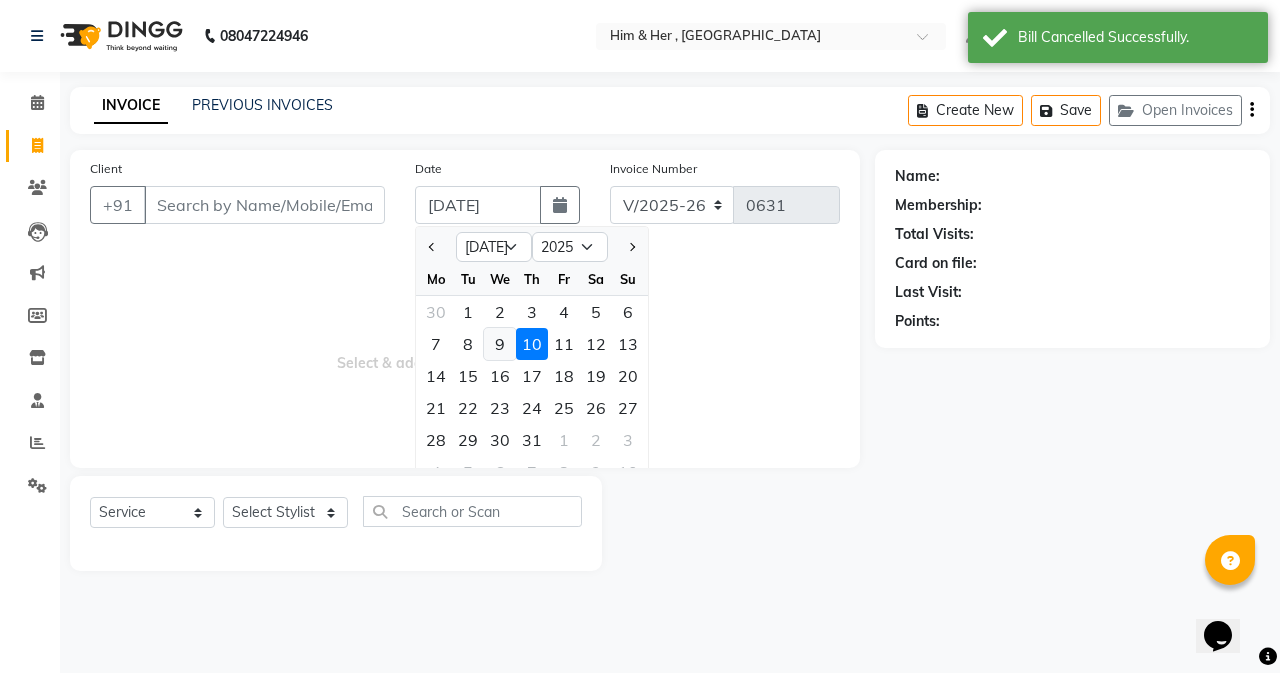 click on "9" 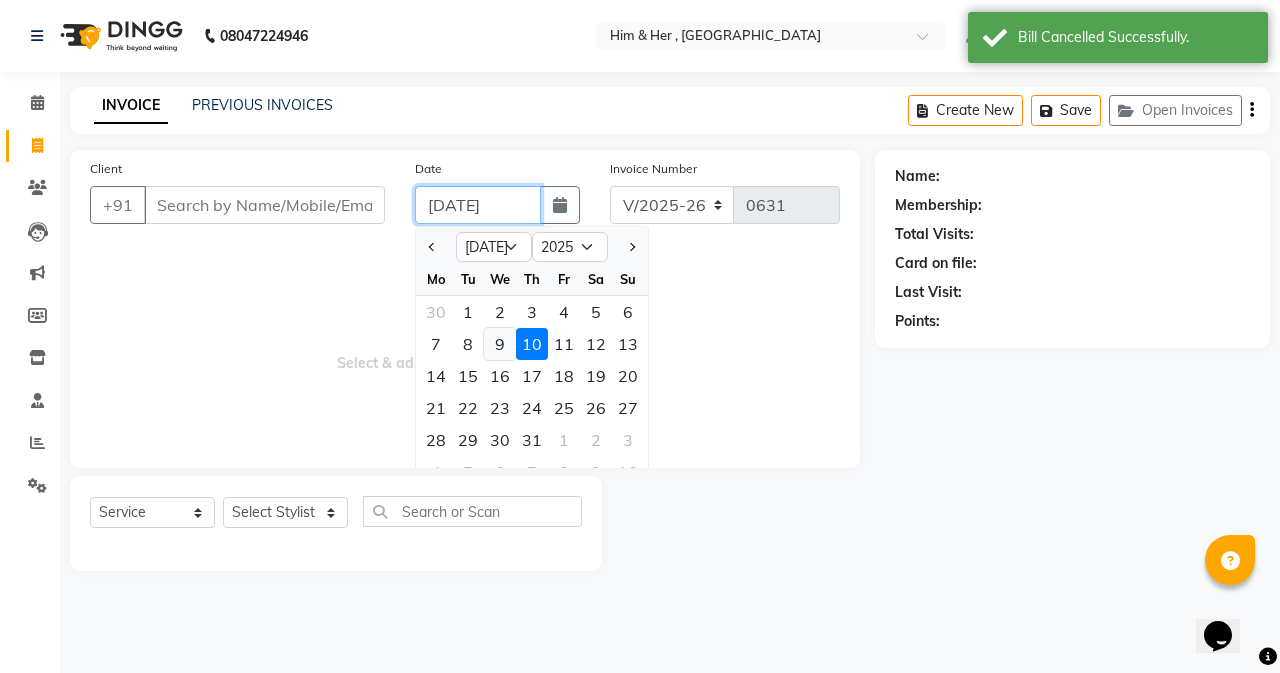 type on "[DATE]" 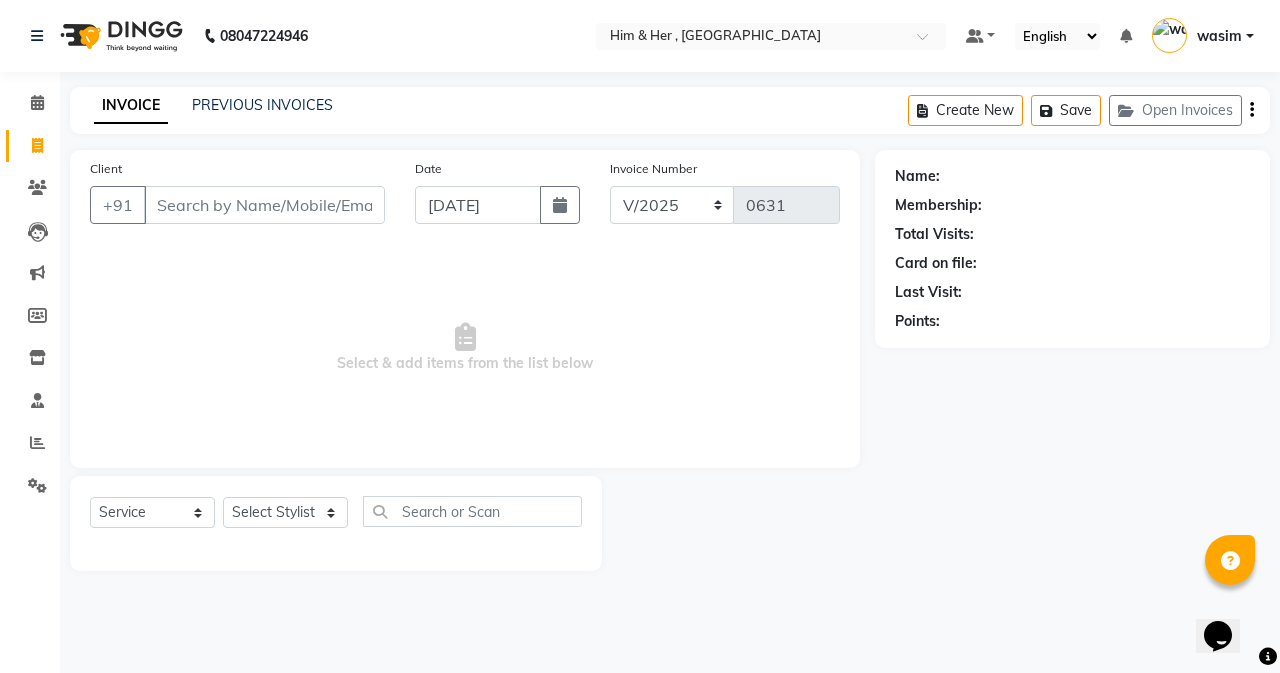 click on "Select  Service  Product  Membership  Package Voucher Prepaid Gift Card  Select Stylist [PERSON_NAME] Rubina [PERSON_NAME] [PERSON_NAME]" 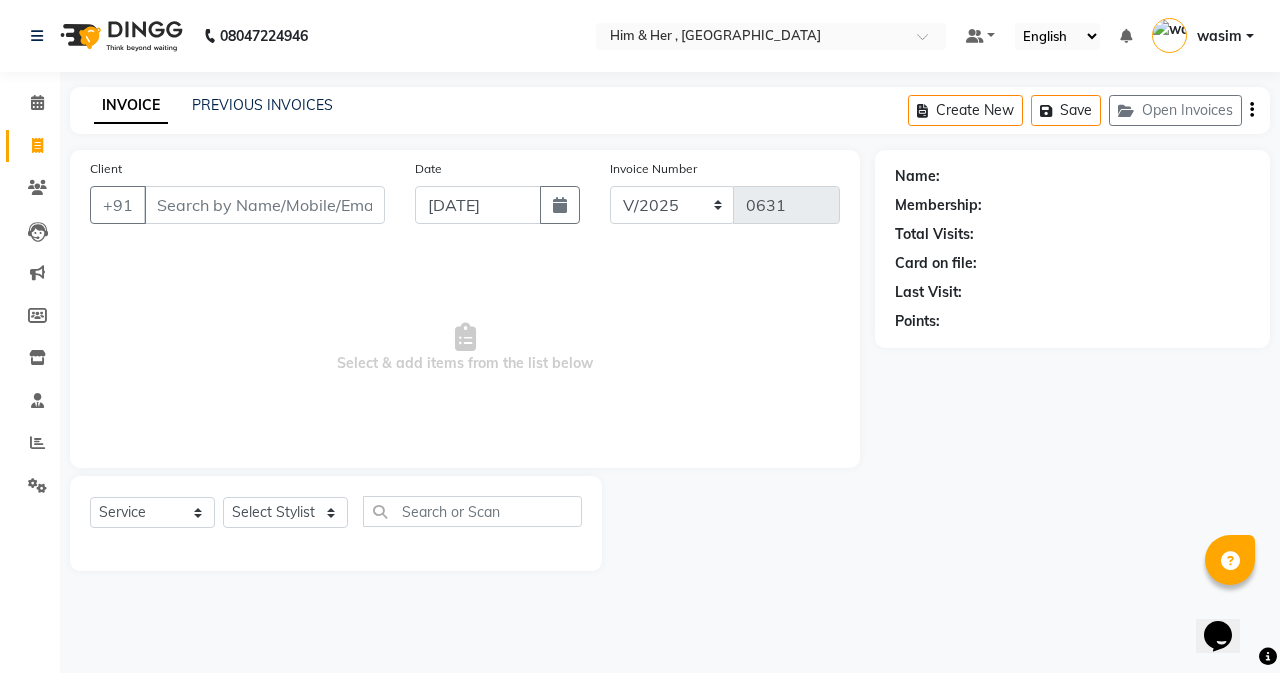 click on "Select & add items from the list below" at bounding box center [465, 348] 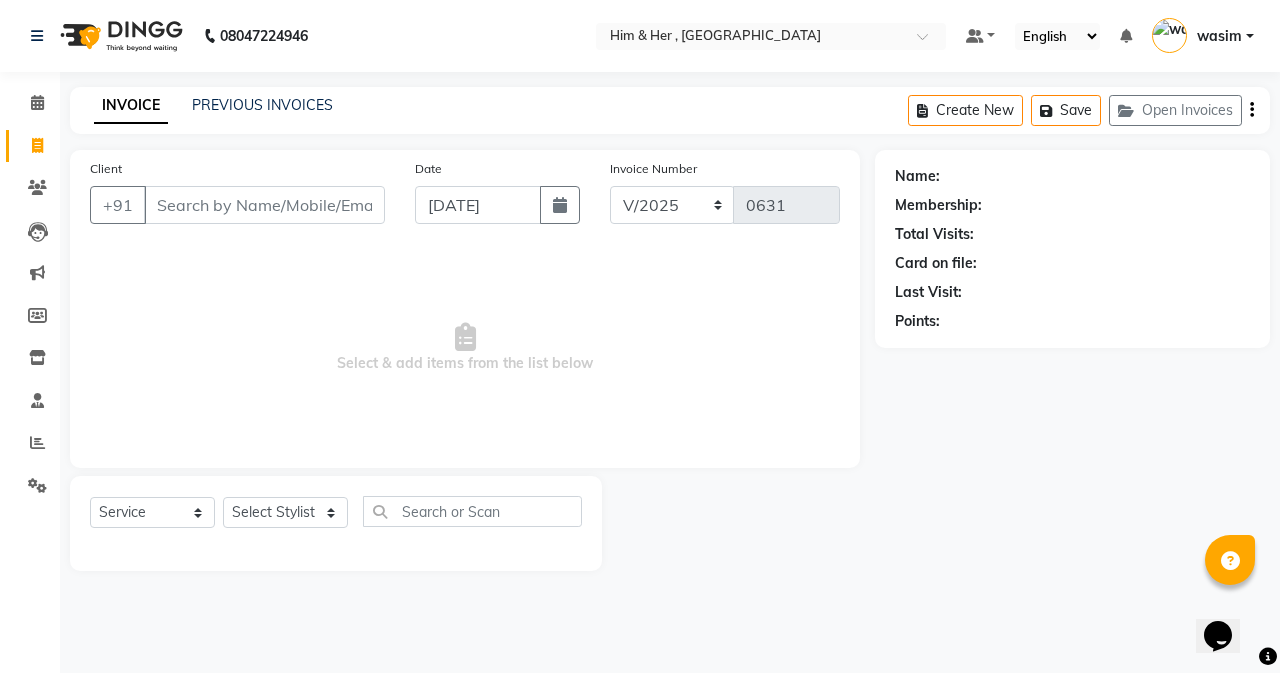 click on "Select  Service  Product  Membership  Package Voucher Prepaid Gift Card  Select Stylist [PERSON_NAME] Rubina [PERSON_NAME] [PERSON_NAME]" 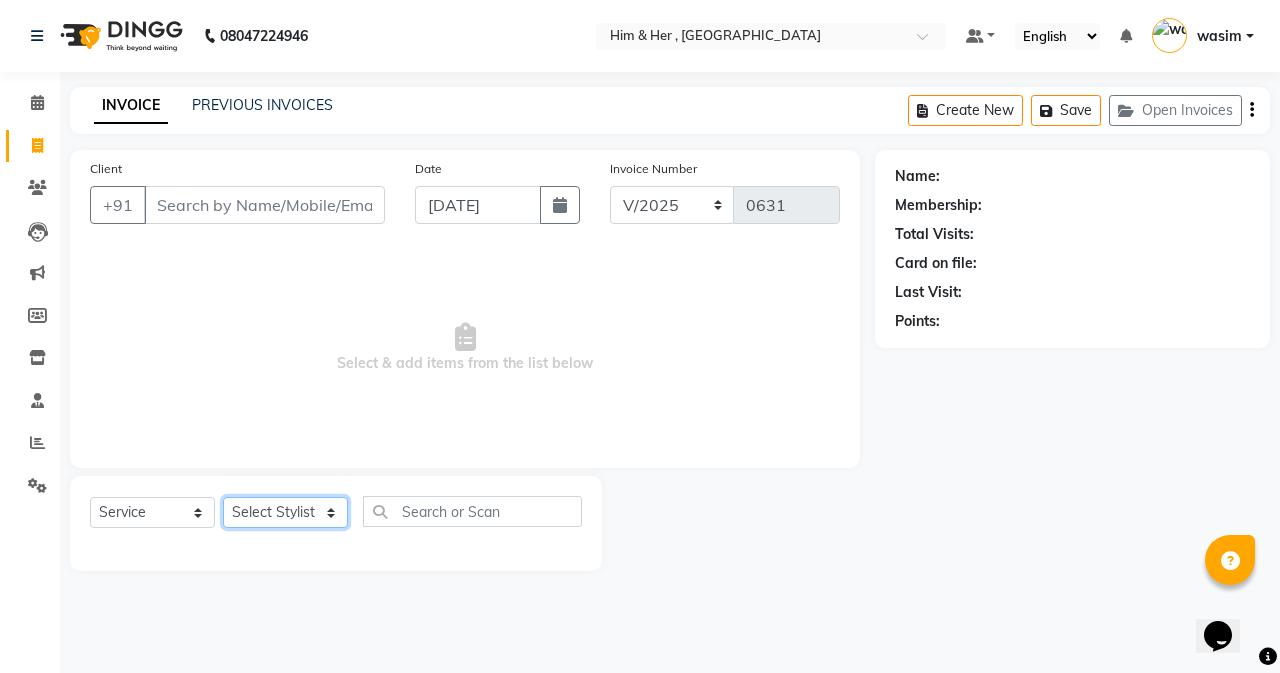 click on "Select Stylist [PERSON_NAME] Rubina [PERSON_NAME] [PERSON_NAME]" 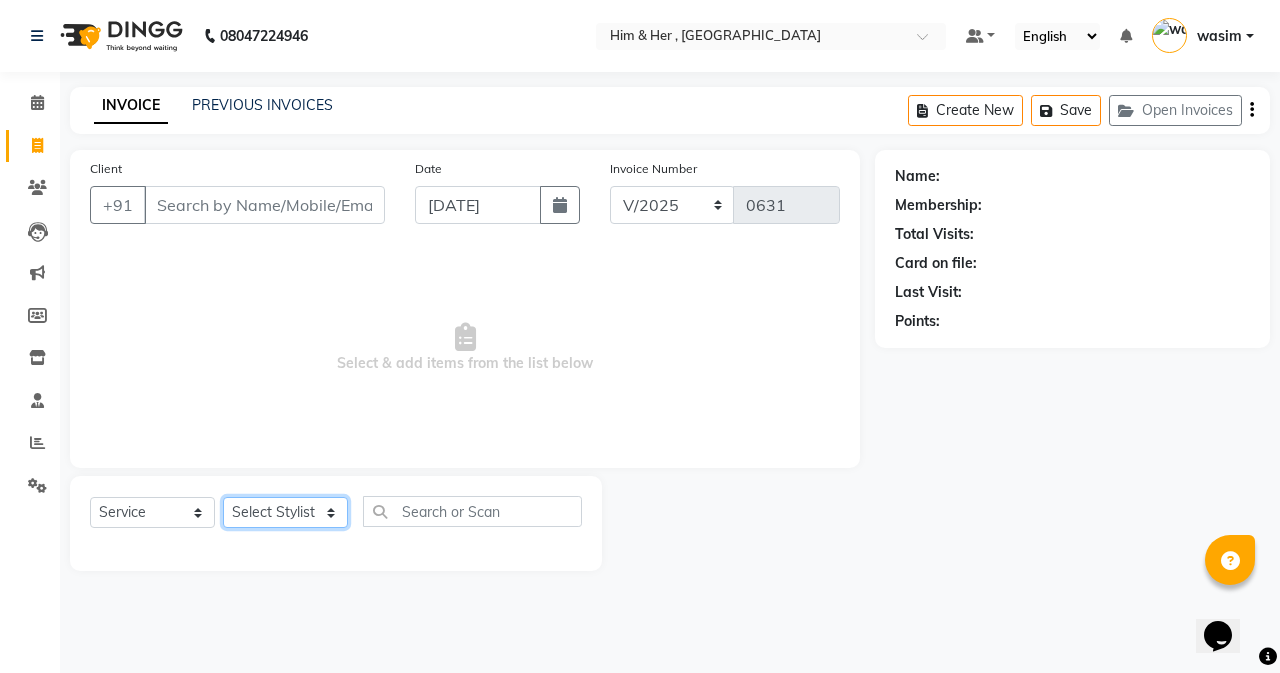 select on "51709" 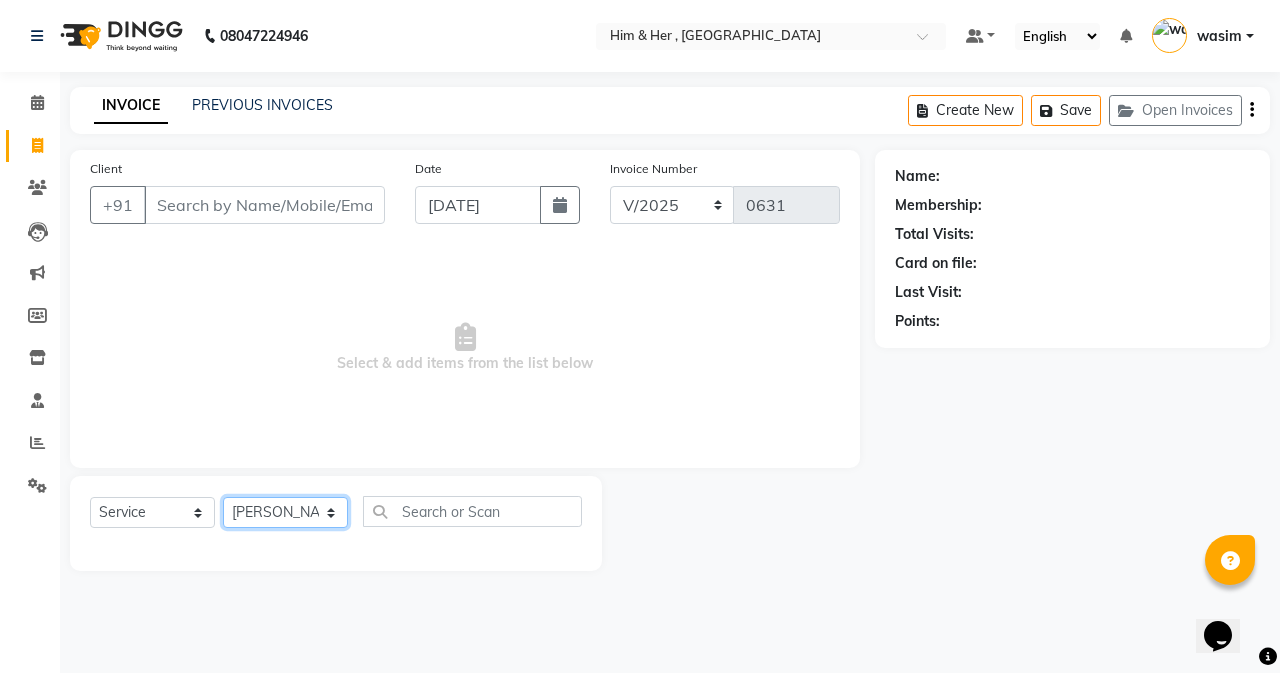 click on "Select Stylist [PERSON_NAME] Rubina [PERSON_NAME] [PERSON_NAME]" 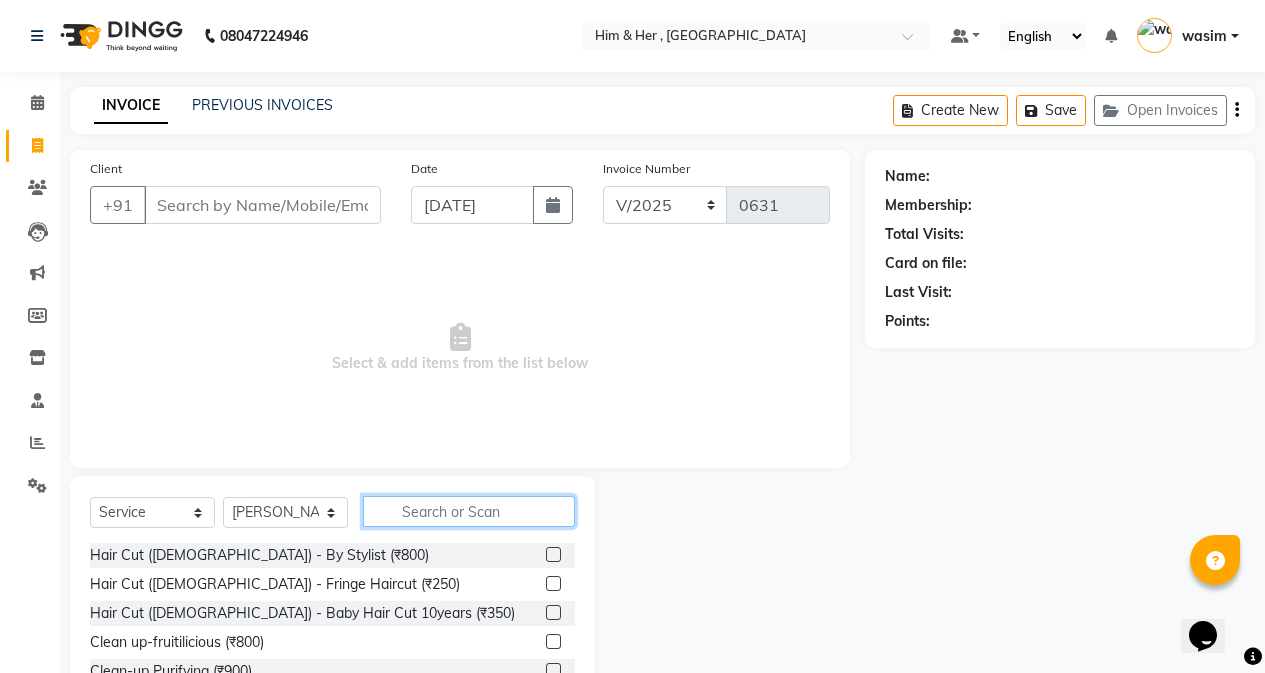 click 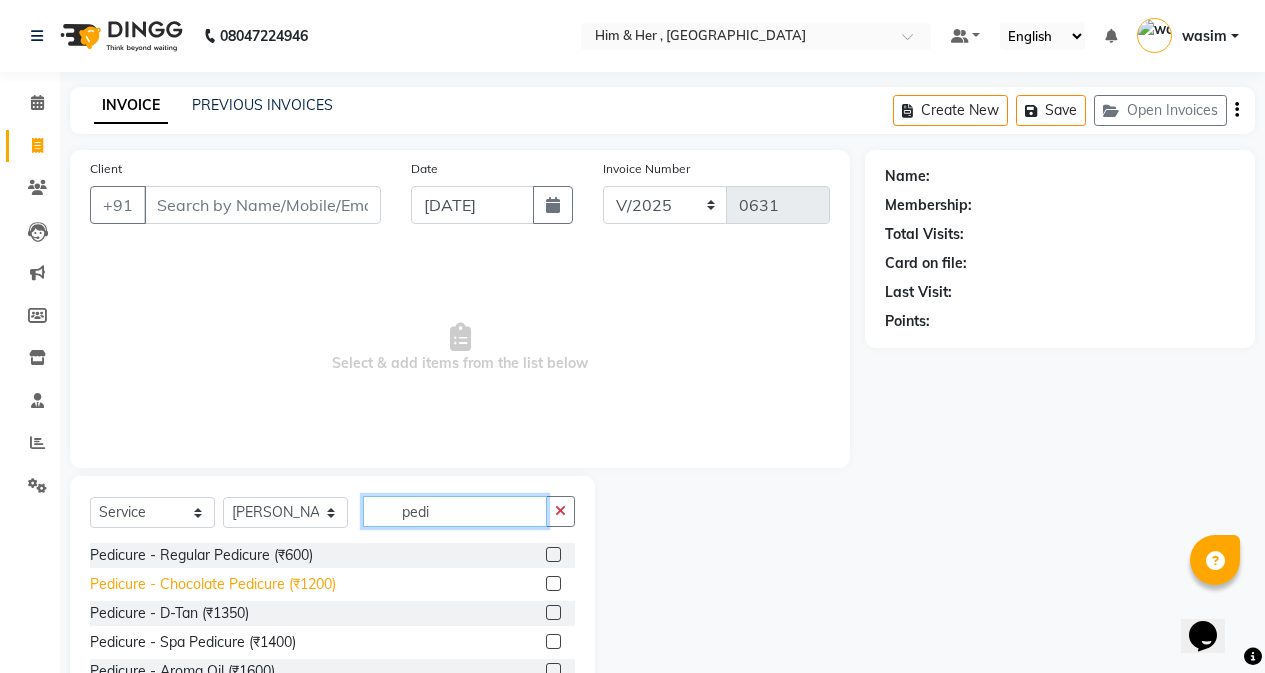 type on "pedi" 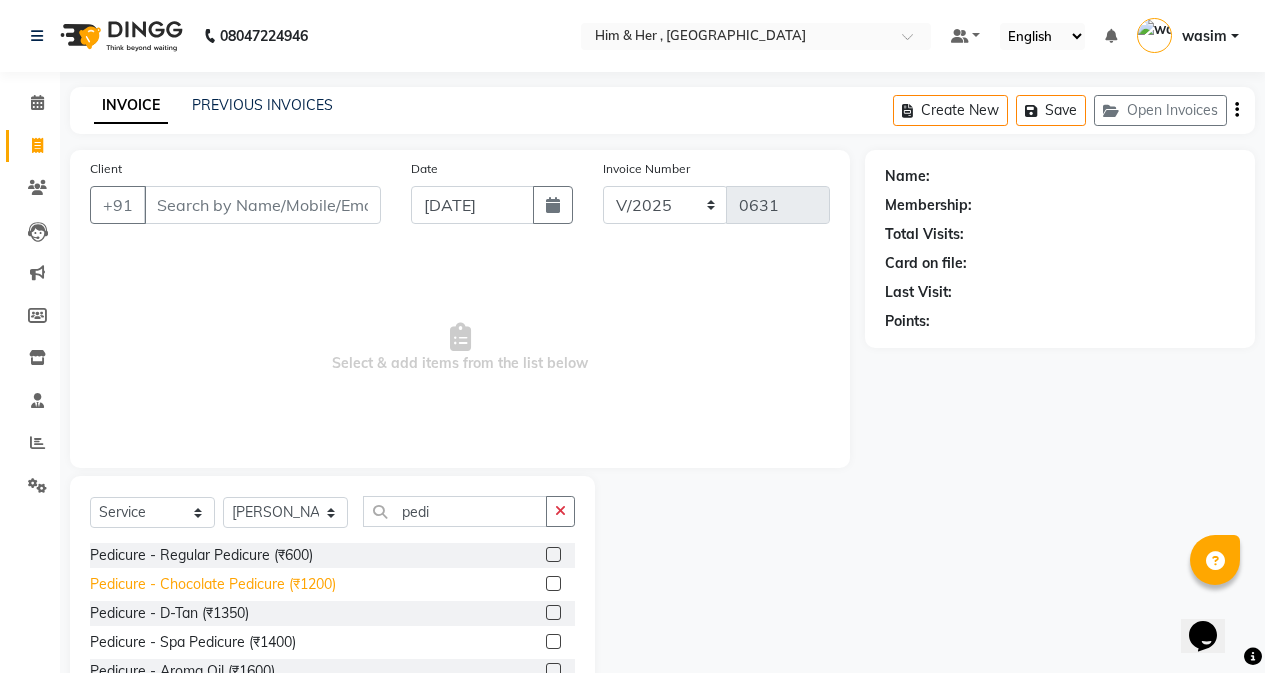 click on "Pedicure - Chocolate Pedicure (₹1200)" 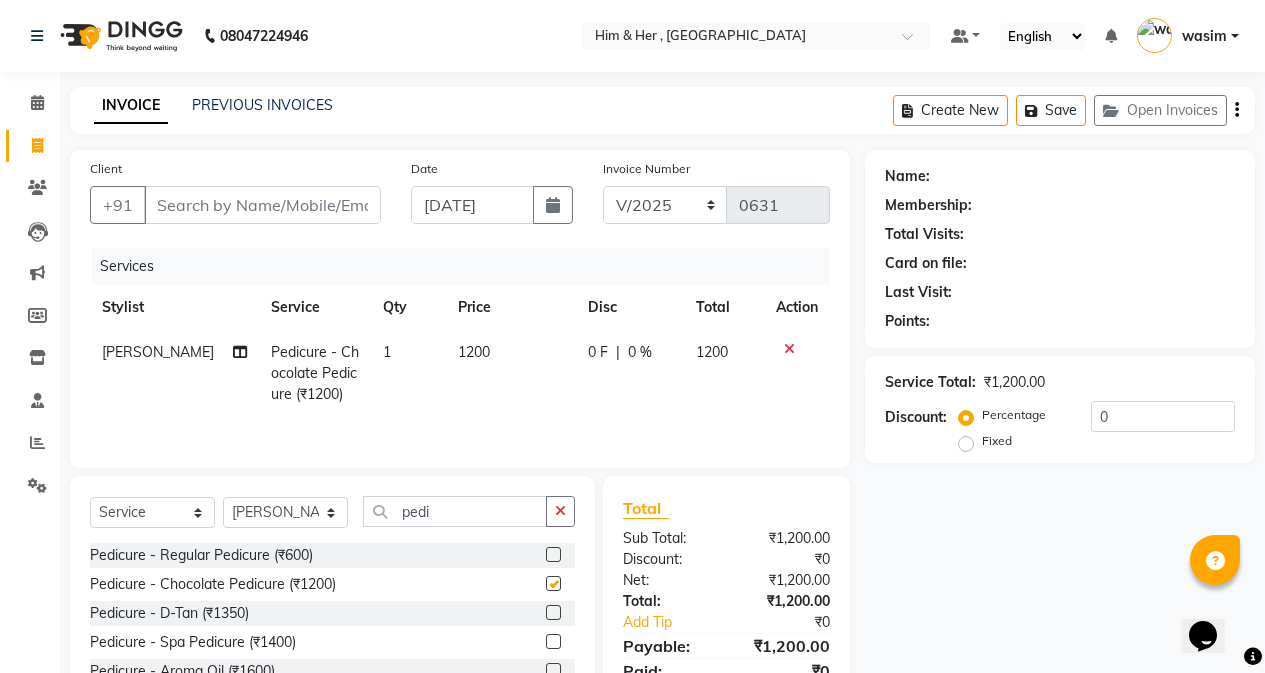 checkbox on "false" 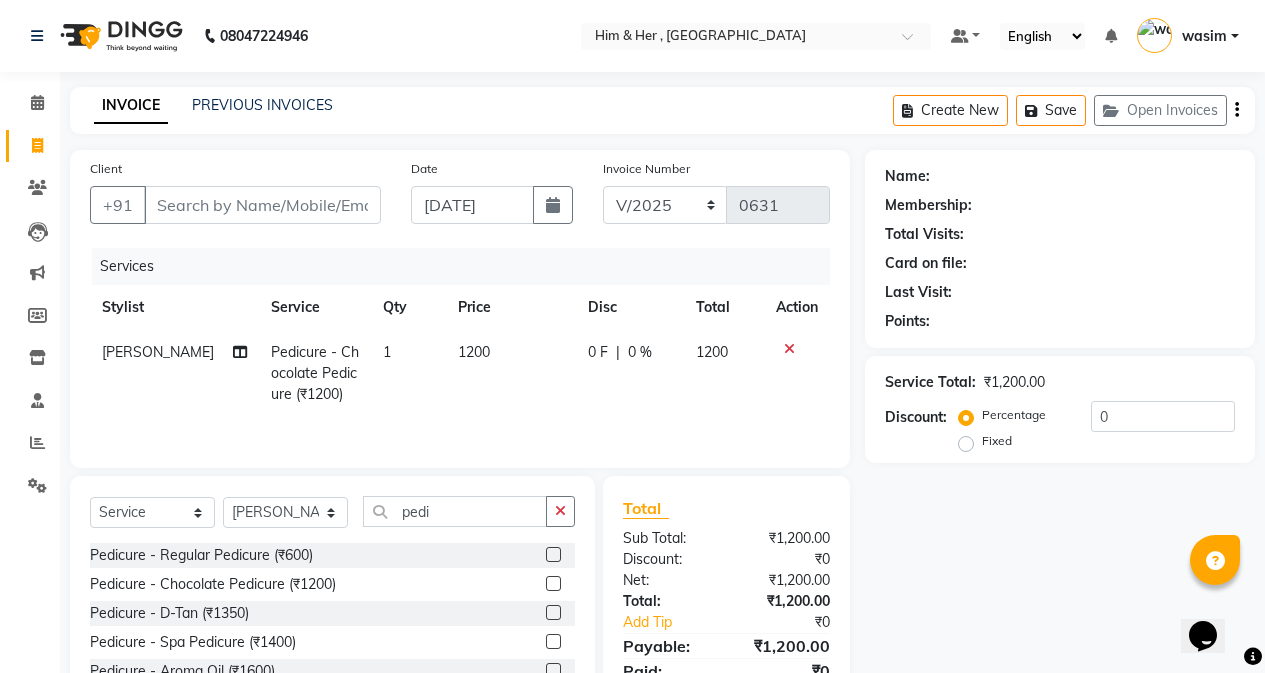 click on "1200" 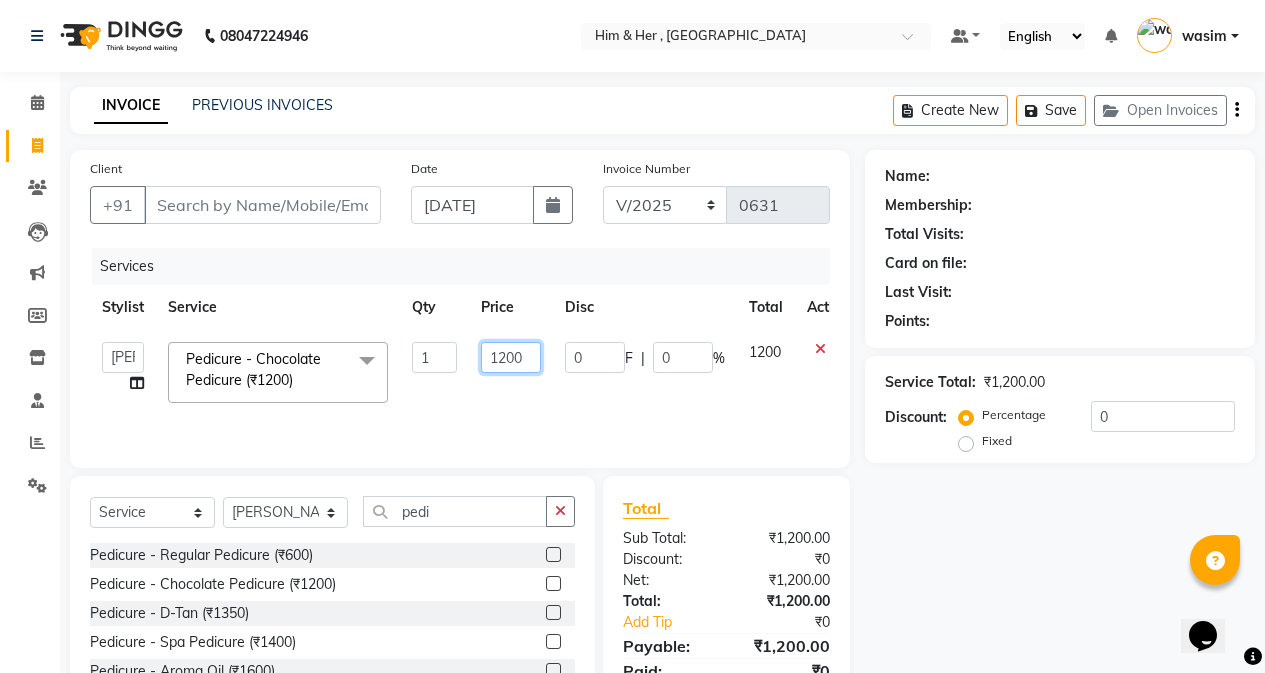 click on "1200" 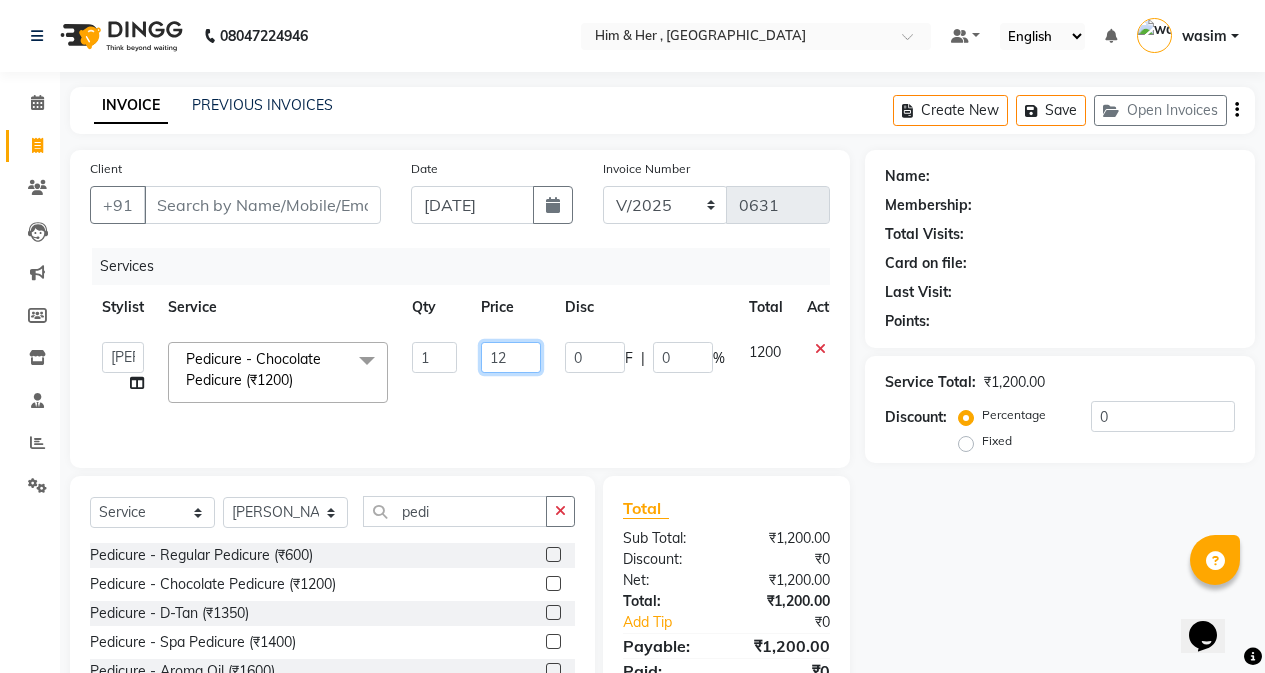 type on "1" 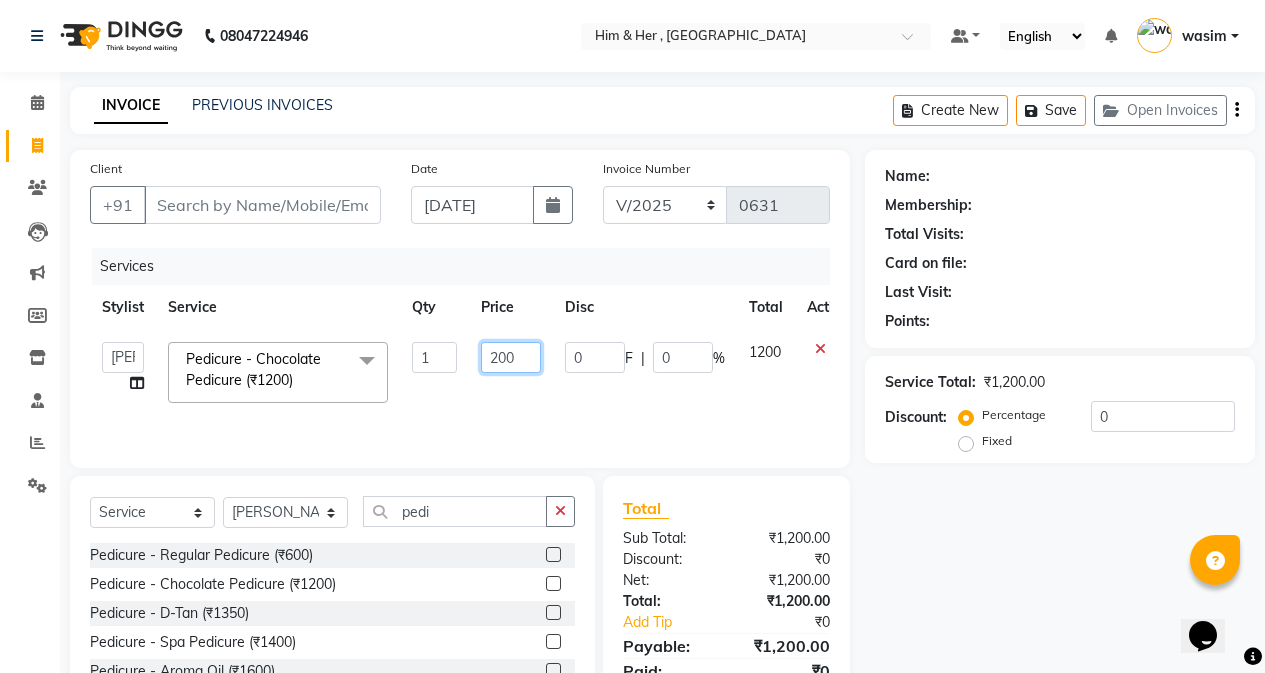type on "2000" 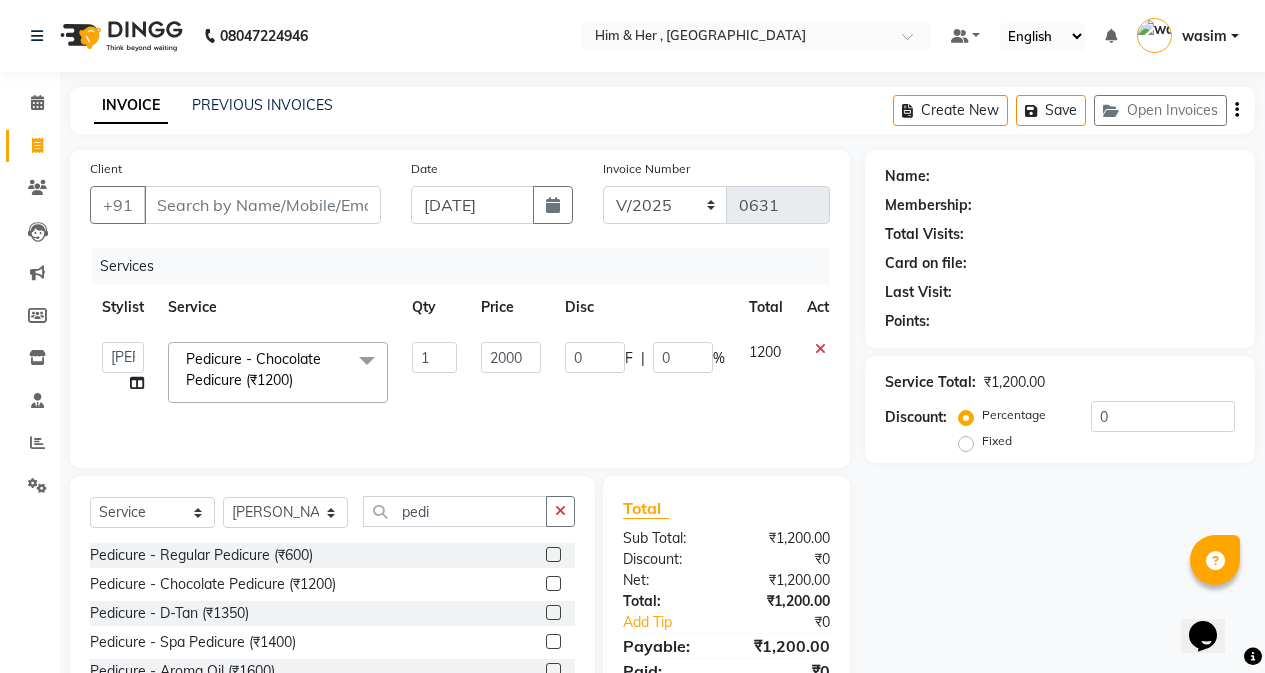 click on "2000" 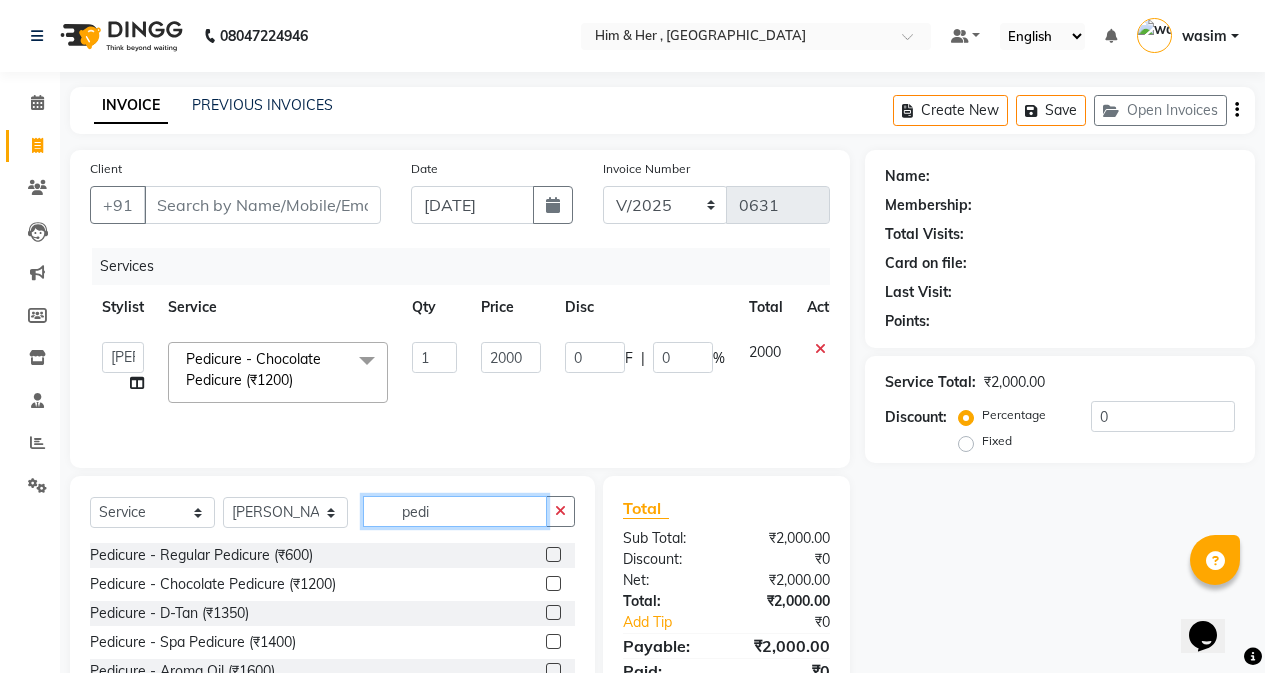 click on "pedi" 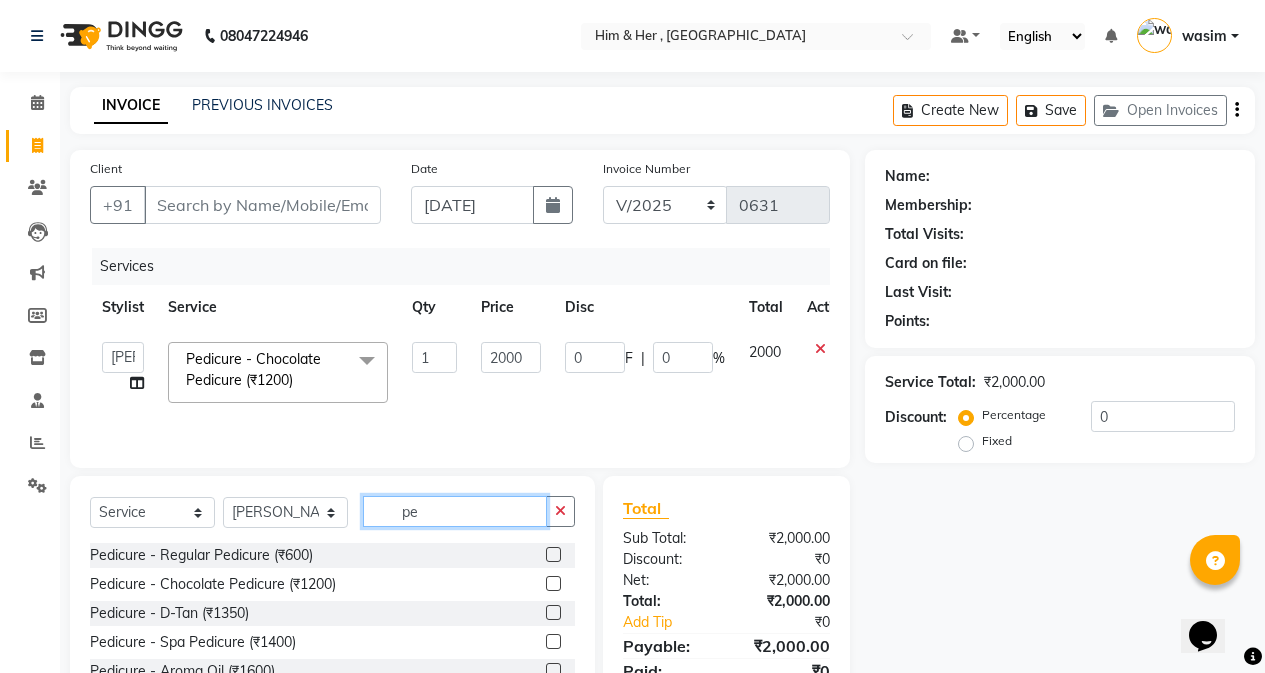type on "p" 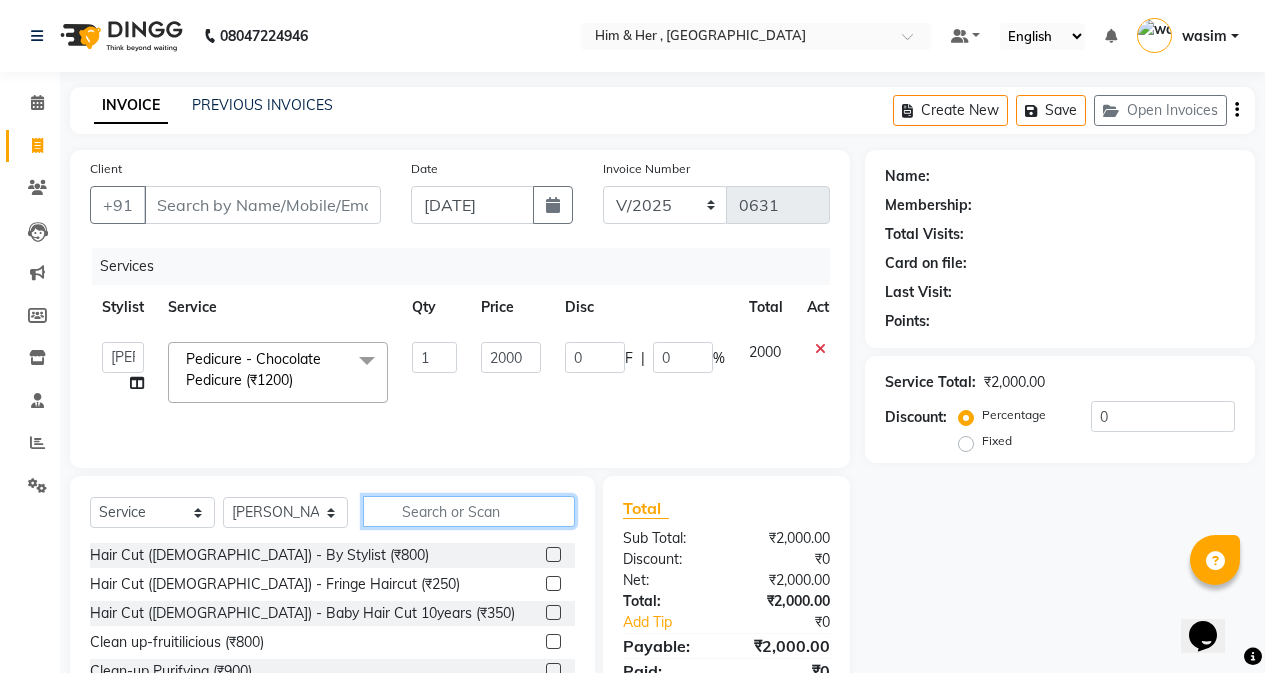 type 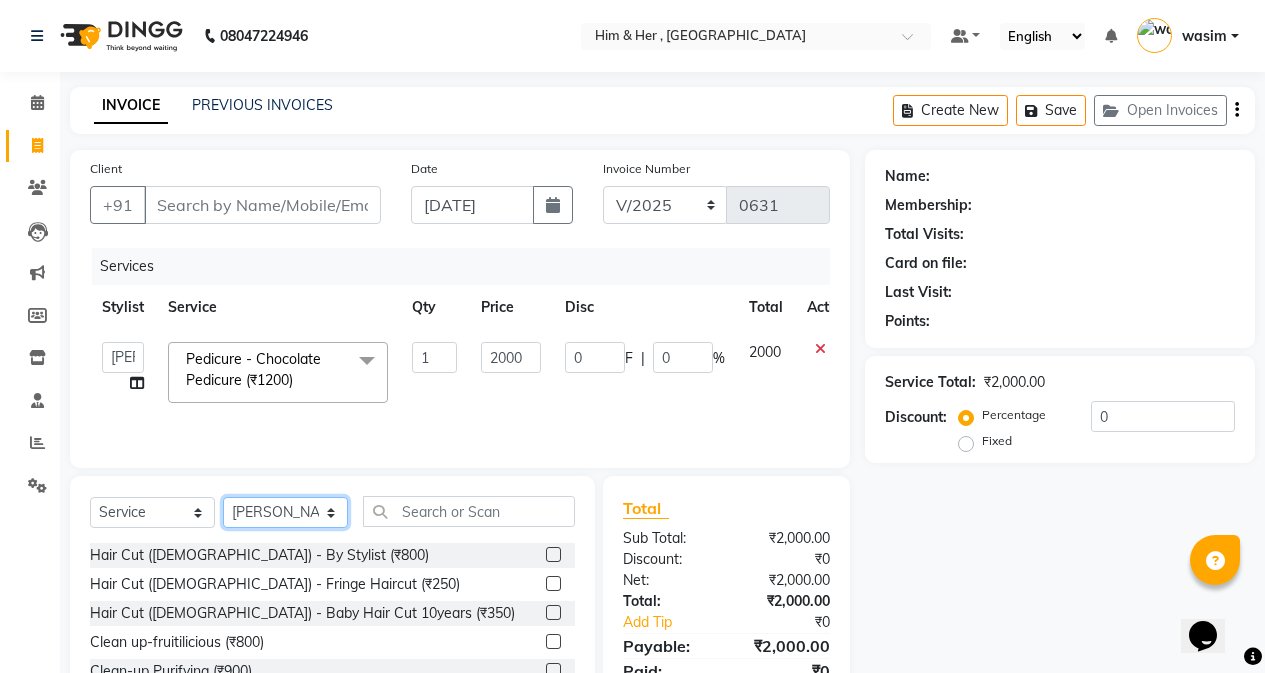 click on "Select Stylist [PERSON_NAME] Rubina [PERSON_NAME] [PERSON_NAME]" 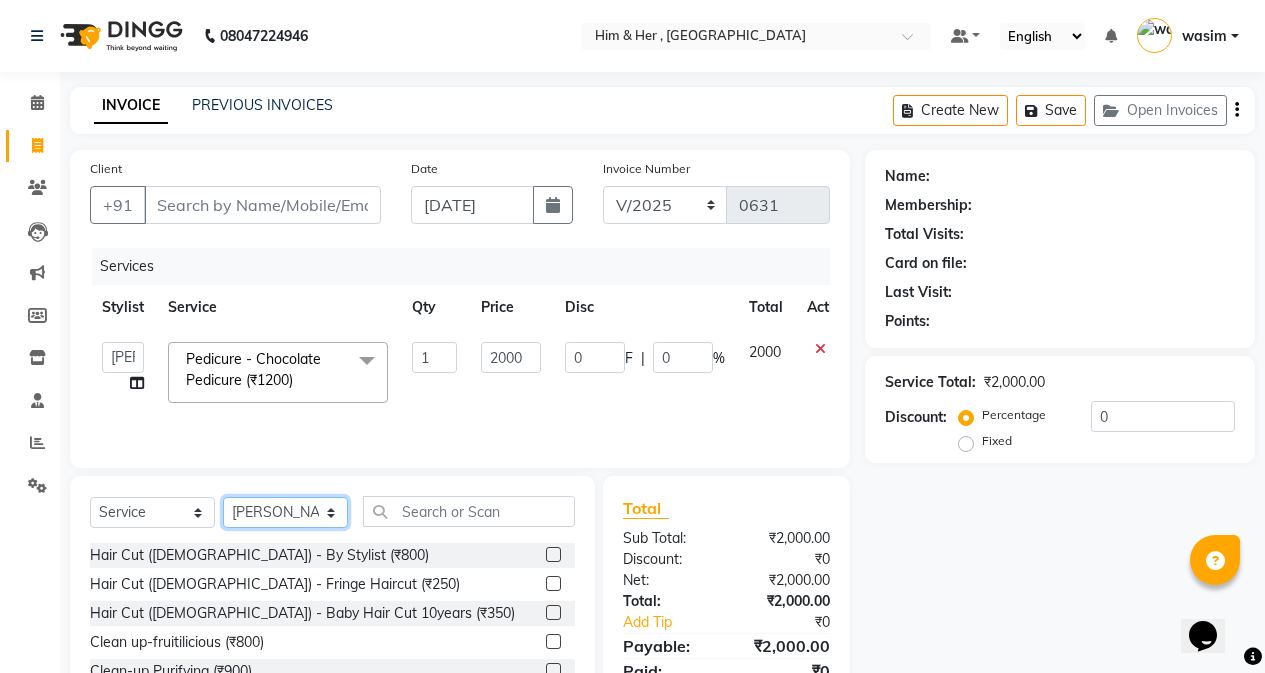 select on "42532" 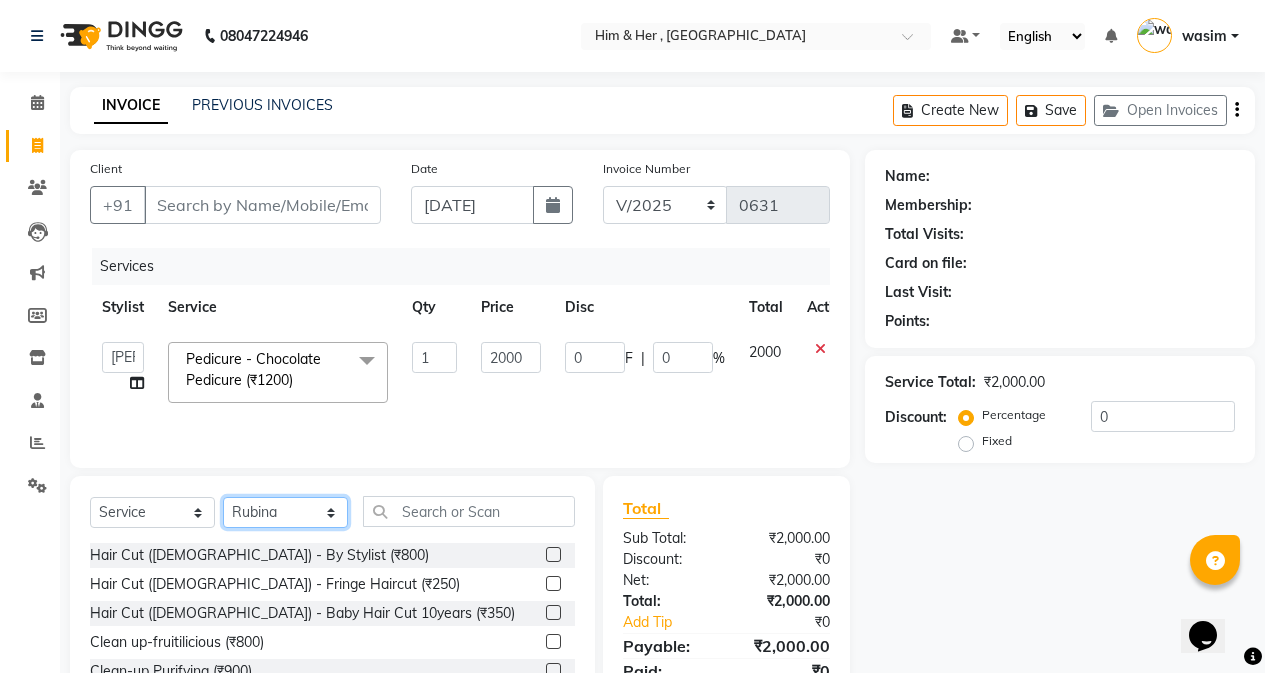 click on "Select Stylist [PERSON_NAME] Rubina [PERSON_NAME] [PERSON_NAME]" 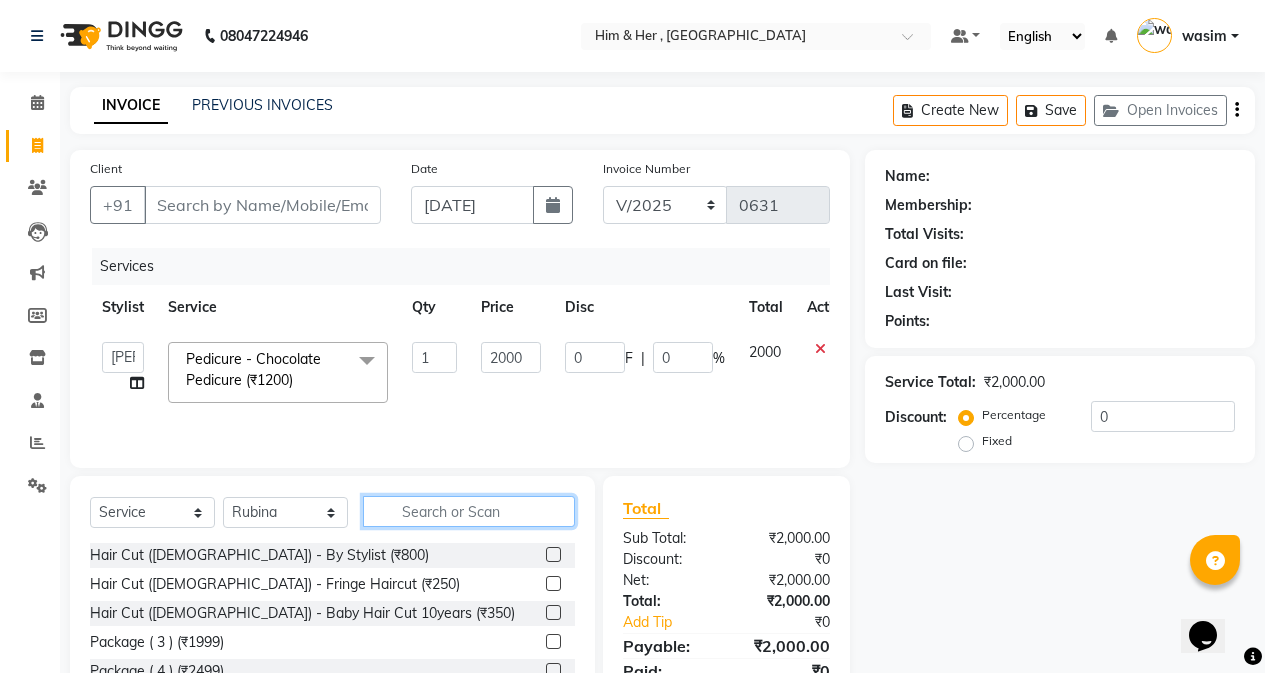 click 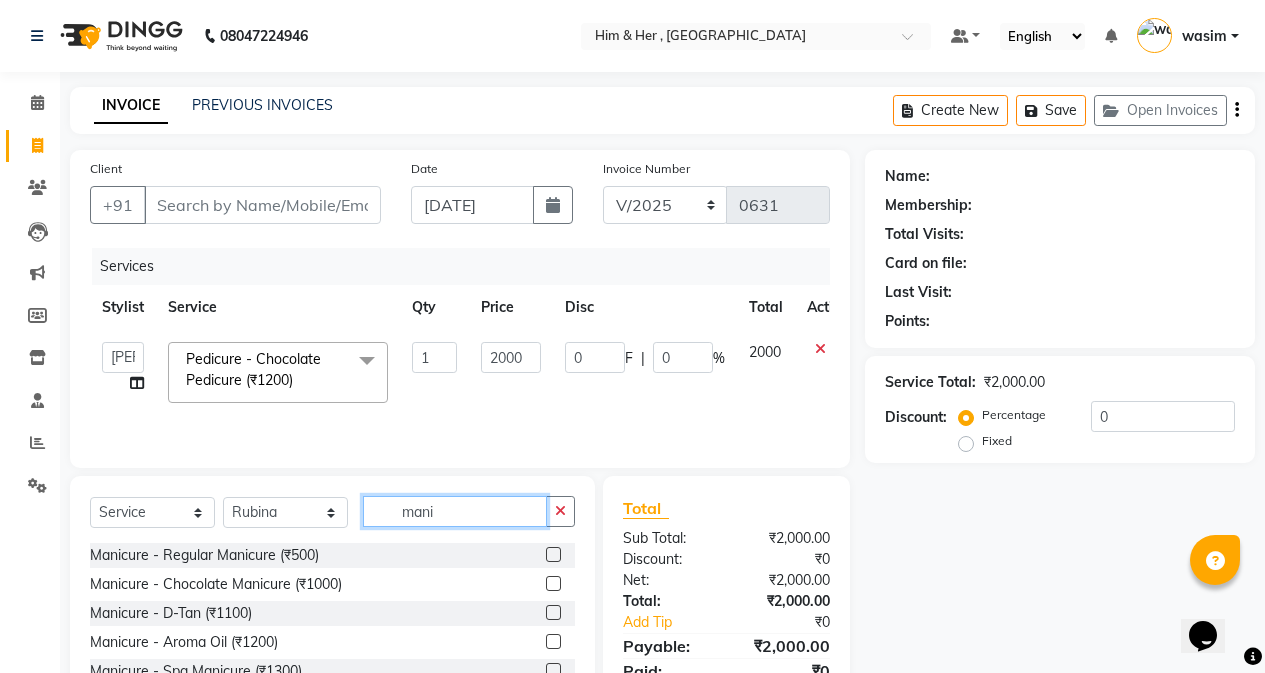 type on "mani" 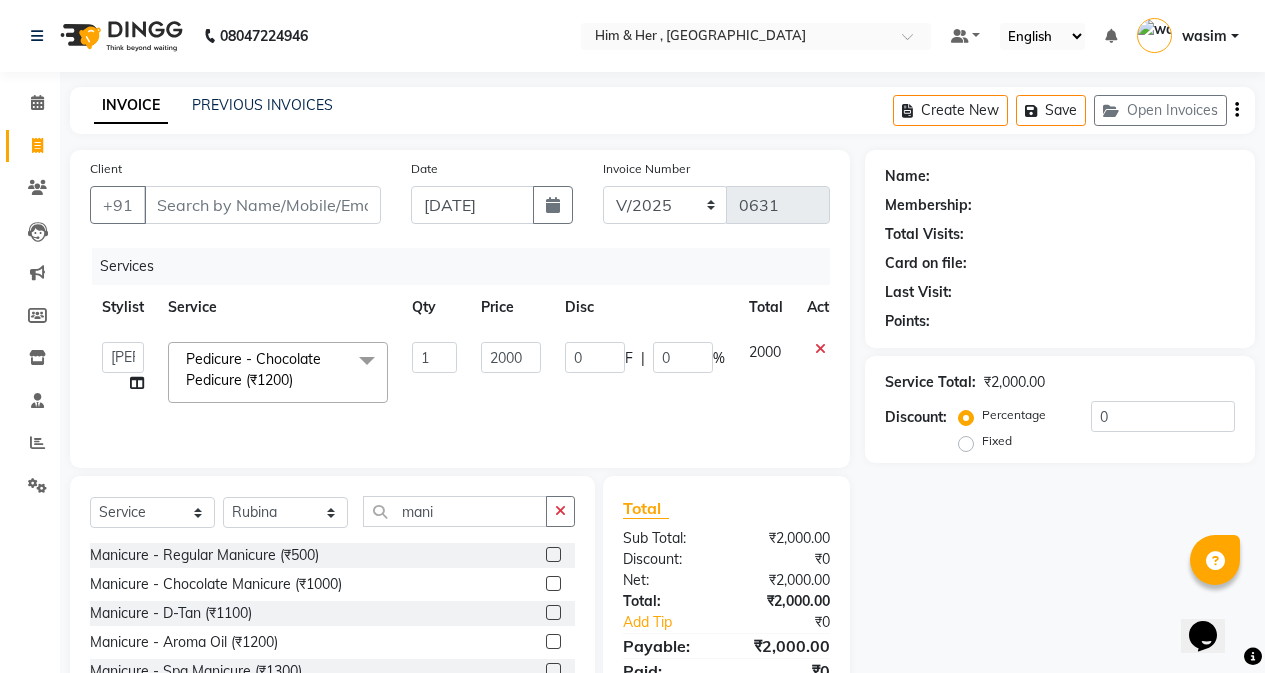 click on "Manicure - Chocolate Manicure (₹1000)" 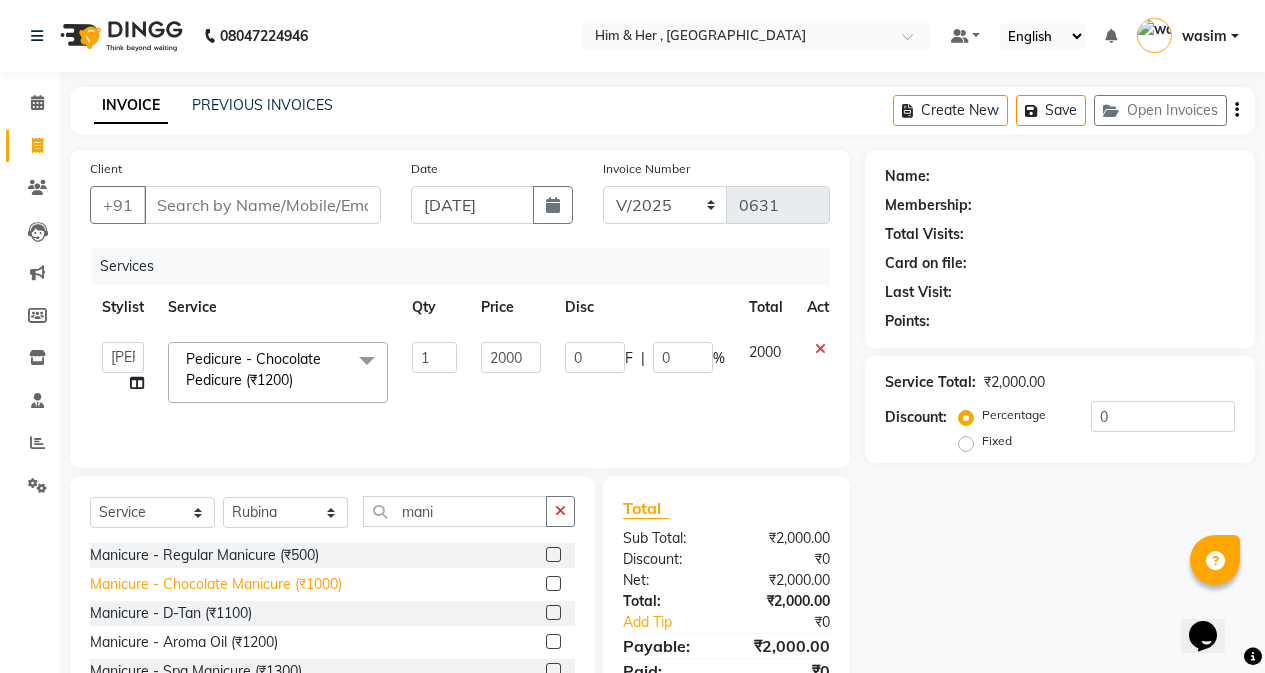 click on "Manicure - Chocolate Manicure (₹1000)" 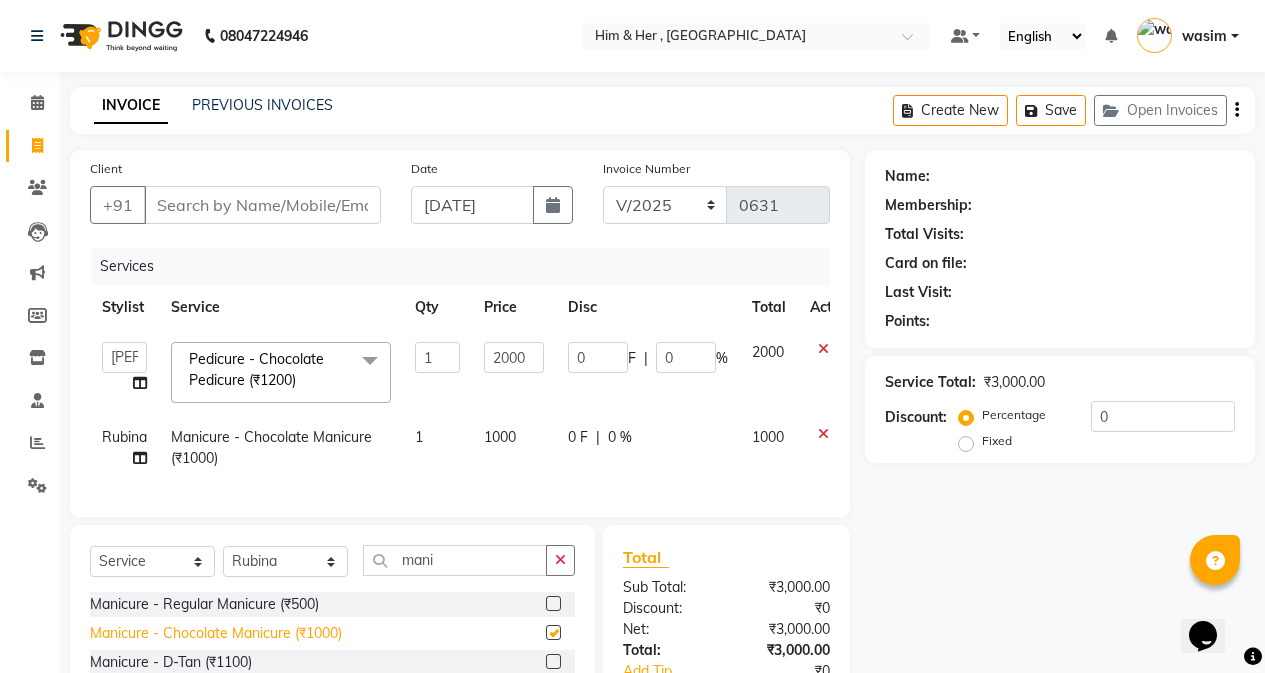 checkbox on "false" 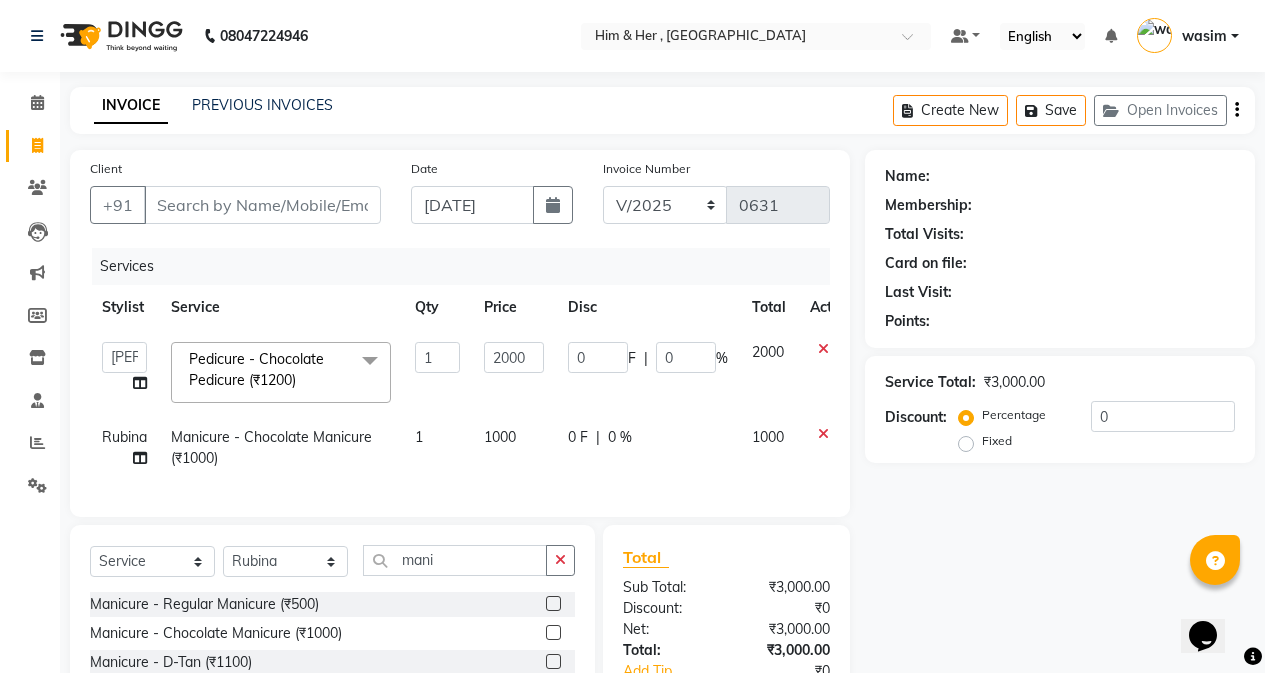 click on "1000" 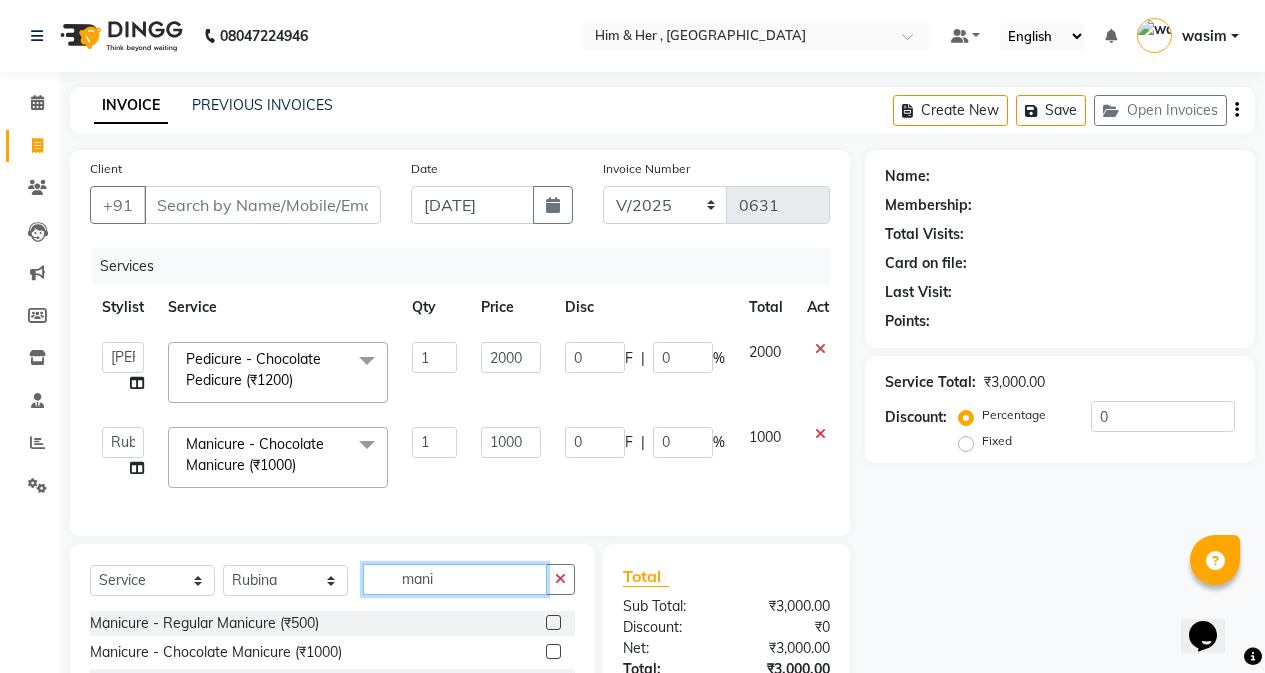 click on "mani" 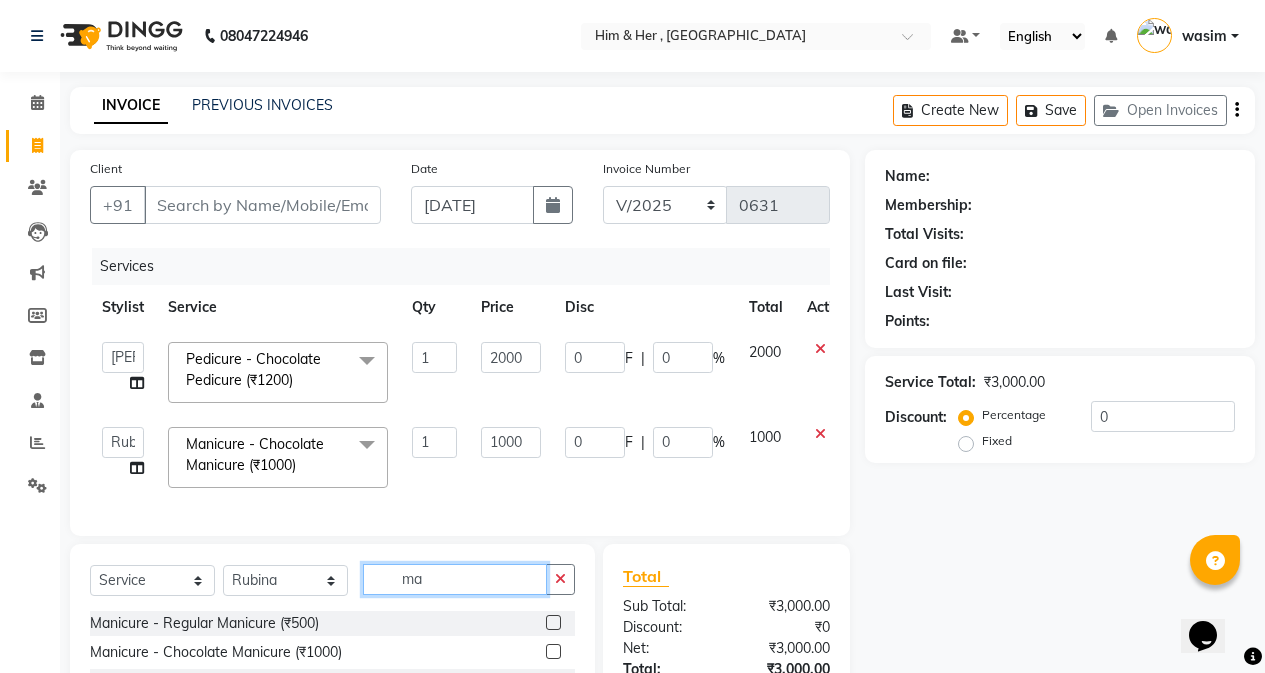 type on "m" 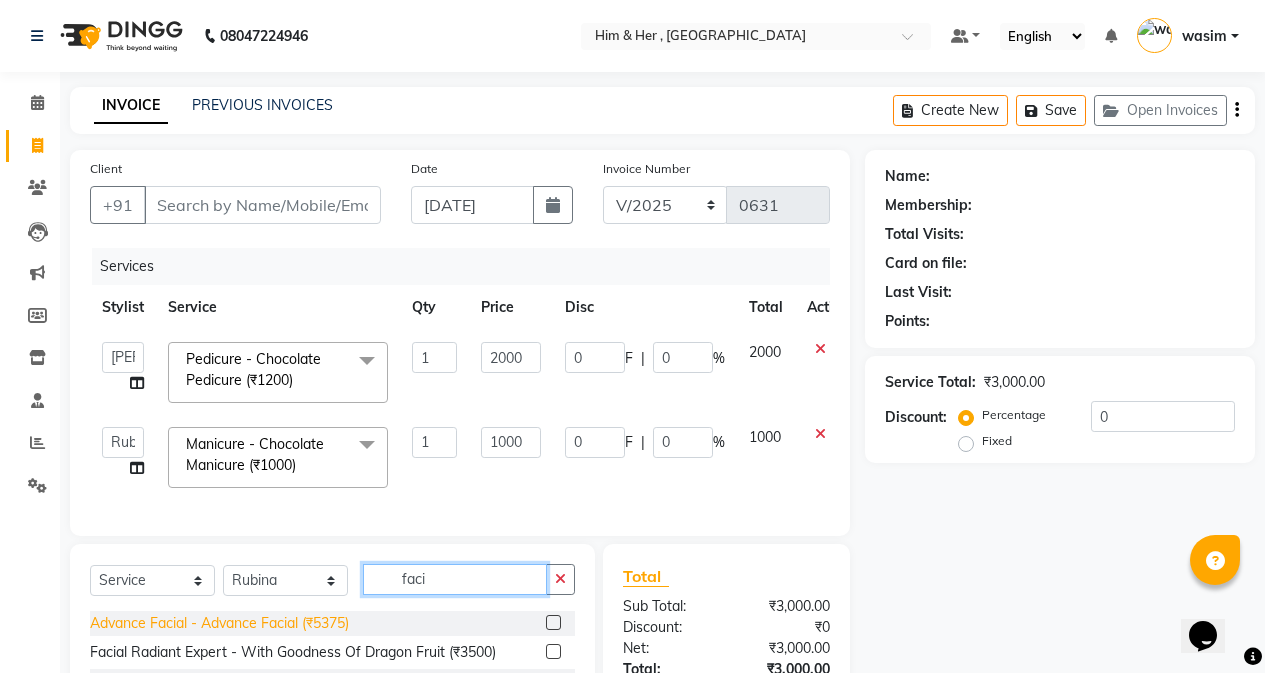 type on "faci" 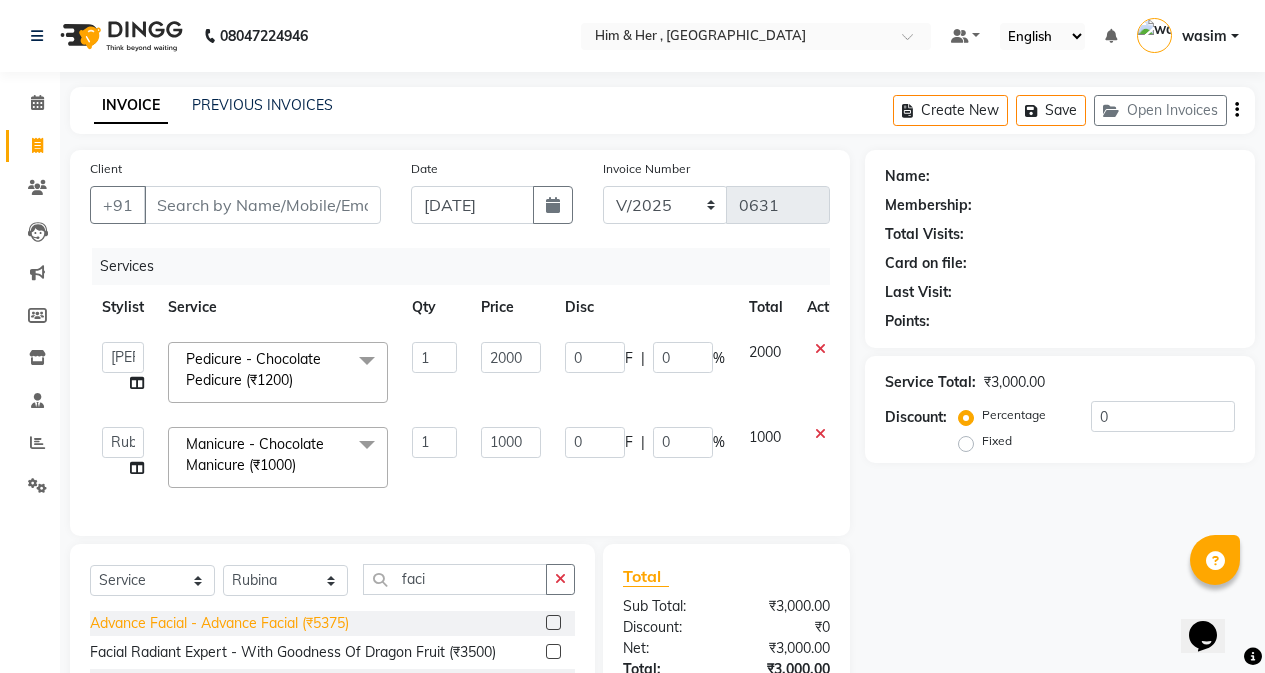 click on "Advance Facial  - Advance Facial (₹5375)" 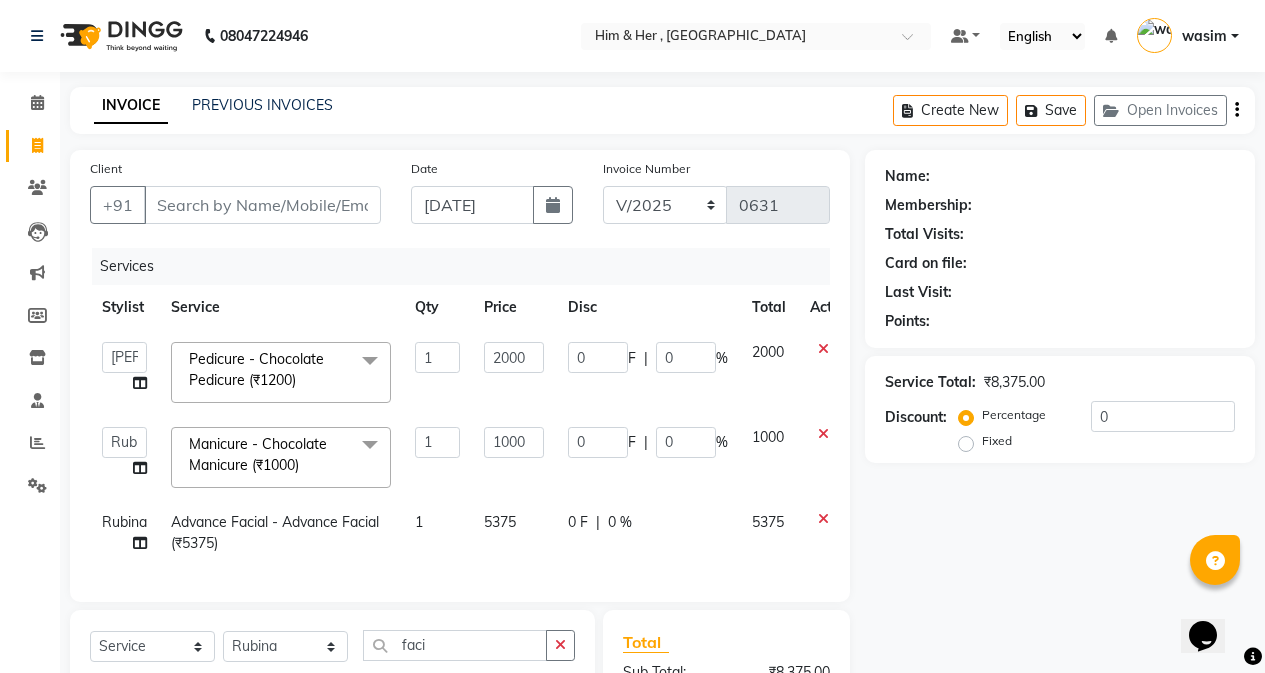 checkbox on "false" 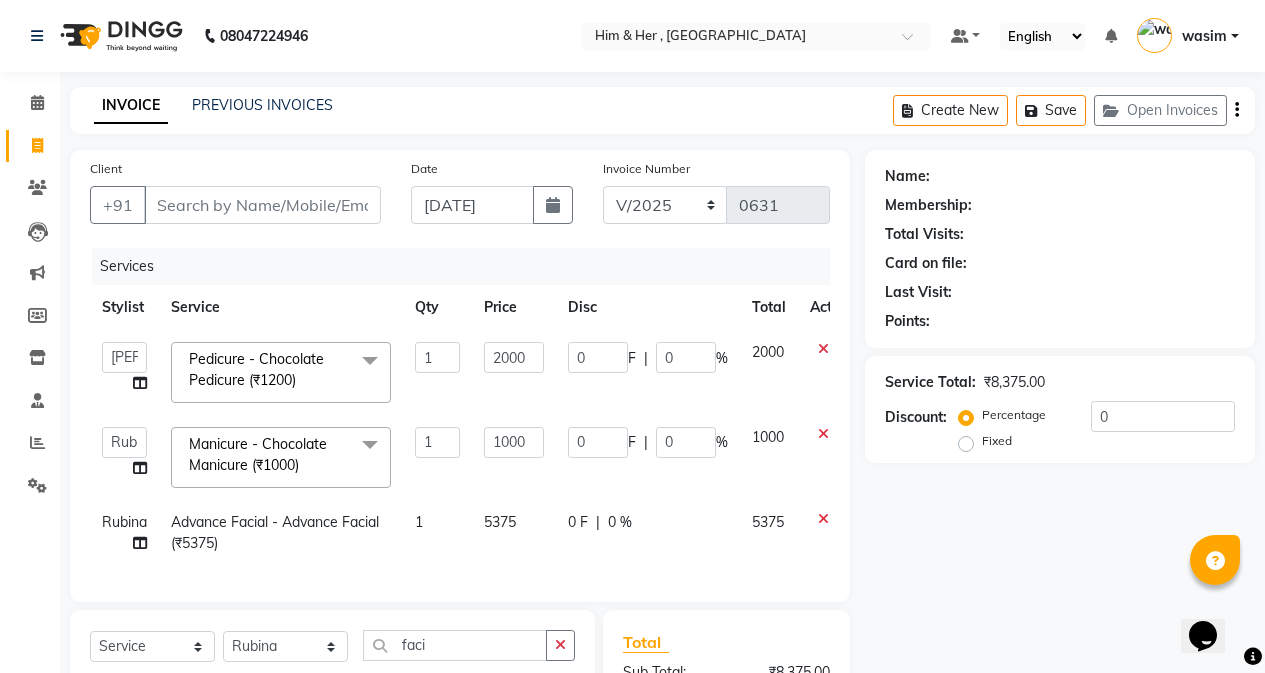click on "5375" 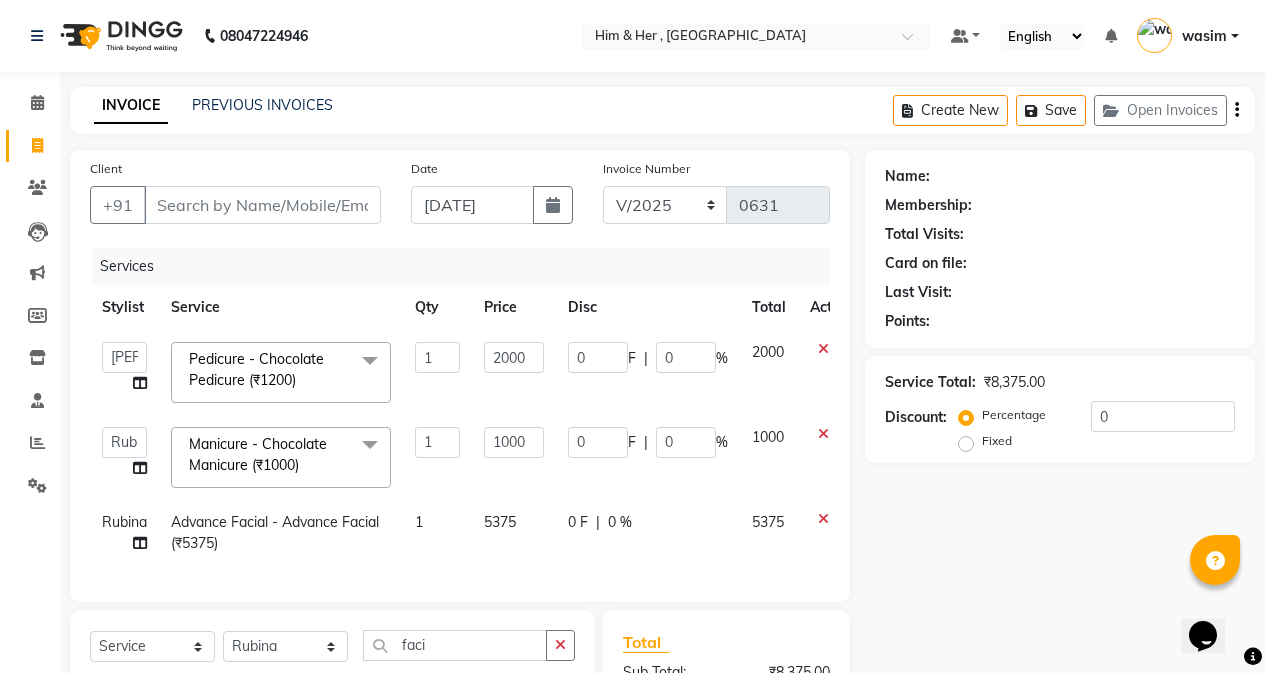 select on "42532" 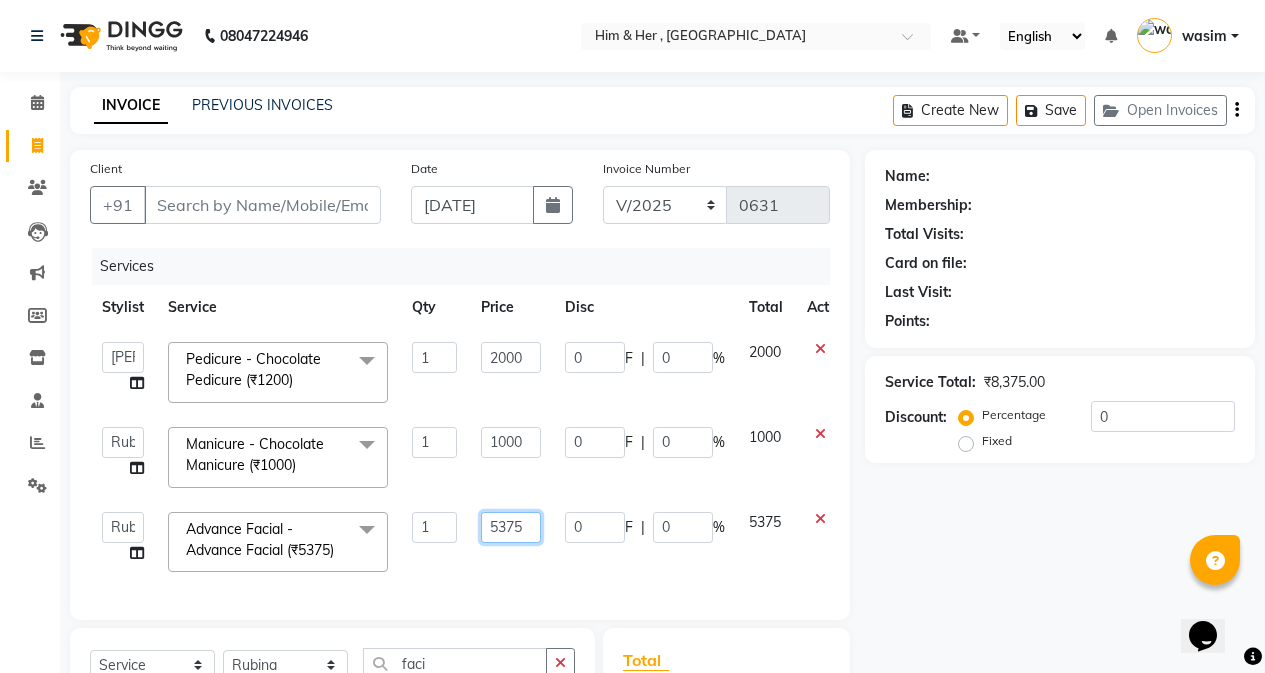 click on "5375" 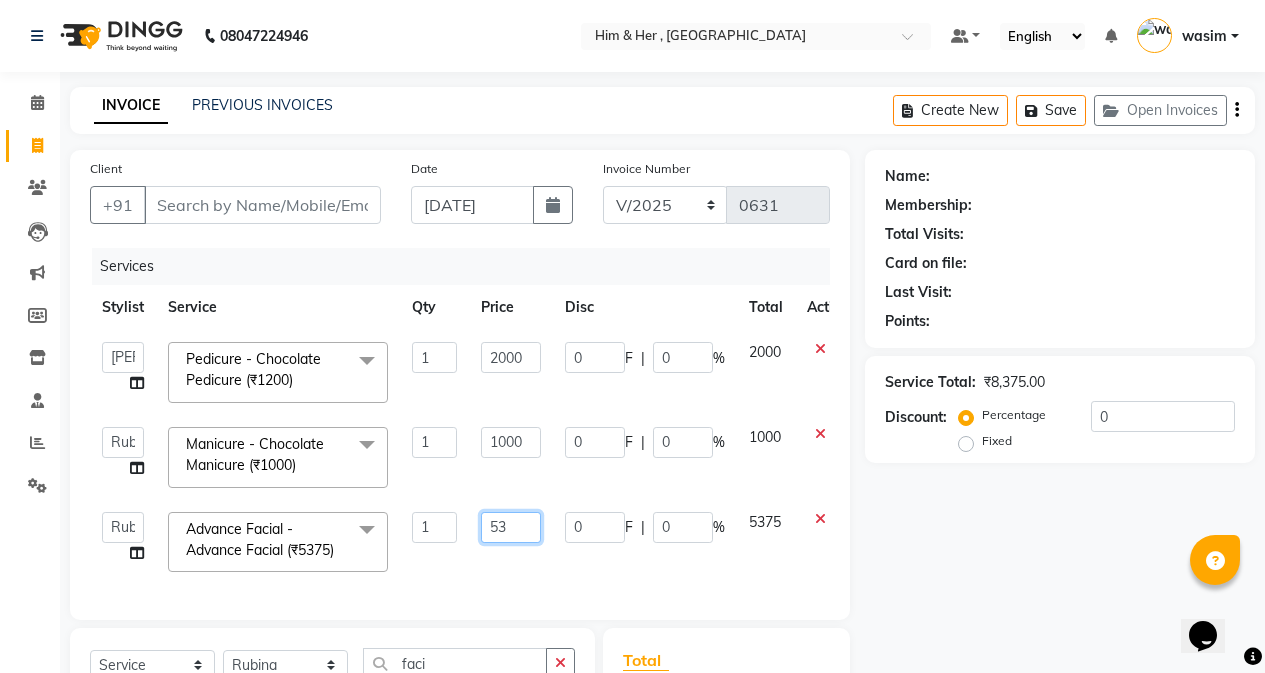 type on "5" 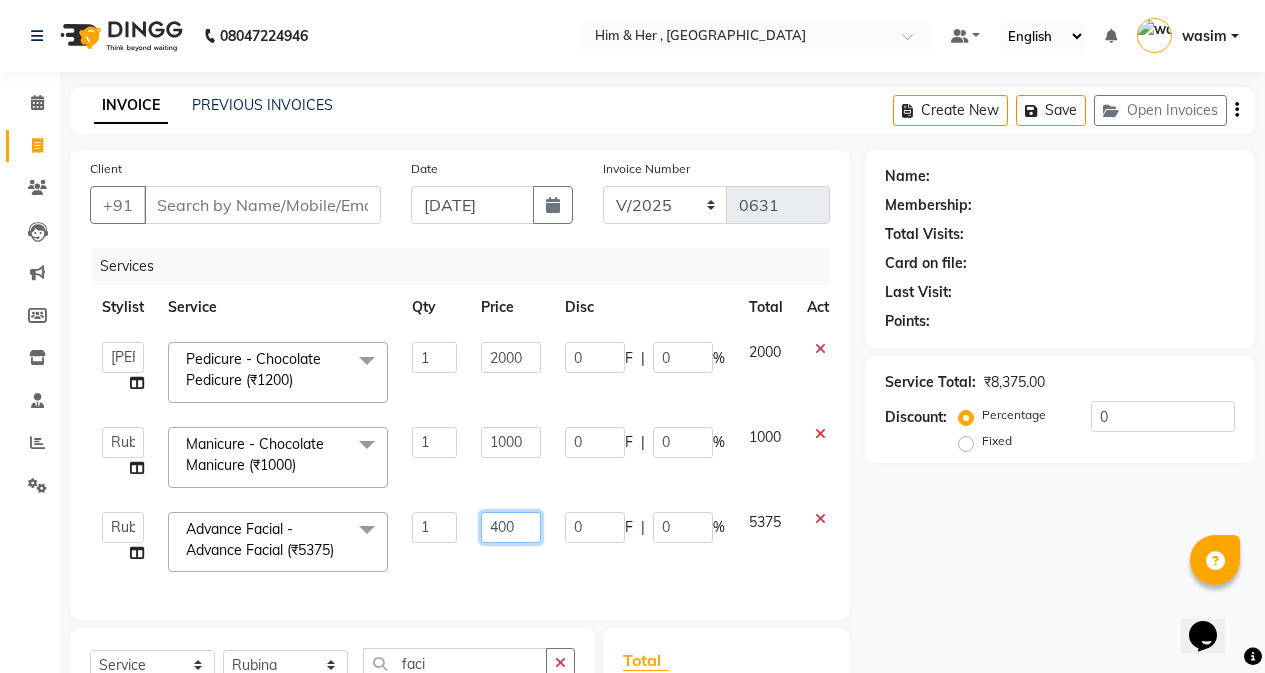 type on "4000" 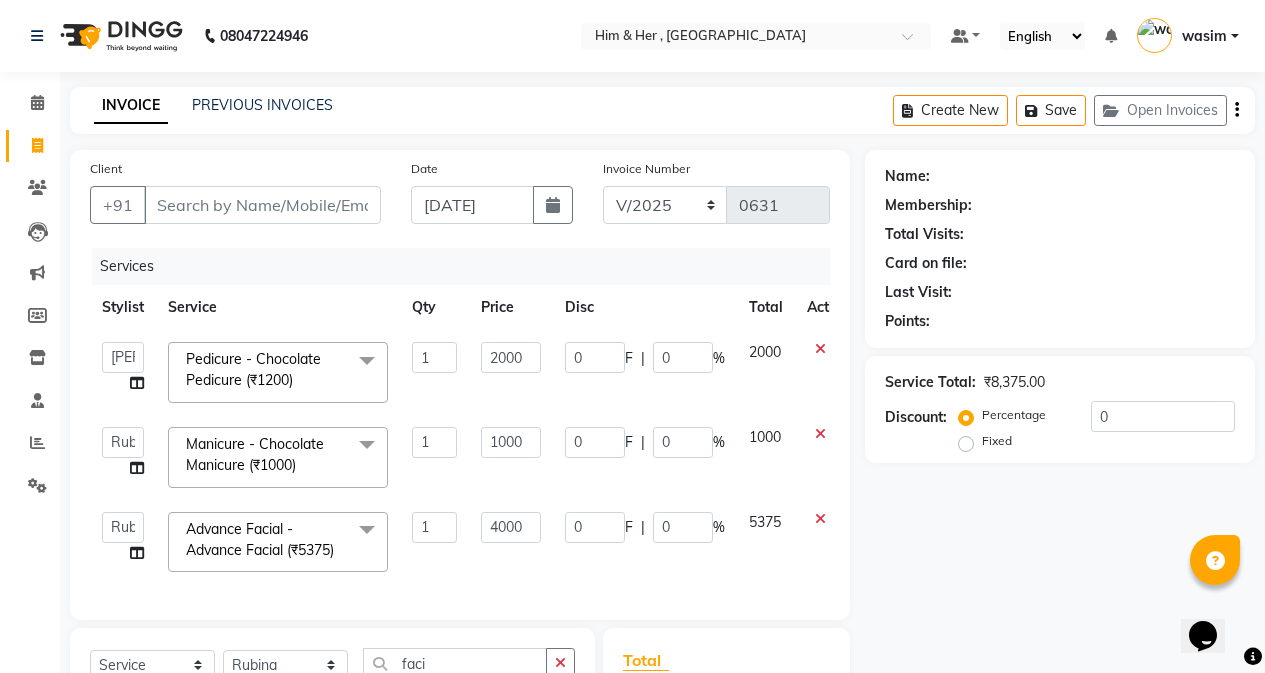 click on "Services Stylist Service Qty Price Disc Total Action  [PERSON_NAME]   Rubina   [PERSON_NAME]   [PERSON_NAME]  Pedicure - Chocolate Pedicure (₹1200)  x Hair Cut ([DEMOGRAPHIC_DATA]) - By Stylist (₹800) Hair Cut ([DEMOGRAPHIC_DATA]) - Fringe Haircut (₹250) Hair Cut ([DEMOGRAPHIC_DATA]) - Baby Hair Cut 10years (₹350) Clean up-fruitilicious (₹800) Clean-up Purifying (₹900) Clean-up Moisture Balance (₹1000) Clean-up Anti-Aging (₹1400) Clean-up [MEDICAL_DATA] (₹1500) Clean-upVitamin C (₹1800) Facial Cheryls (₹1500) [DEMOGRAPHIC_DATA] Hair Cut (₹500) Package ( 1 ) (₹699) Package ( 2 ) (₹999) [DEMOGRAPHIC_DATA] Hair Cut & Hair Wash (₹999) Hair Cut ([DEMOGRAPHIC_DATA]) - By Stylist (₹300) Hair Was ([DEMOGRAPHIC_DATA])  (₹150) Hair Cut ([DEMOGRAPHIC_DATA]) - Hair Tattoo (₹300) [PERSON_NAME] Trim (₹150) Styling  ([DEMOGRAPHIC_DATA]) (₹150) [PERSON_NAME] Color (₹450) Color - Moustache / Sidelocks (₹150) Shave (₹100) Hair Cut ([DEMOGRAPHIC_DATA]) Boy 10years (₹250) Hair Fall Tretmem Men (₹1000) Hair Antidandfuff Treatment Men (₹1000) Hairwash  - Hair Above & Below Shoulder (₹400) Hairwash  - Hair Upto Waist (₹650) 1 2000 0 F" 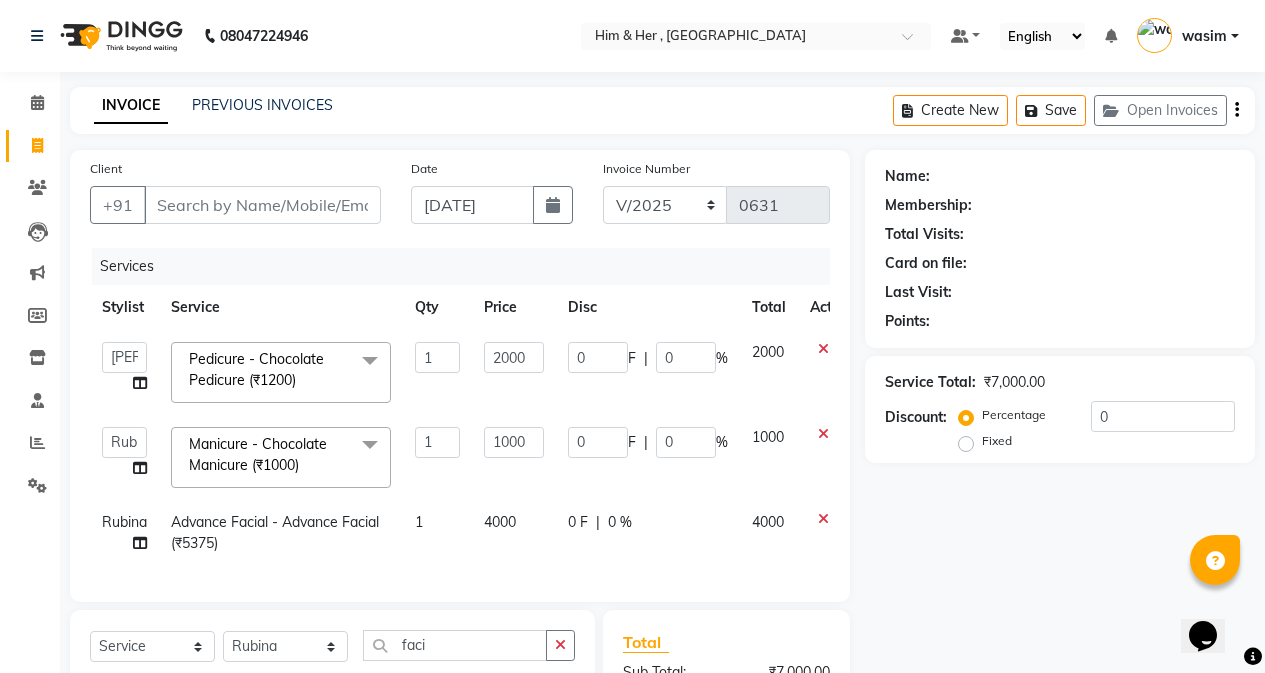 scroll, scrollTop: 277, scrollLeft: 0, axis: vertical 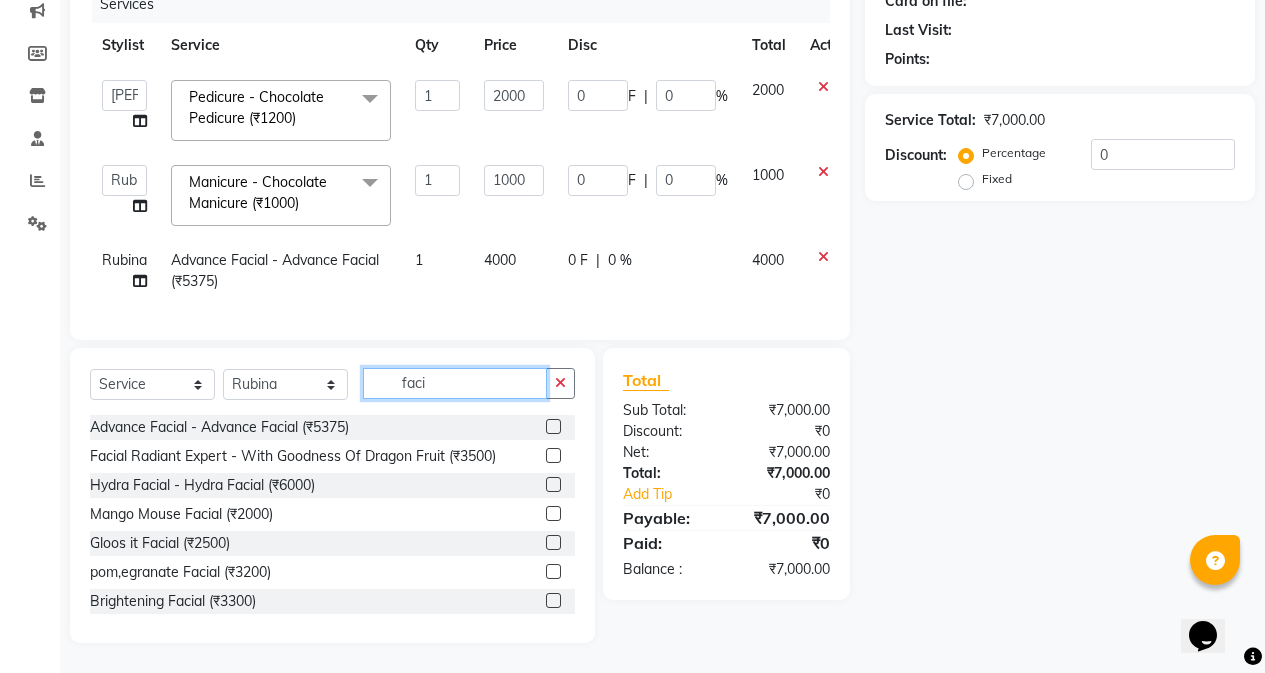 click on "faci" 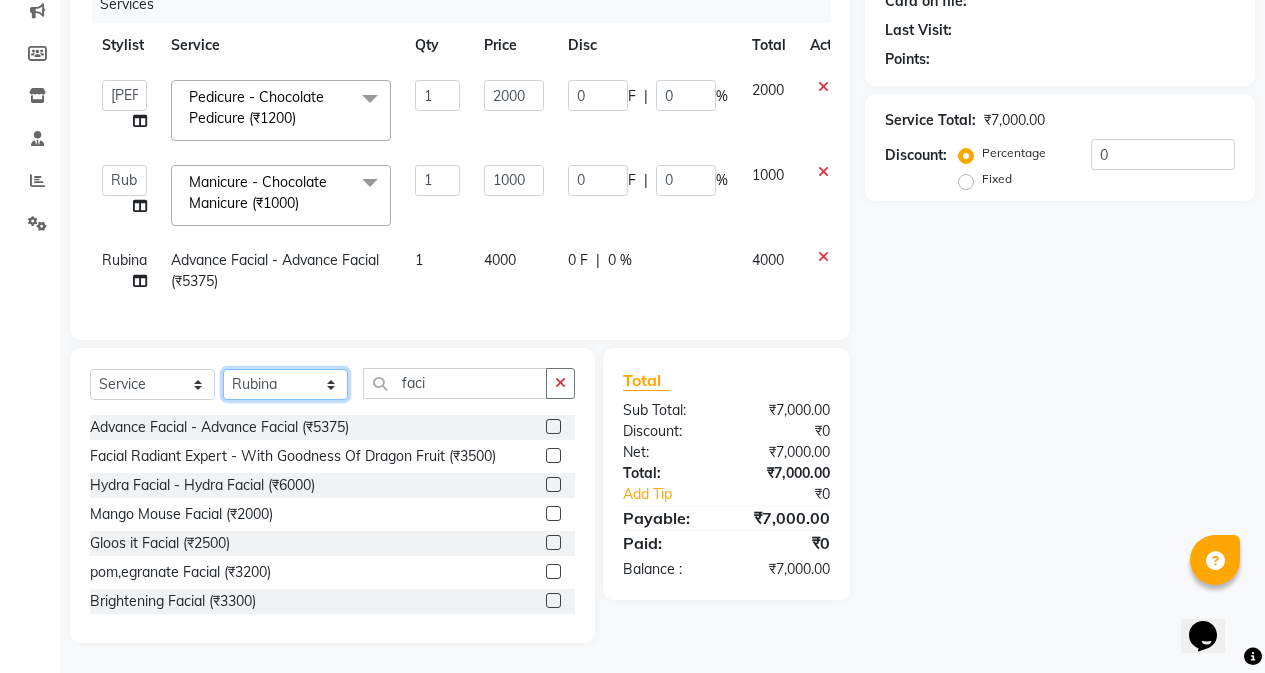 click on "Select Stylist [PERSON_NAME] Rubina [PERSON_NAME] [PERSON_NAME]" 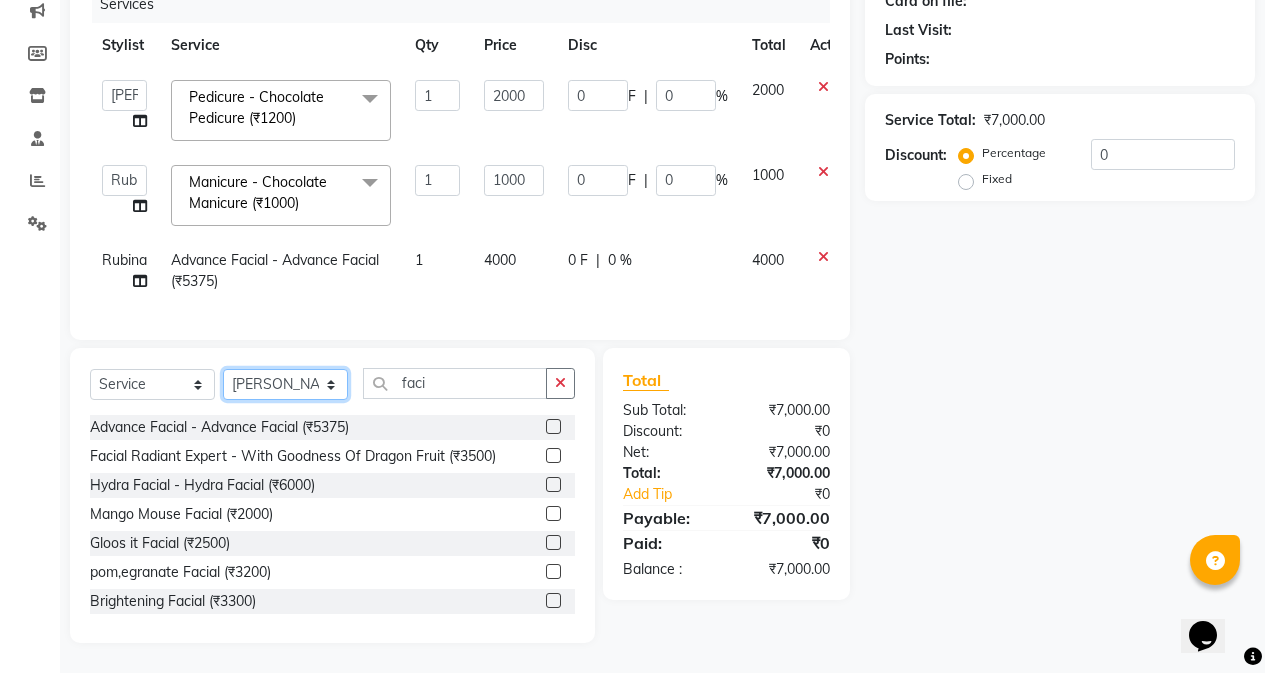 click on "Select Stylist [PERSON_NAME] Rubina [PERSON_NAME] [PERSON_NAME]" 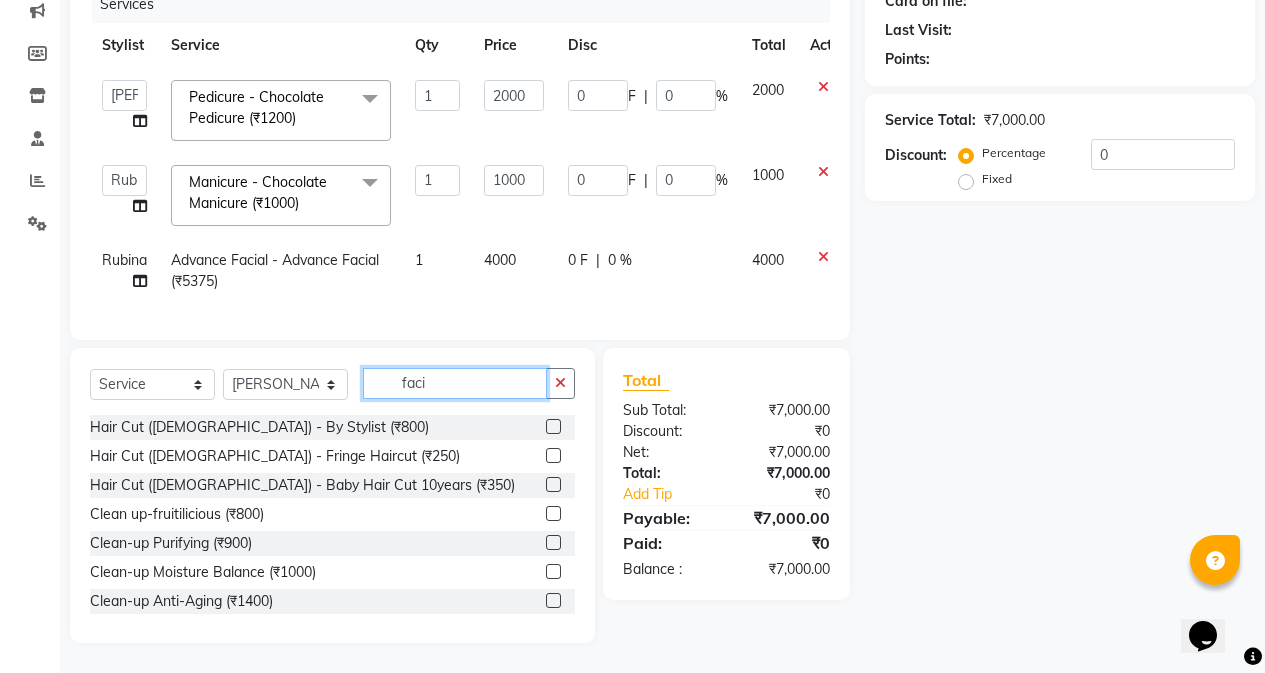 click on "faci" 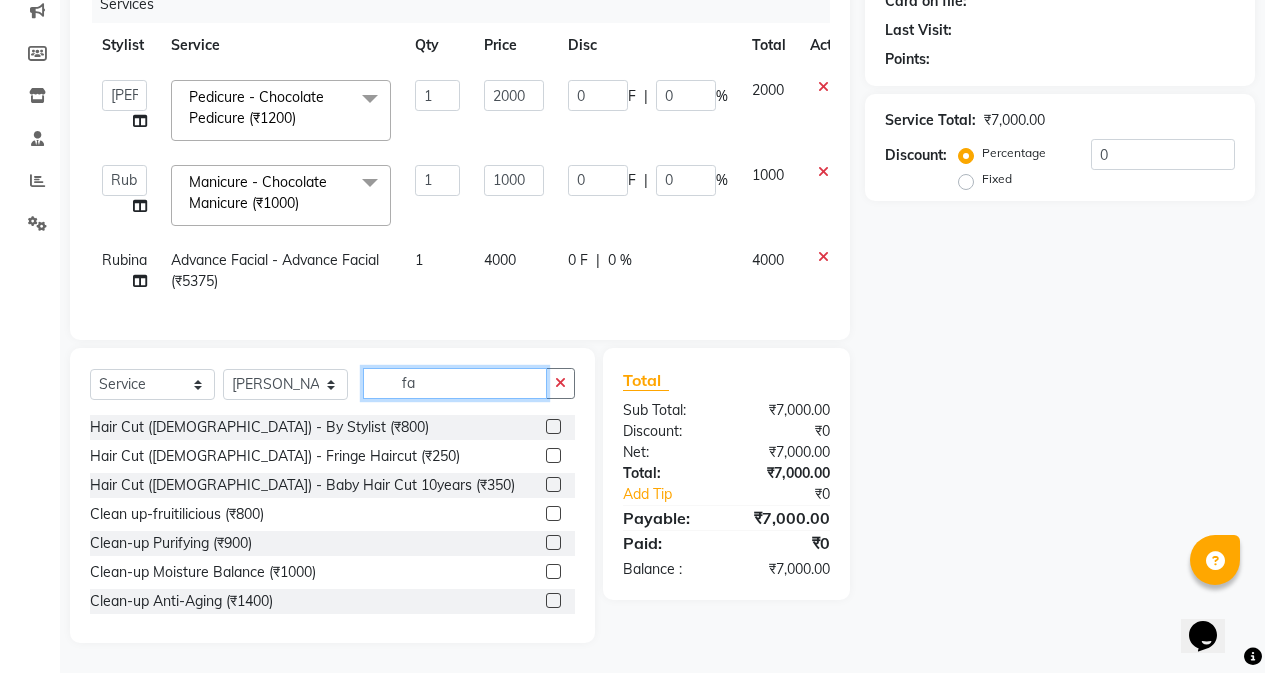 type on "f" 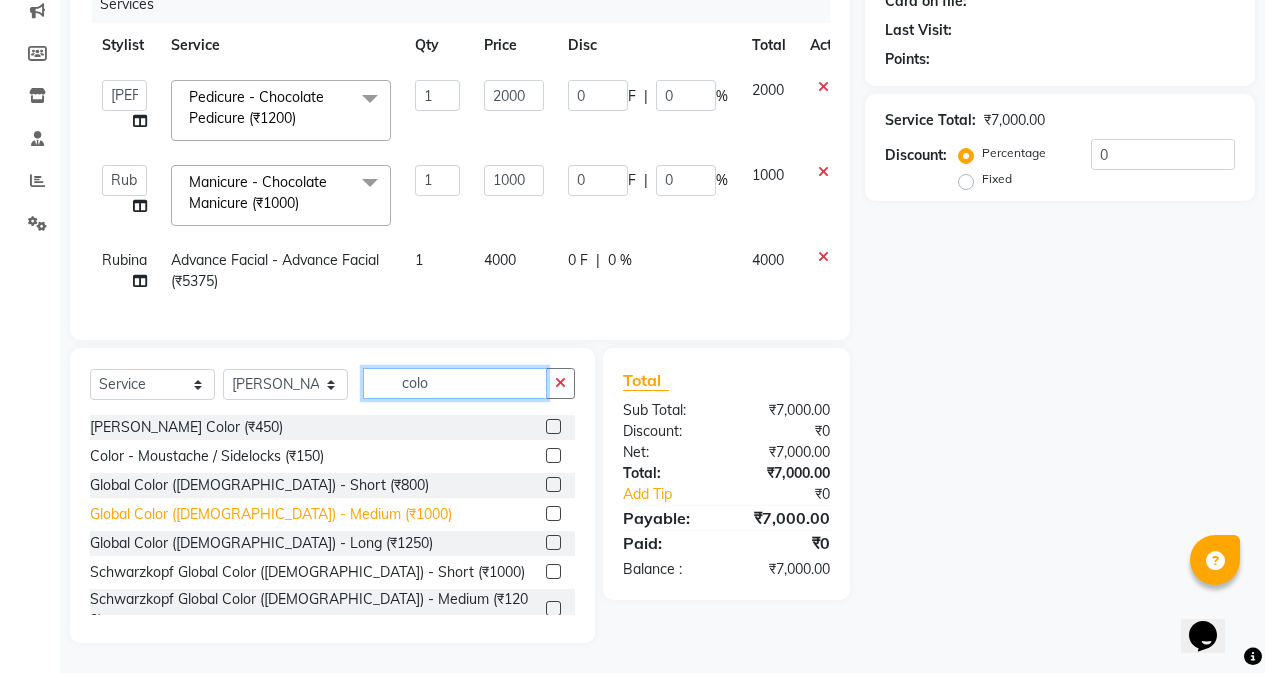 type on "colo" 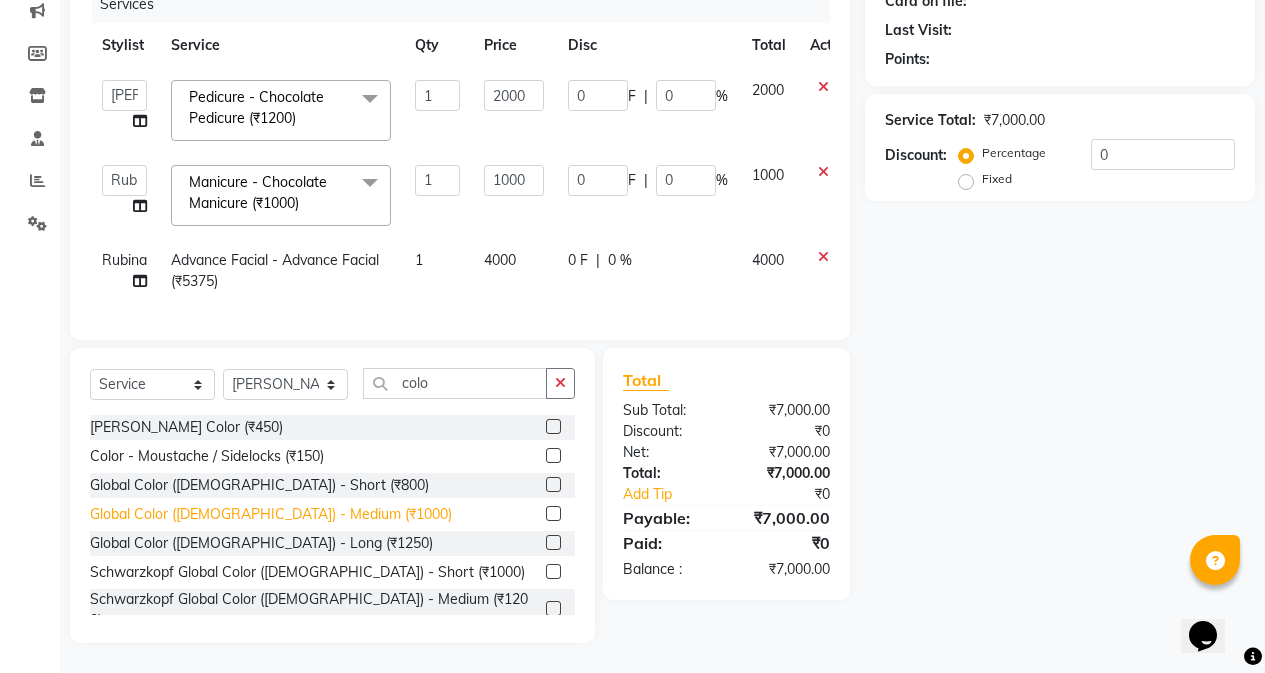 click on "Global Color ([DEMOGRAPHIC_DATA]) - Medium (₹1000)" 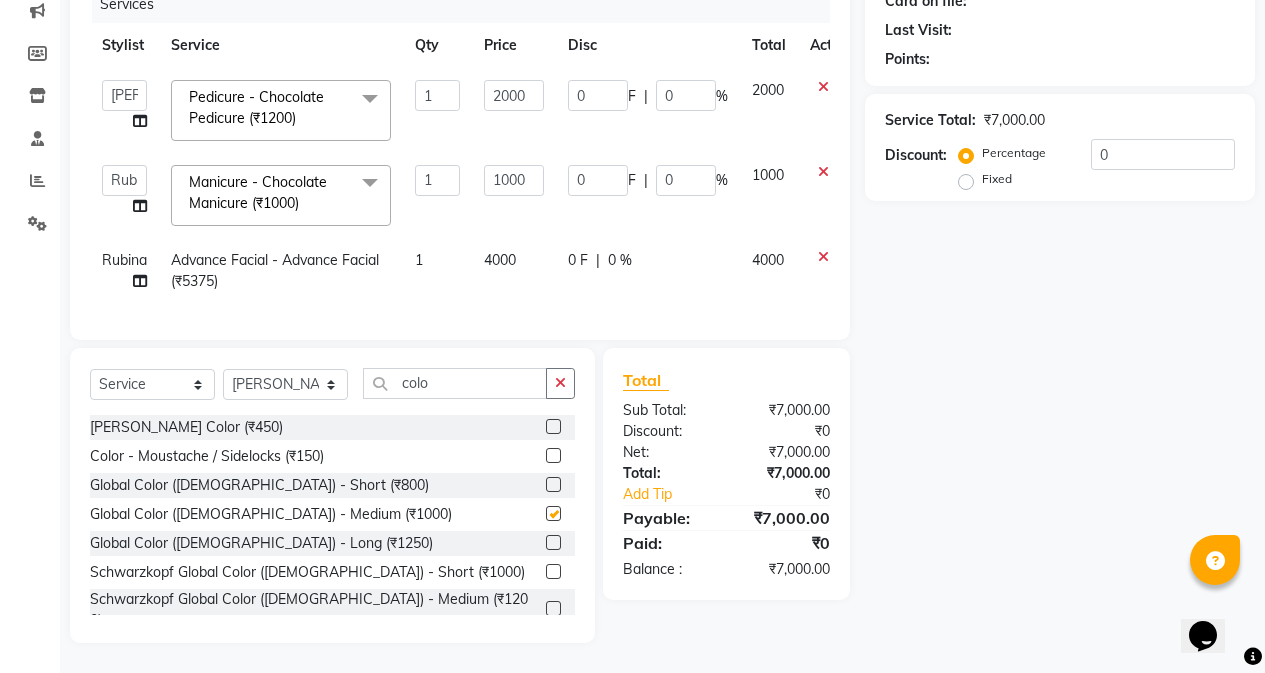 checkbox on "false" 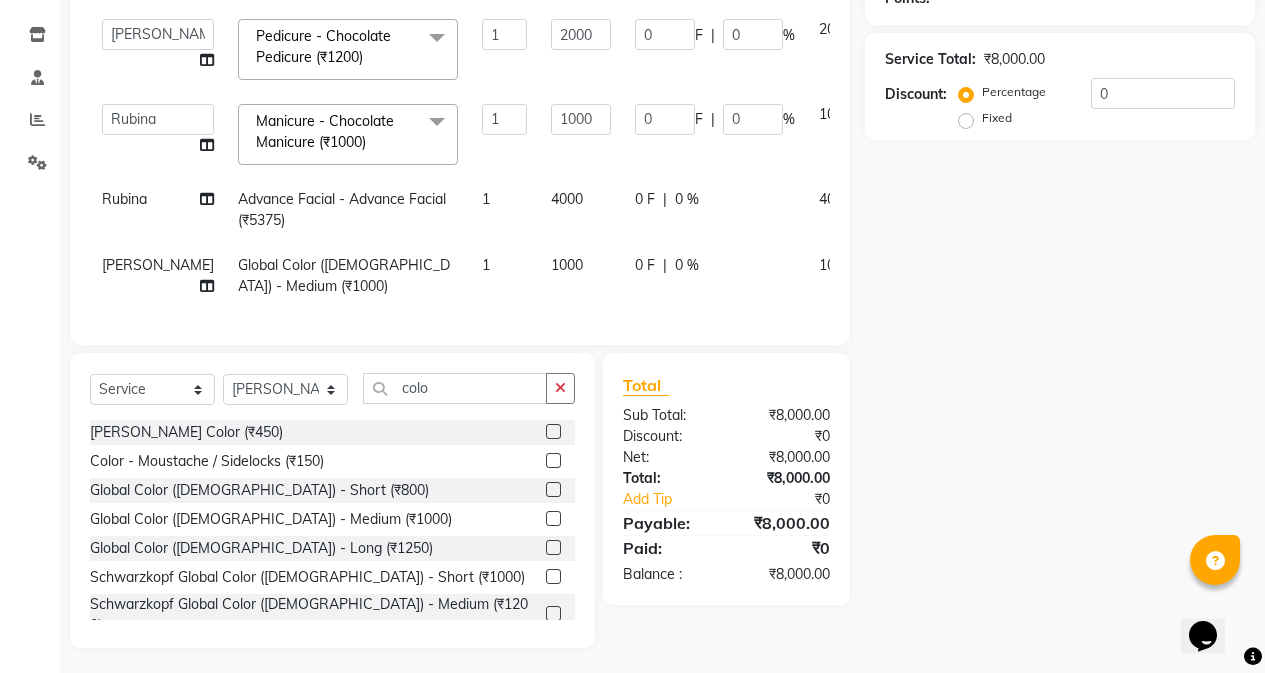 scroll, scrollTop: 364, scrollLeft: 0, axis: vertical 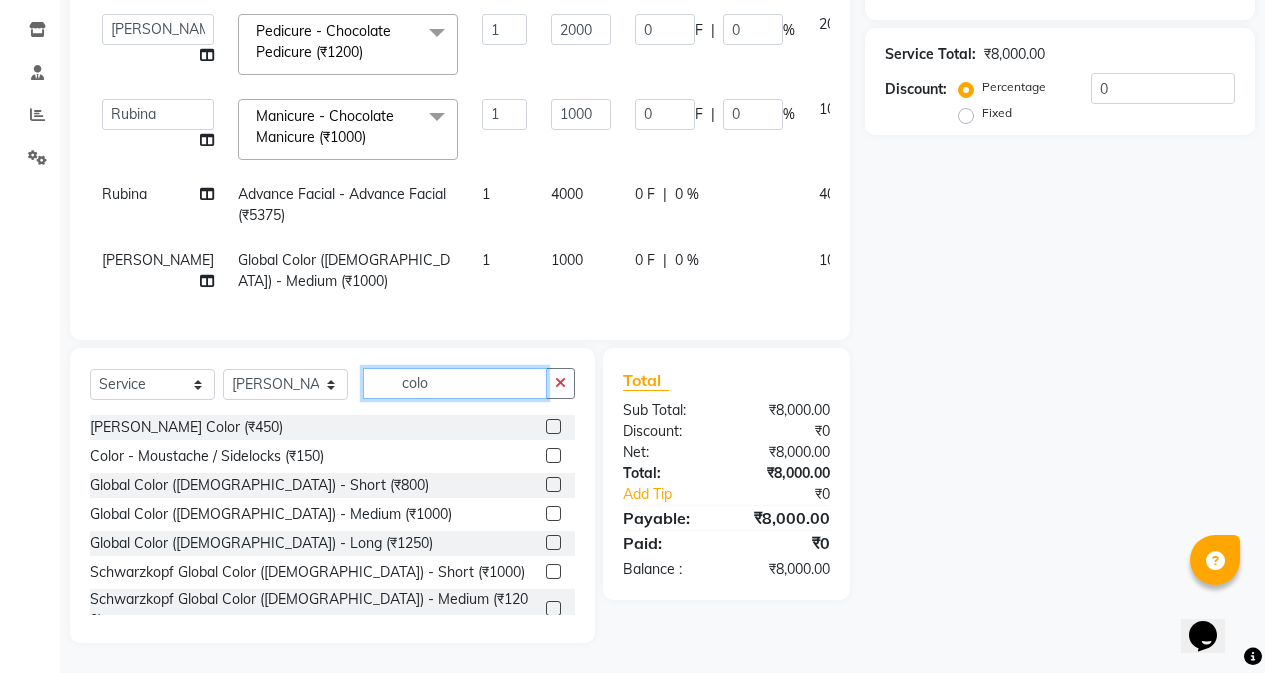 click on "colo" 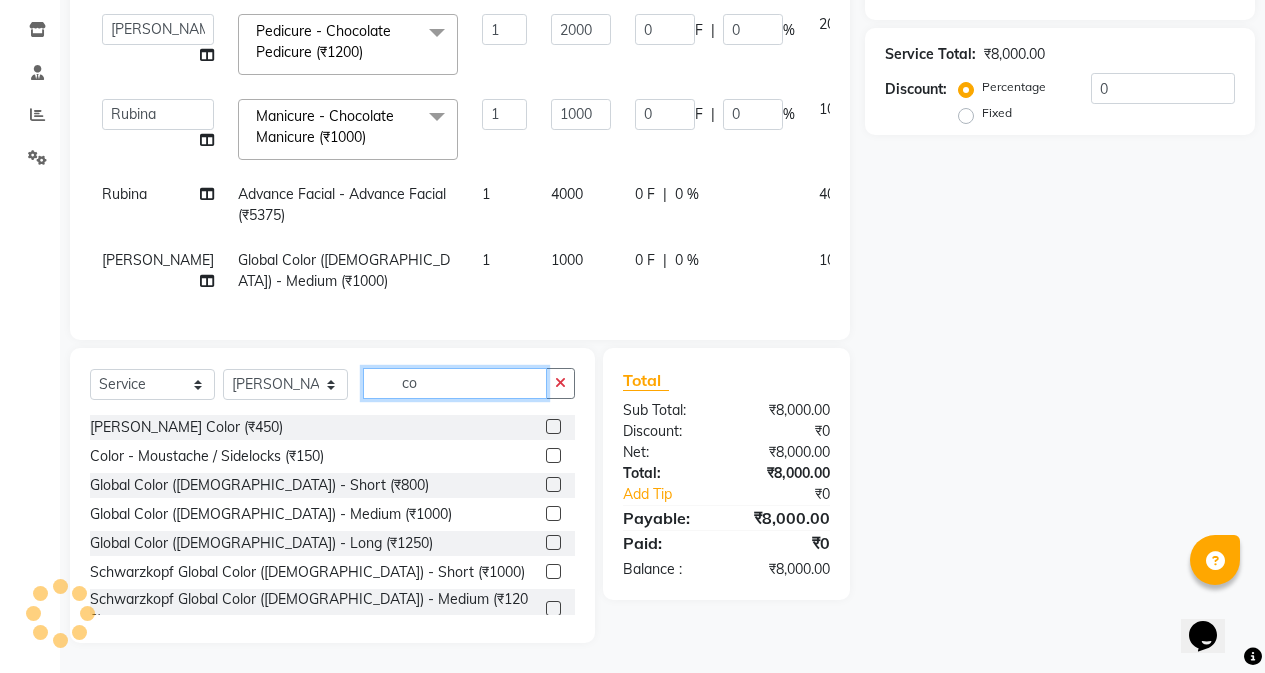 type on "c" 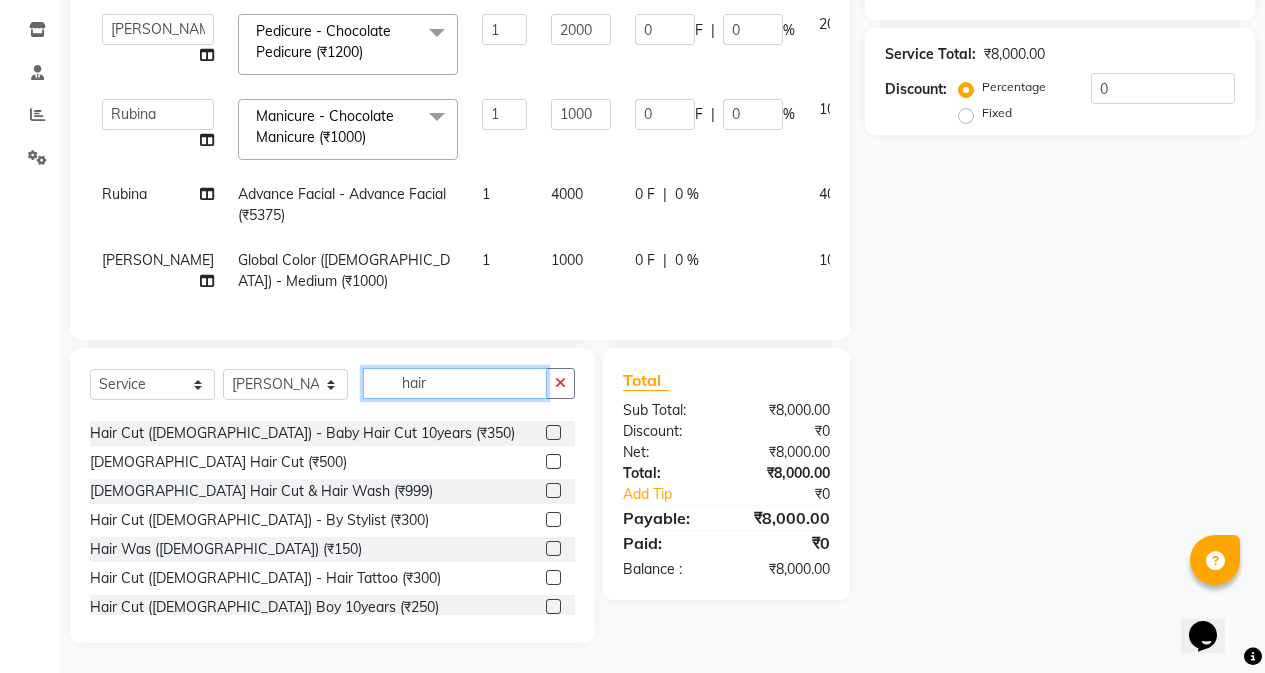 scroll, scrollTop: 100, scrollLeft: 0, axis: vertical 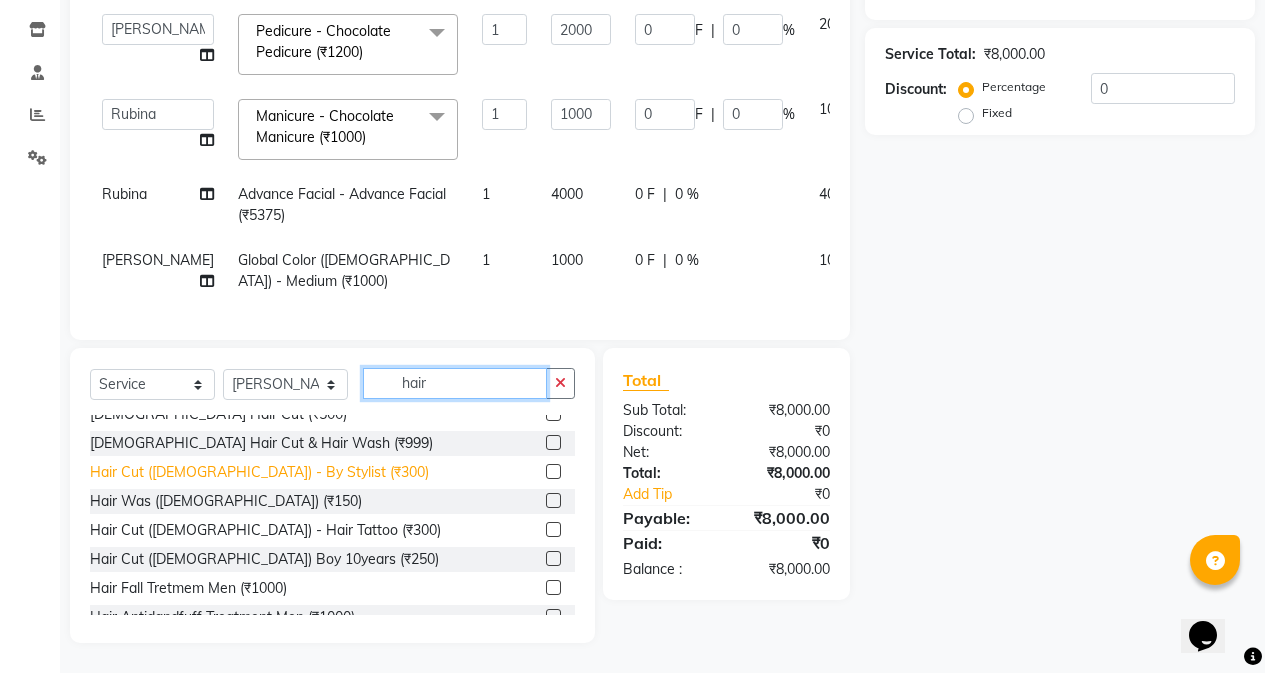 type on "hair" 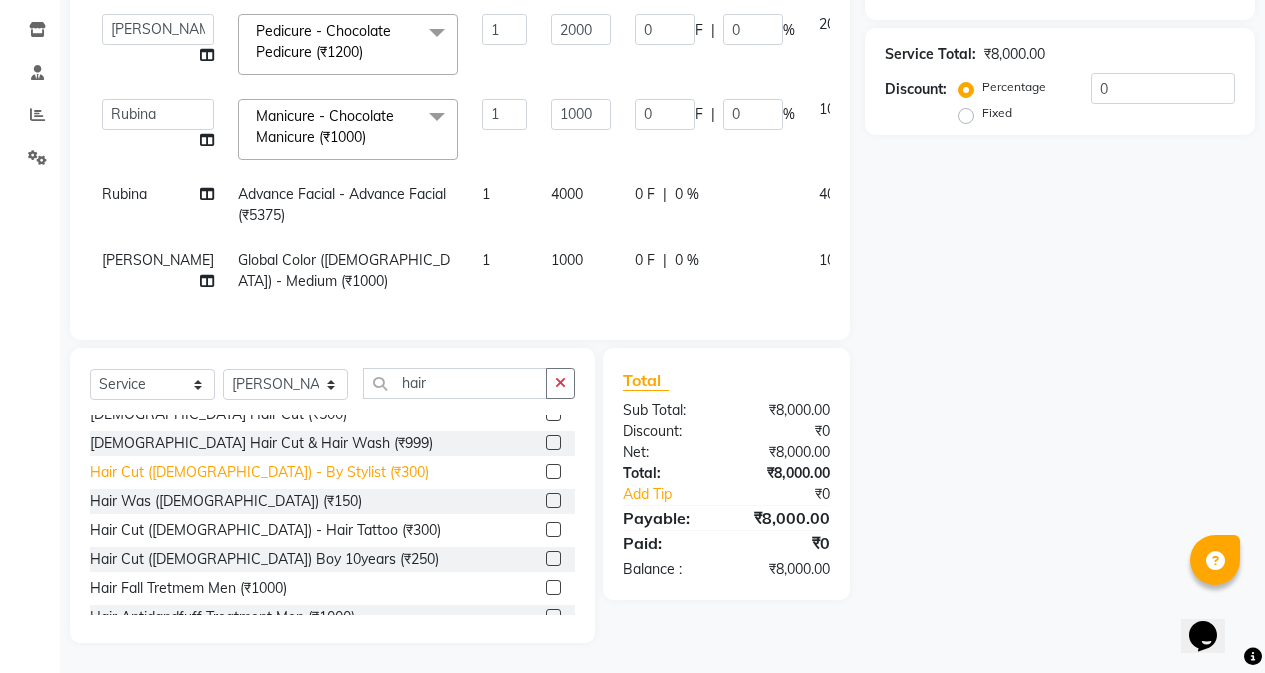 click on "Hair Cut ([DEMOGRAPHIC_DATA]) - By Stylist (₹300)" 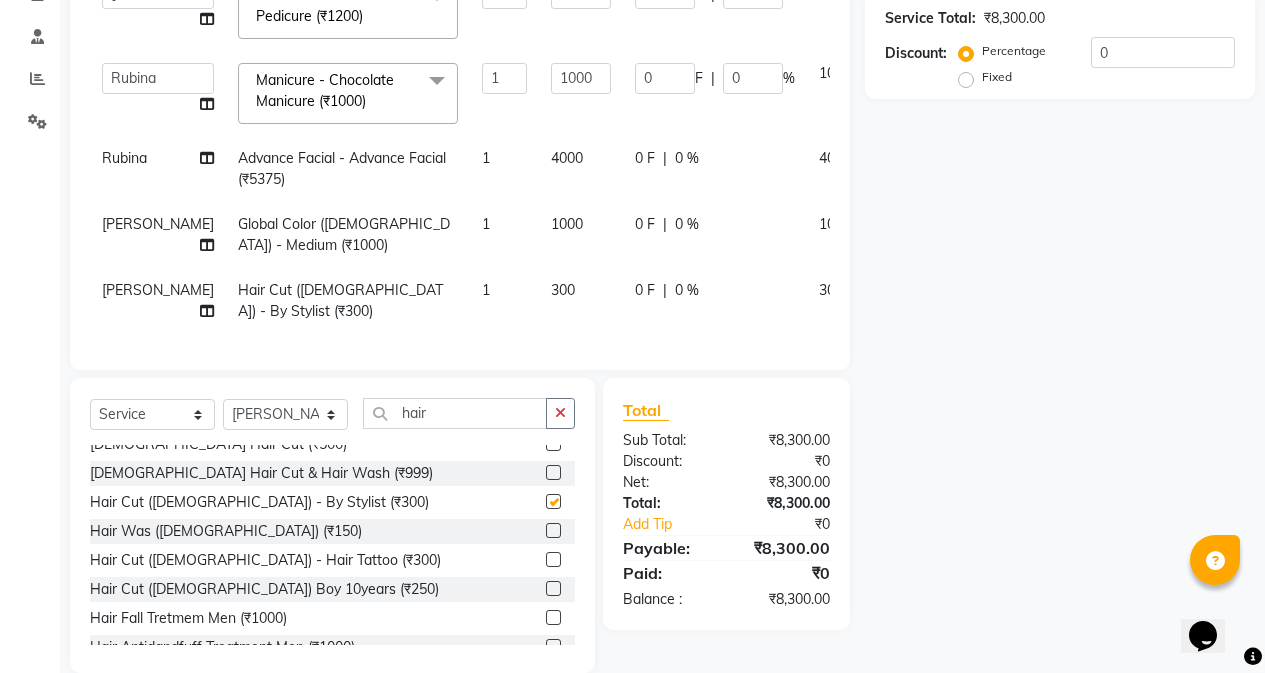 checkbox on "false" 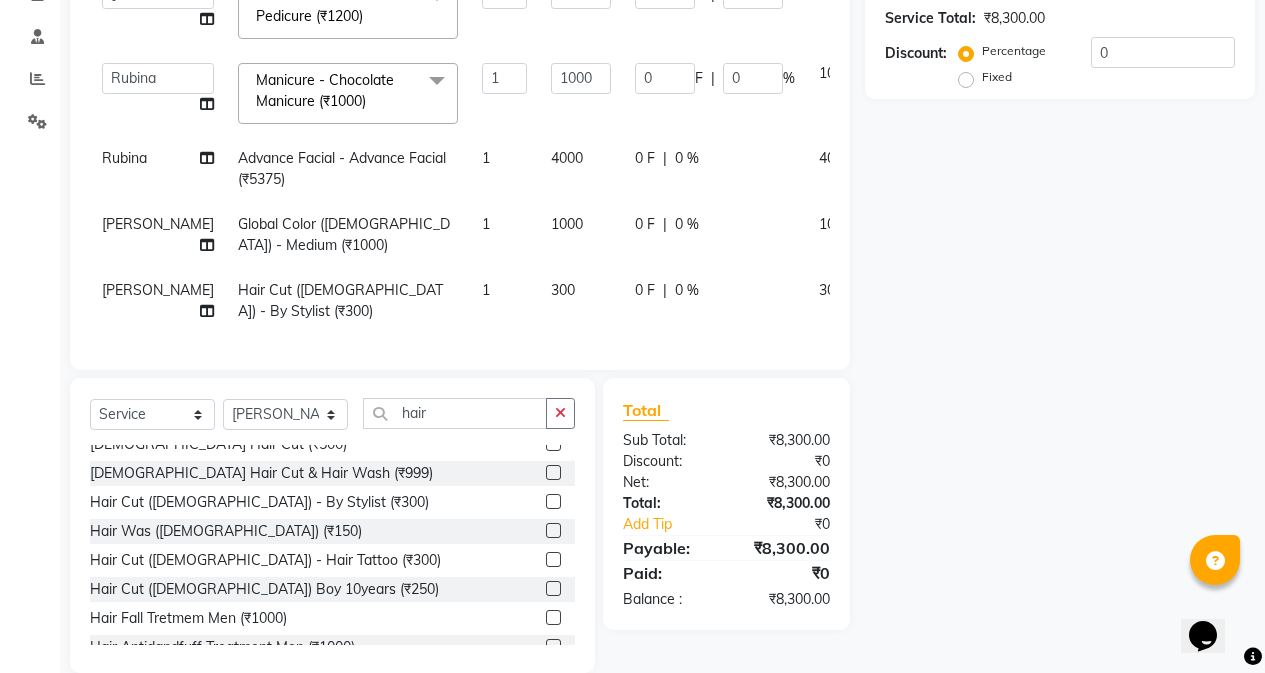 click on "300" 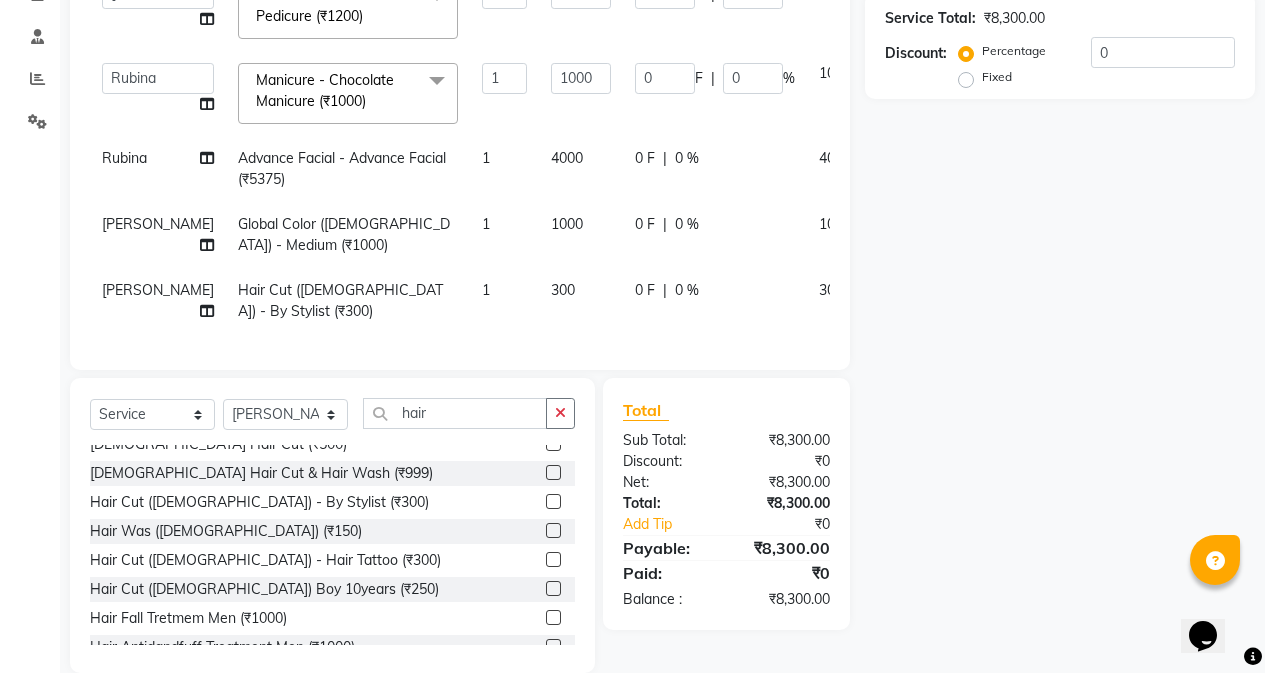 select on "47402" 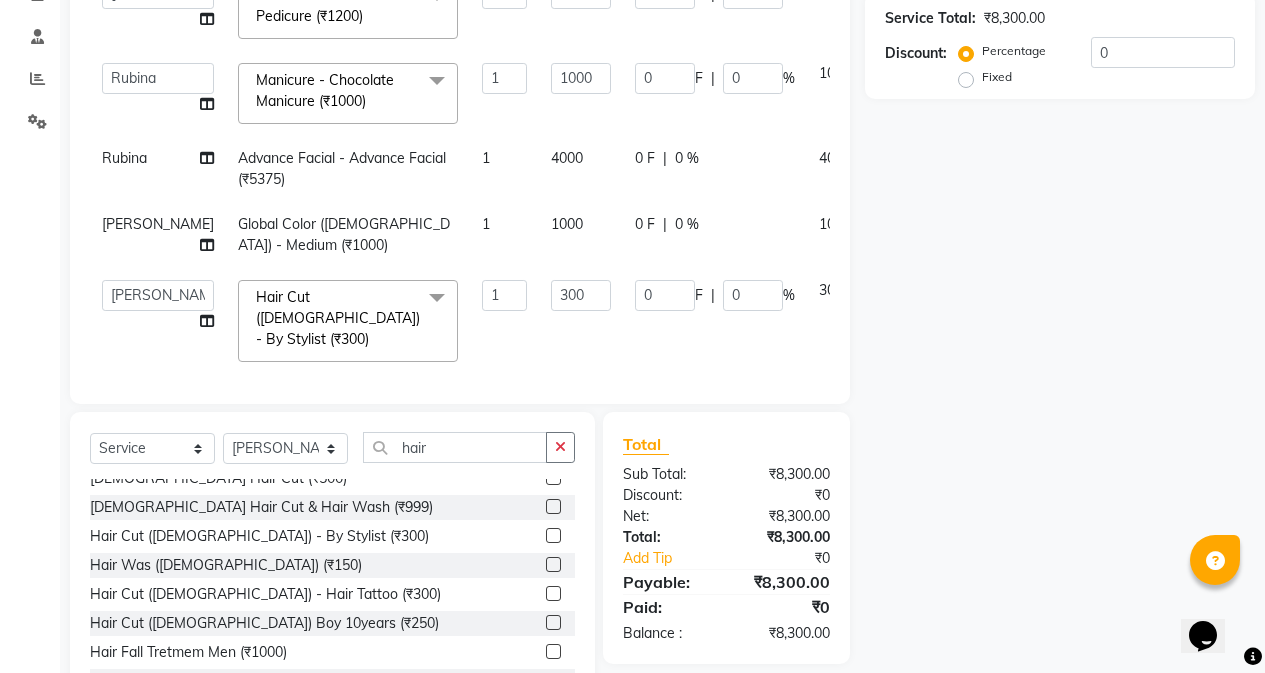 click on "Client +91 Date [DATE] Invoice Number V/2025 V/[PHONE_NUMBER] Services Stylist Service Qty Price Disc Total Action  [PERSON_NAME]   Rubina   [PERSON_NAME]   [PERSON_NAME]  Pedicure - Chocolate Pedicure (₹1200)  x Hair Cut ([DEMOGRAPHIC_DATA]) - By Stylist (₹800) Hair Cut ([DEMOGRAPHIC_DATA]) - Fringe Haircut (₹250) Hair Cut ([DEMOGRAPHIC_DATA]) - Baby Hair Cut 10years (₹350) Clean up-fruitilicious (₹800) Clean-up Purifying (₹900) Clean-up Moisture Balance (₹1000) Clean-up Anti-Aging (₹1400) Clean-up [MEDICAL_DATA] (₹1500) Clean-upVitamin C (₹1800) Facial Cheryls (₹1500) [DEMOGRAPHIC_DATA] Hair Cut (₹500) Package ( 1 ) (₹699) Package ( 2 ) (₹999) [DEMOGRAPHIC_DATA] Hair Cut & Hair Wash (₹999) Hair Cut ([DEMOGRAPHIC_DATA]) - By Stylist (₹300) Hair Was ([DEMOGRAPHIC_DATA])  (₹150) Hair Cut ([DEMOGRAPHIC_DATA]) - Hair Tattoo (₹300) [PERSON_NAME] Trim (₹150) Styling  ([DEMOGRAPHIC_DATA]) (₹150) [PERSON_NAME] Color (₹450) Color - Moustache / Sidelocks (₹150) Shave (₹100) Hair Cut ([DEMOGRAPHIC_DATA]) Boy 10years (₹250) Hair Fall Tretmem Men (₹1000) Hair Antidandfuff Treatment Men (₹1000) Hairwash-Normal Dry (₹400) 1 0" 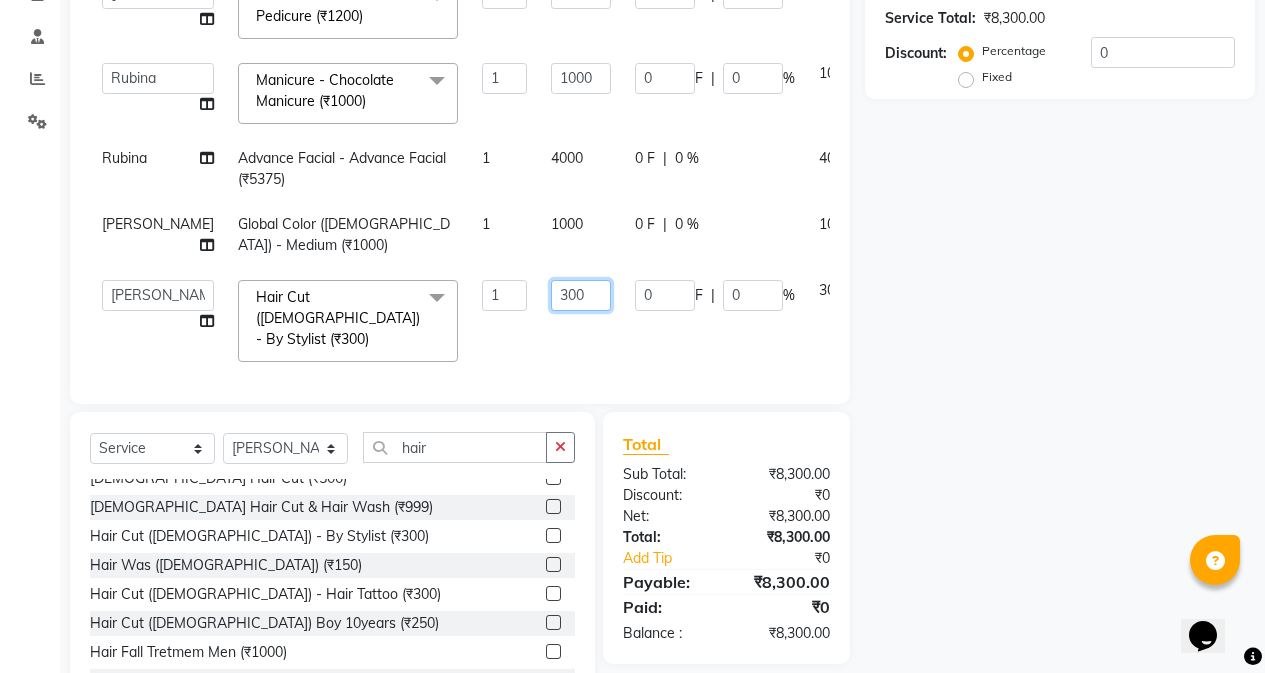 click on "300" 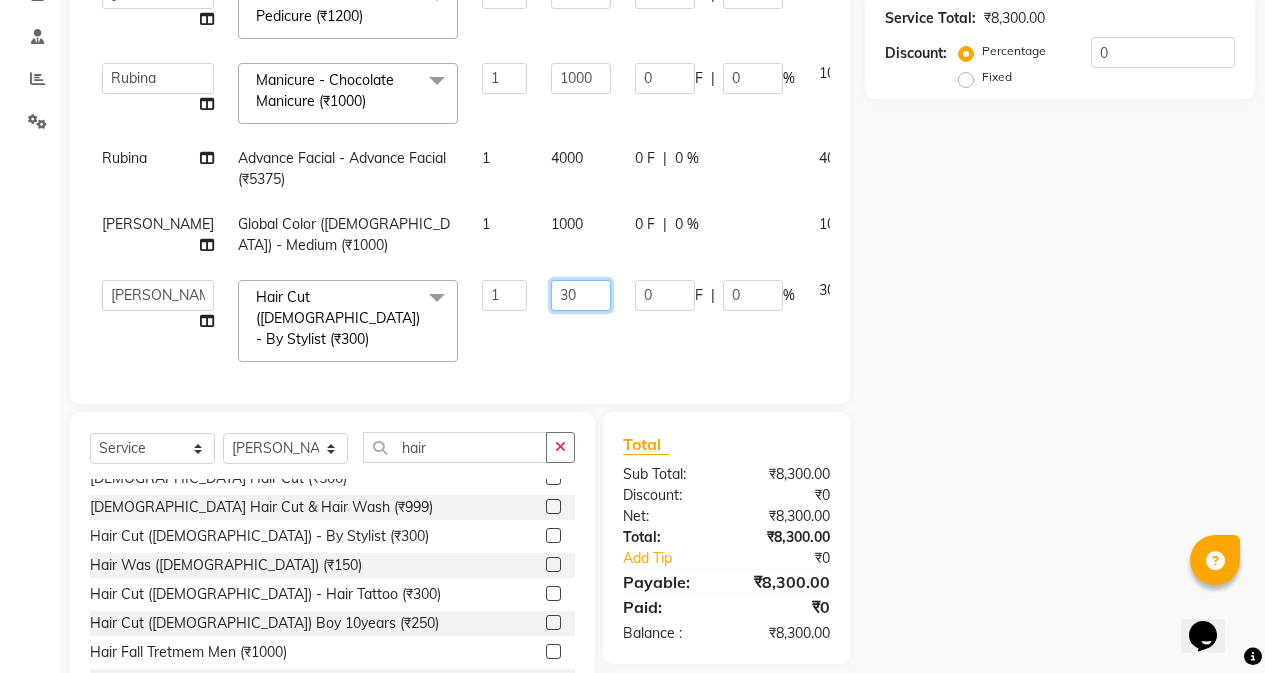 type on "3" 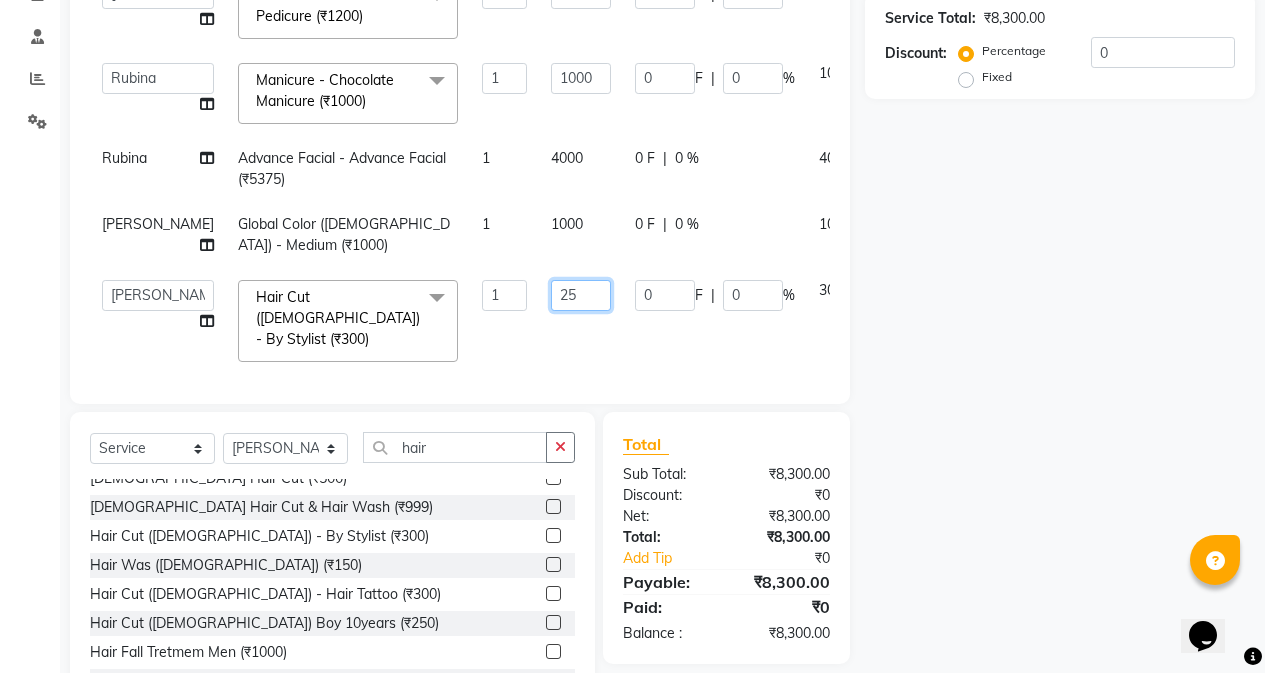 type on "250" 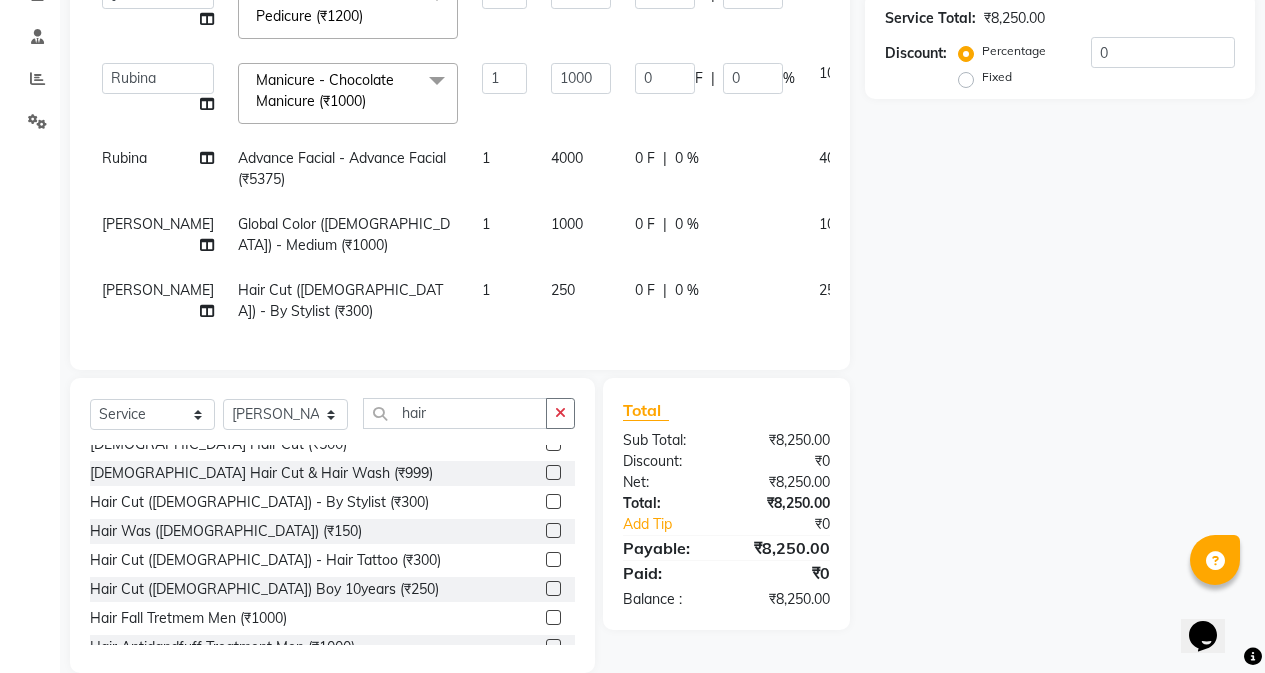 click on "Client +91 Date [DATE] Invoice Number V/2025 V/[PHONE_NUMBER] Services Stylist Service Qty Price Disc Total Action  [PERSON_NAME]   Rubina   [PERSON_NAME]   [PERSON_NAME]  Pedicure - Chocolate Pedicure (₹1200)  x Hair Cut ([DEMOGRAPHIC_DATA]) - By Stylist (₹800) Hair Cut ([DEMOGRAPHIC_DATA]) - Fringe Haircut (₹250) Hair Cut ([DEMOGRAPHIC_DATA]) - Baby Hair Cut 10years (₹350) Clean up-fruitilicious (₹800) Clean-up Purifying (₹900) Clean-up Moisture Balance (₹1000) Clean-up Anti-Aging (₹1400) Clean-up [MEDICAL_DATA] (₹1500) Clean-upVitamin C (₹1800) Facial Cheryls (₹1500) [DEMOGRAPHIC_DATA] Hair Cut (₹500) Package ( 1 ) (₹699) Package ( 2 ) (₹999) [DEMOGRAPHIC_DATA] Hair Cut & Hair Wash (₹999) Hair Cut ([DEMOGRAPHIC_DATA]) - By Stylist (₹300) Hair Was ([DEMOGRAPHIC_DATA])  (₹150) Hair Cut ([DEMOGRAPHIC_DATA]) - Hair Tattoo (₹300) [PERSON_NAME] Trim (₹150) Styling  ([DEMOGRAPHIC_DATA]) (₹150) [PERSON_NAME] Color (₹450) Color - Moustache / Sidelocks (₹150) Shave (₹100) Hair Cut ([DEMOGRAPHIC_DATA]) Boy 10years (₹250) Hair Fall Tretmem Men (₹1000) Hair Antidandfuff Treatment Men (₹1000) Hairwash-Normal Dry (₹400) 1 0" 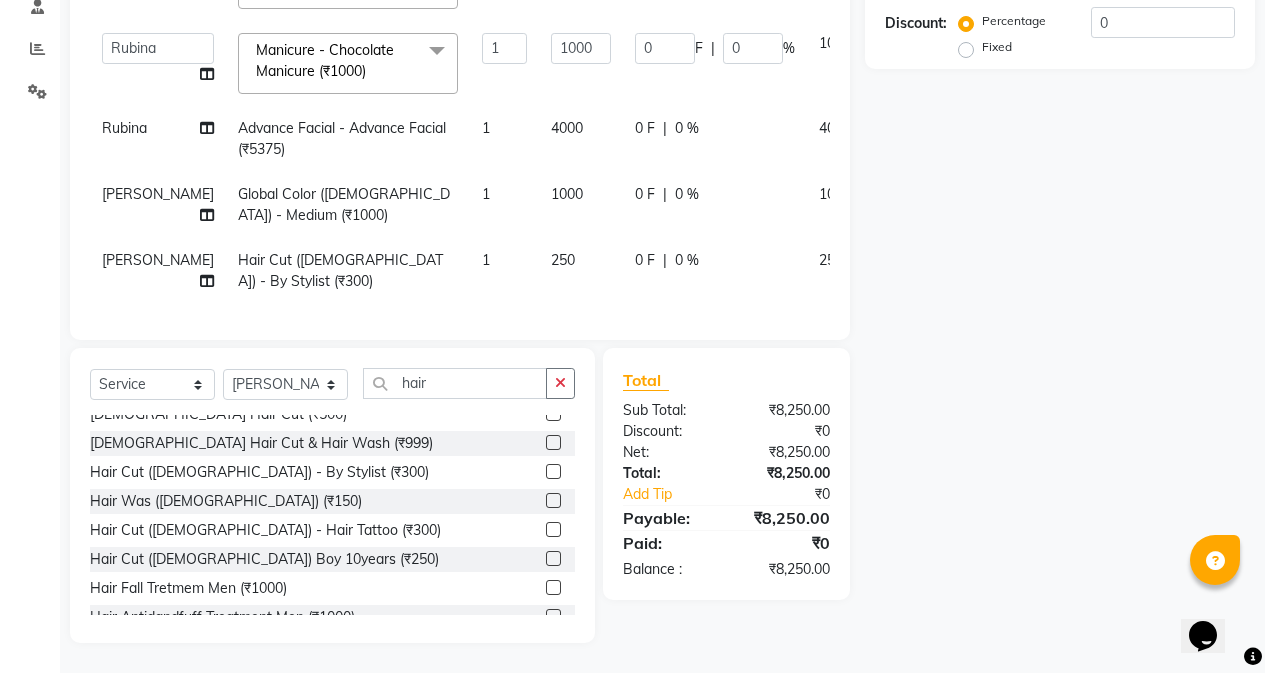 scroll, scrollTop: 428, scrollLeft: 0, axis: vertical 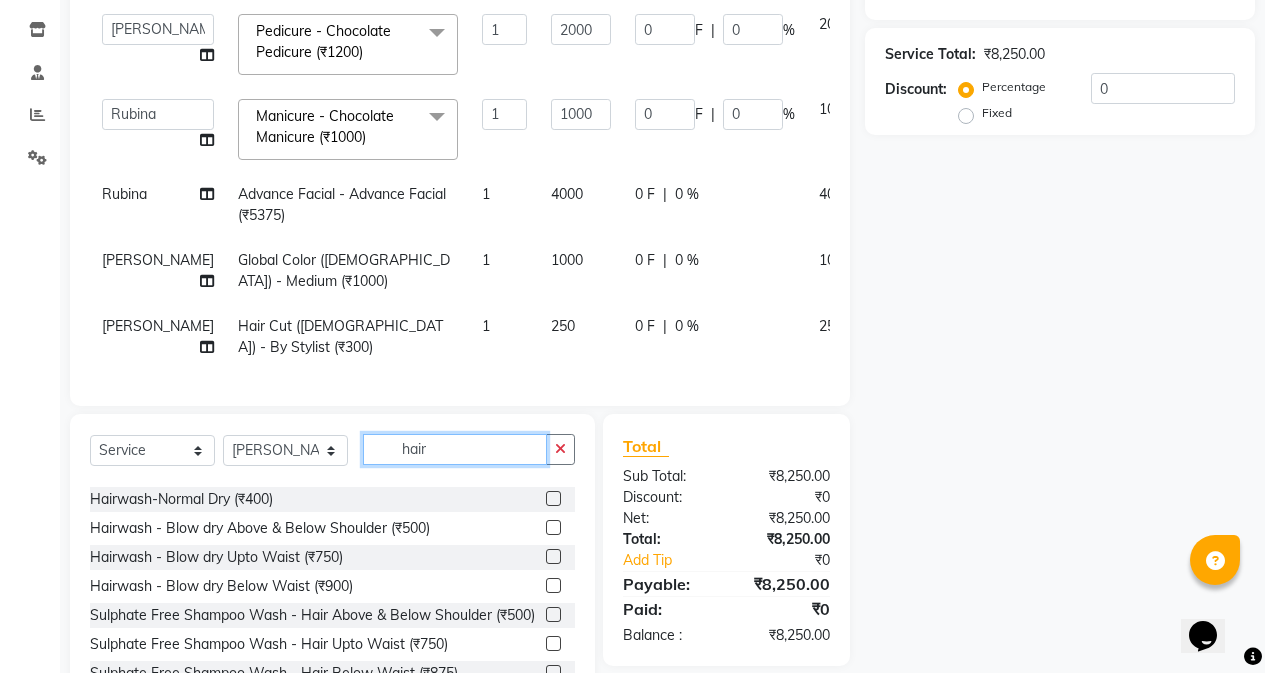 click on "hair" 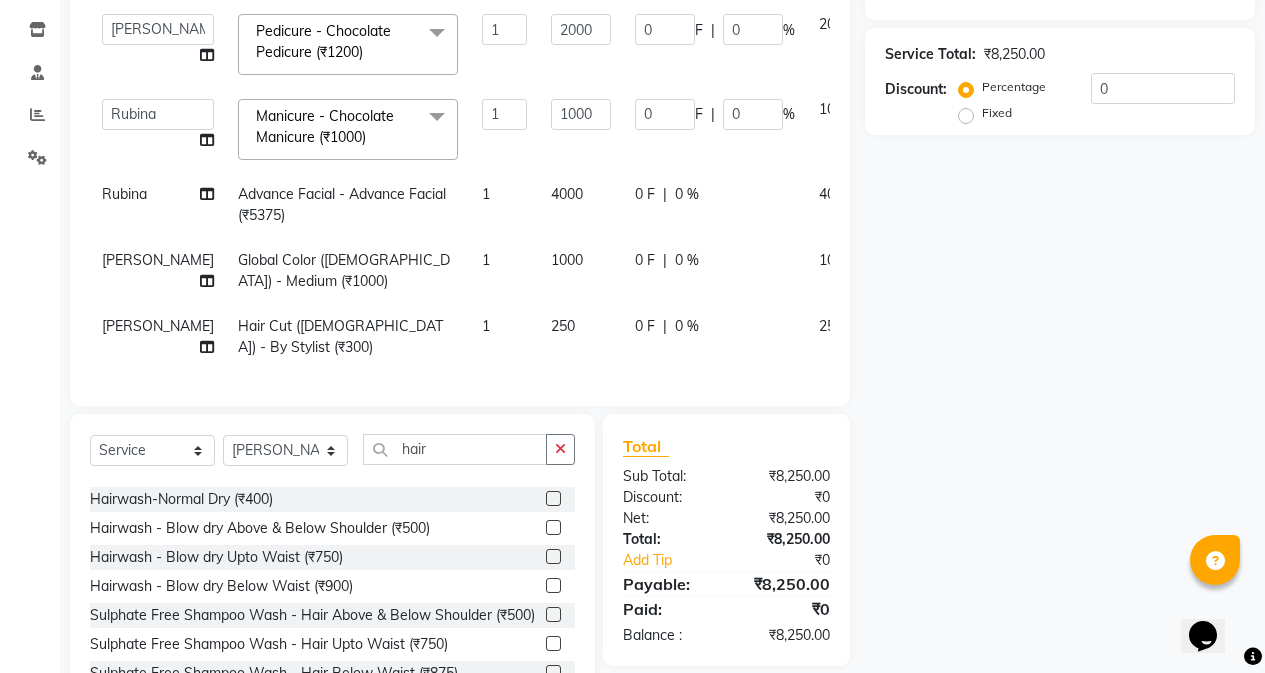 click on "Name: Membership: Total Visits: Card on file: Last Visit:  Points:  Service Total:  ₹8,250.00  Discount:  Percentage   Fixed  0" 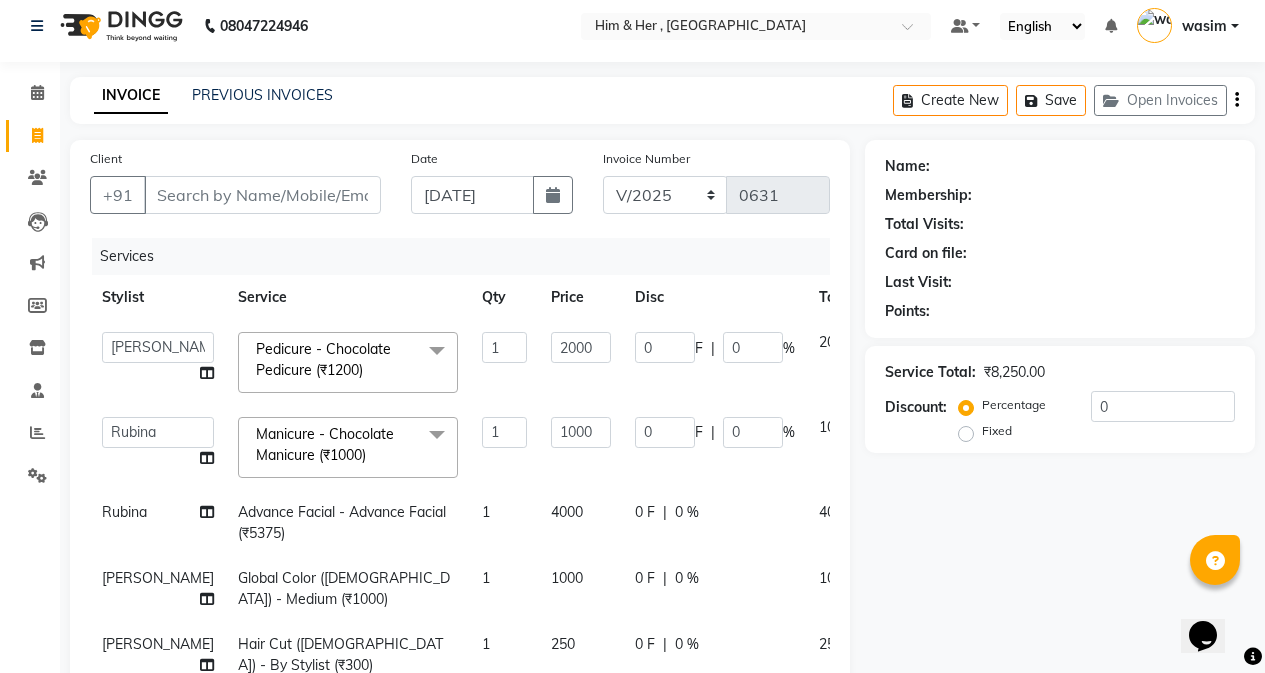 scroll, scrollTop: 0, scrollLeft: 0, axis: both 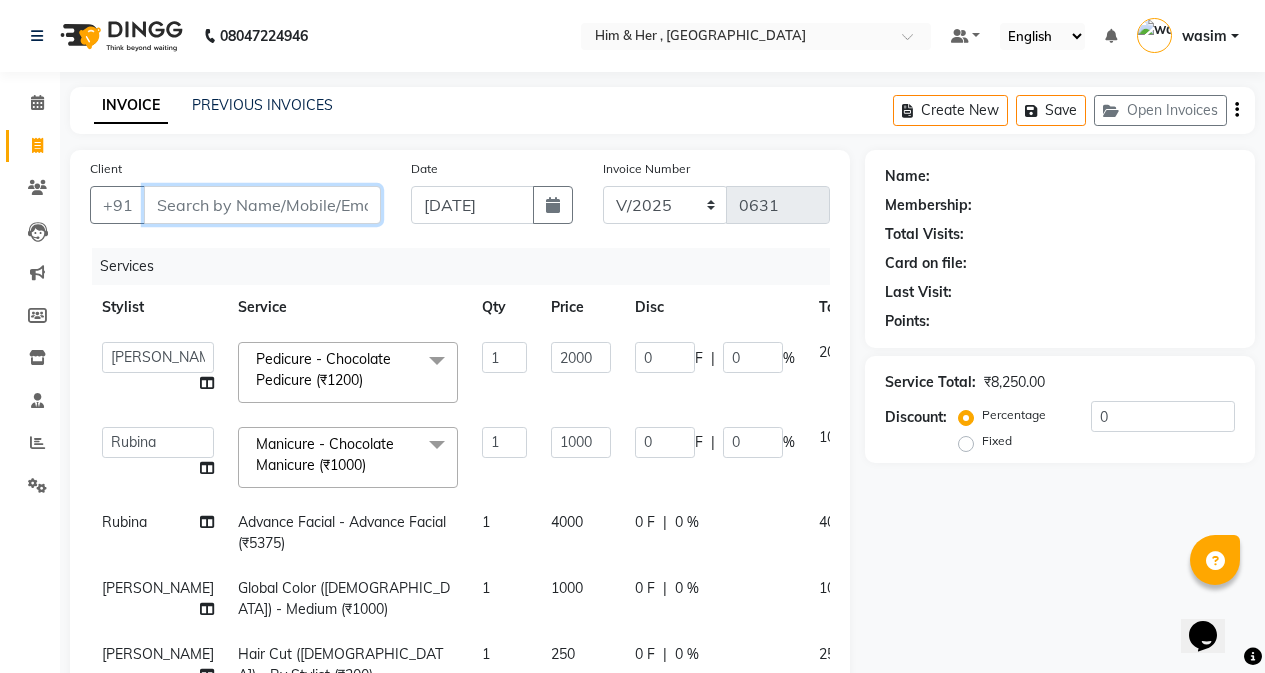 click on "Client" at bounding box center (262, 205) 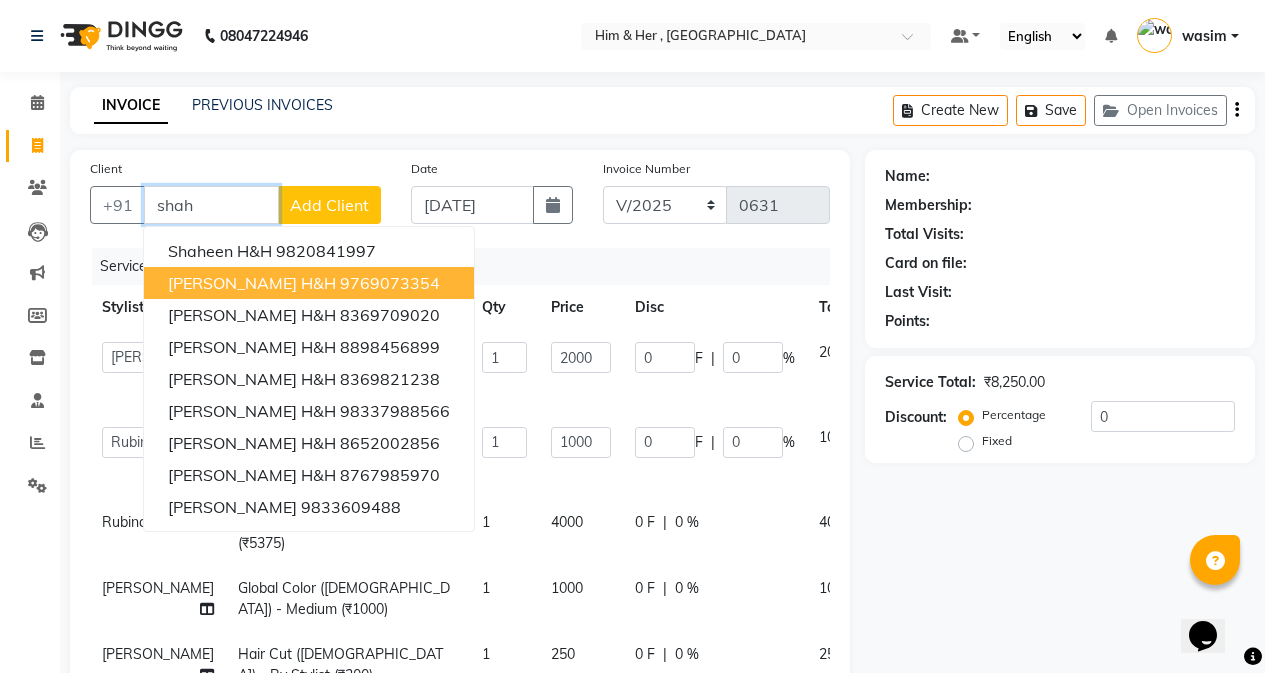 click on "[PERSON_NAME] H&H  9769073354" at bounding box center (309, 283) 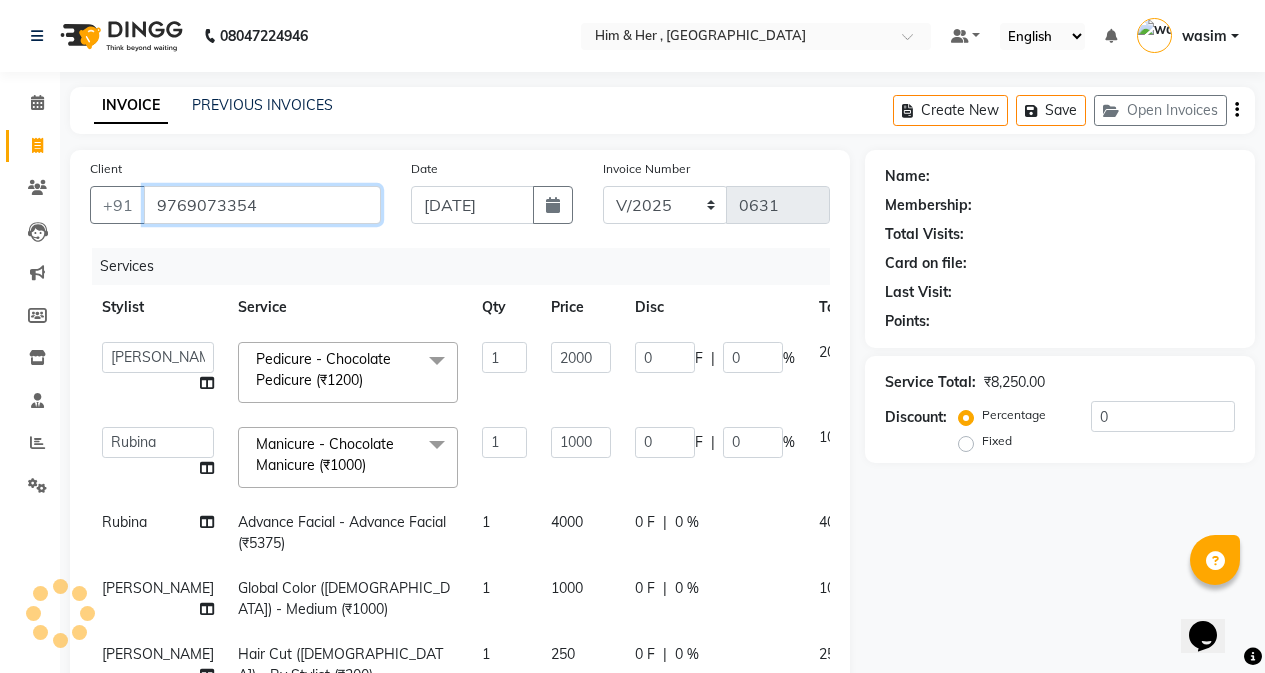 type on "9769073354" 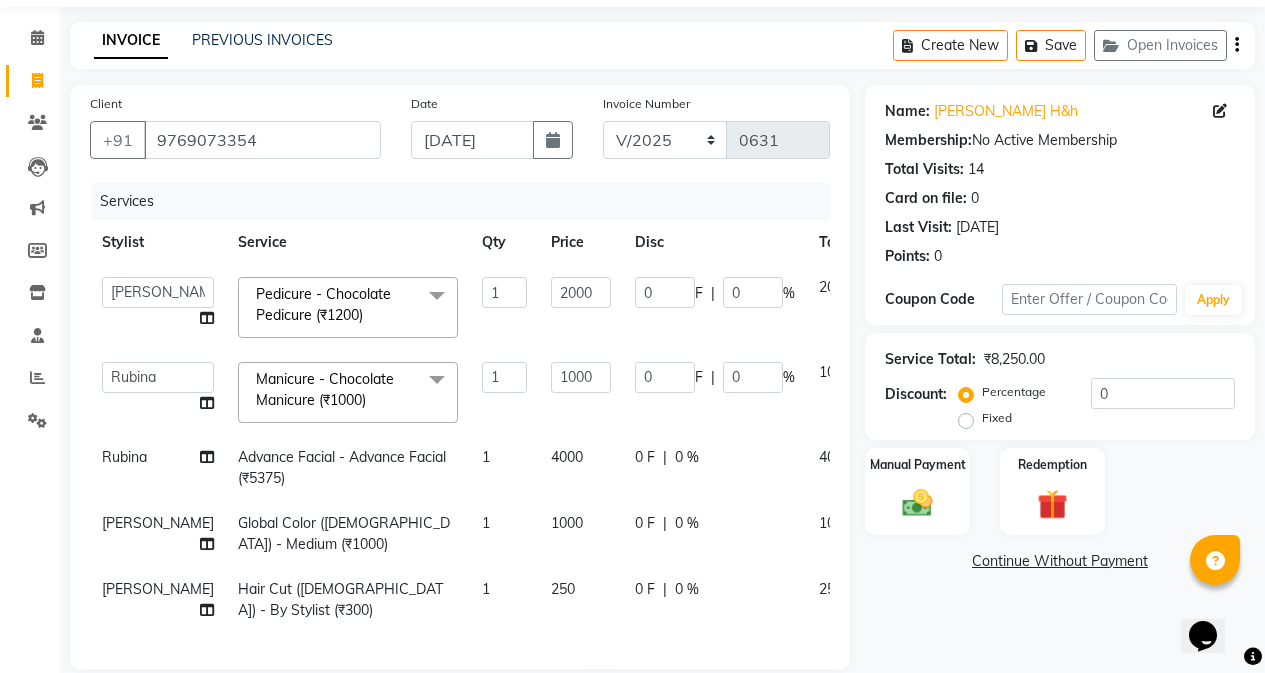 scroll, scrollTop: 100, scrollLeft: 0, axis: vertical 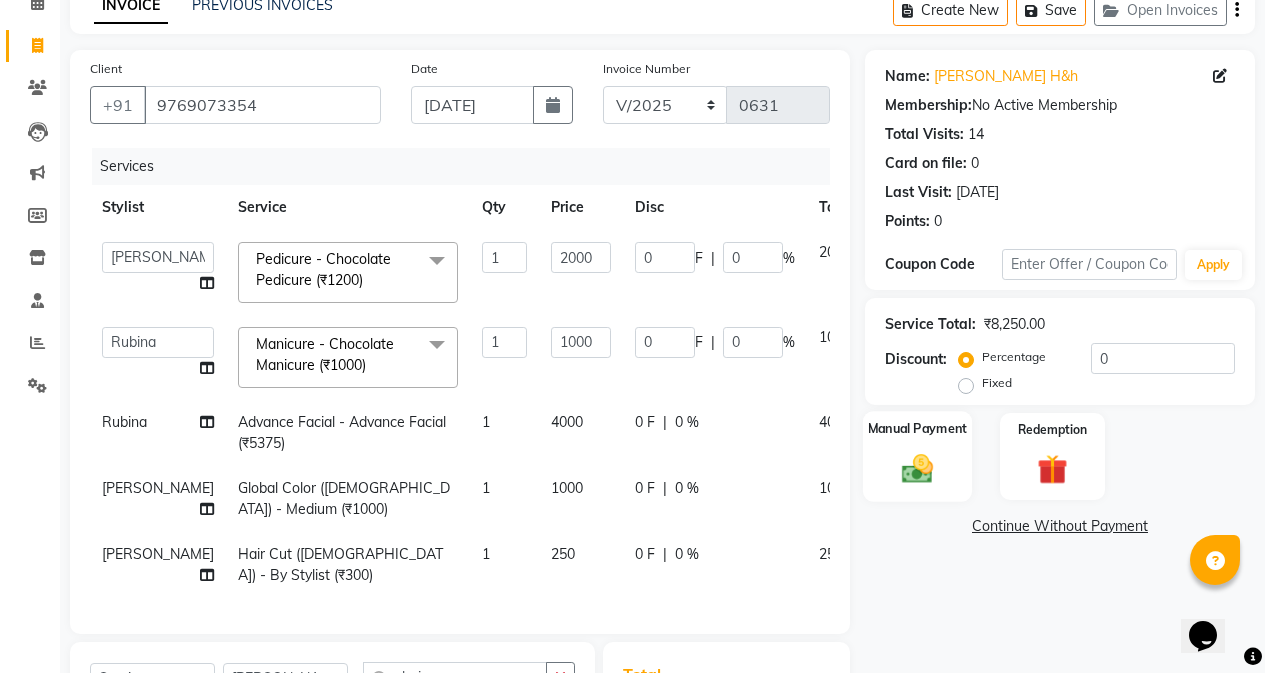 click on "Manual Payment" 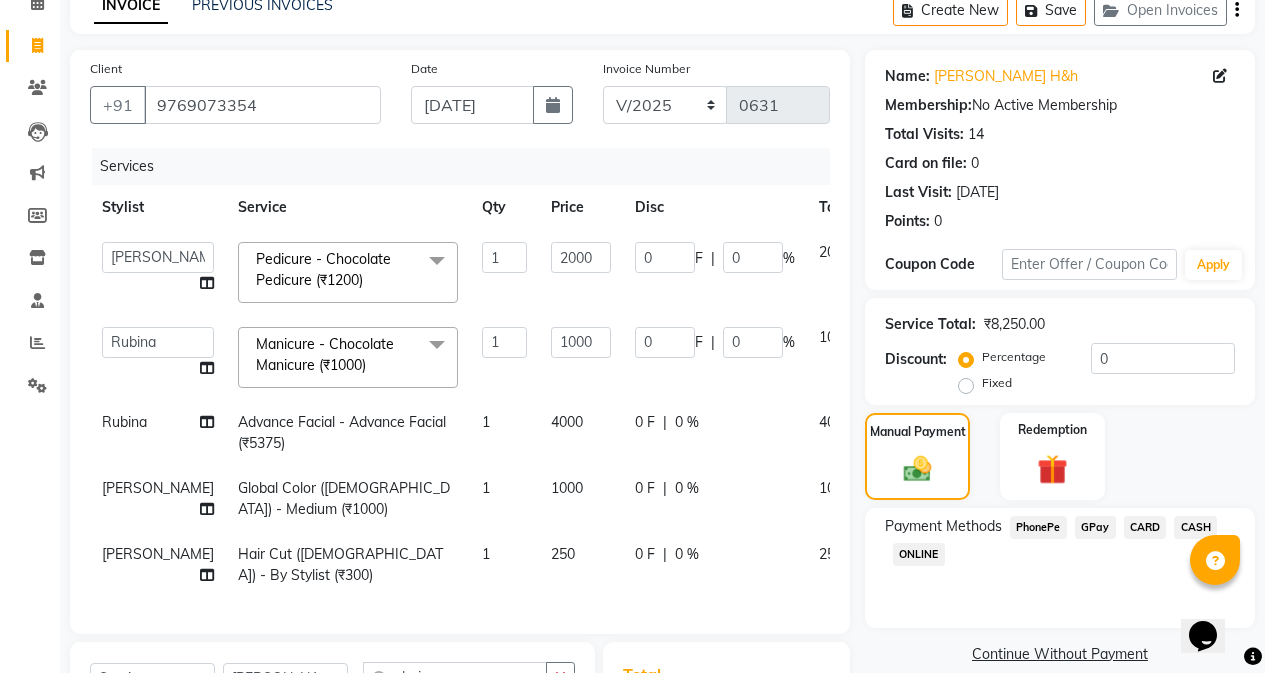 click on "CASH" 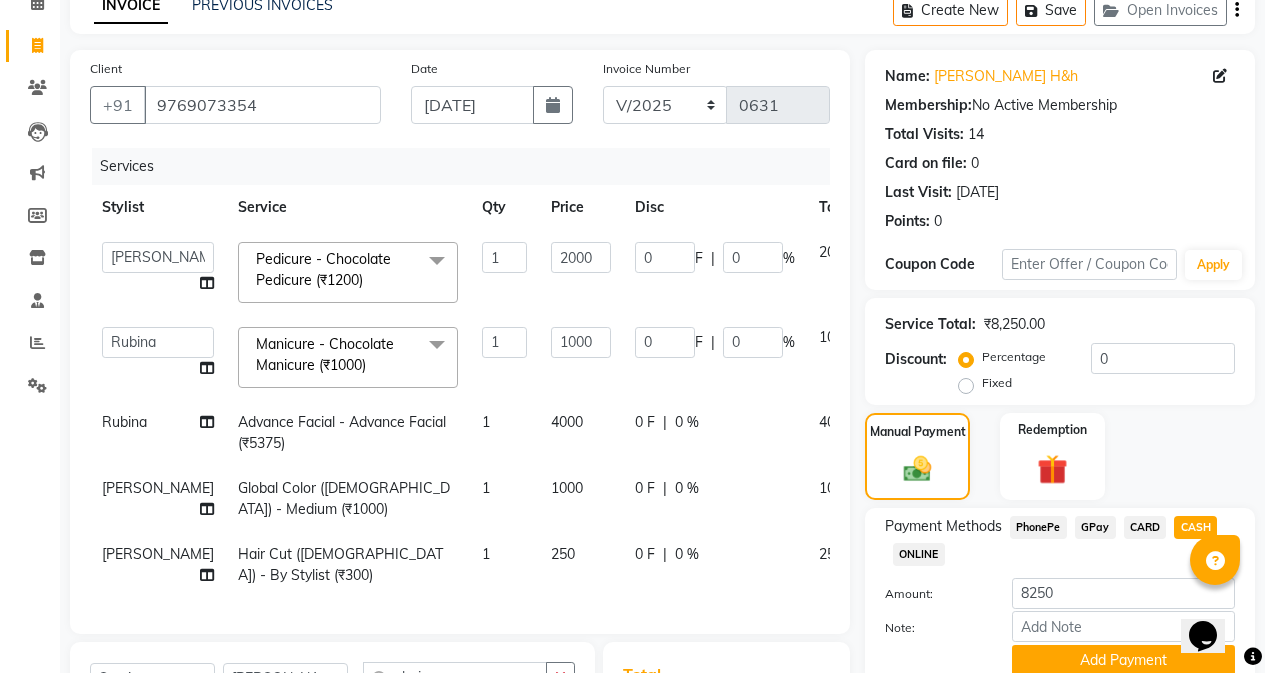 scroll, scrollTop: 400, scrollLeft: 0, axis: vertical 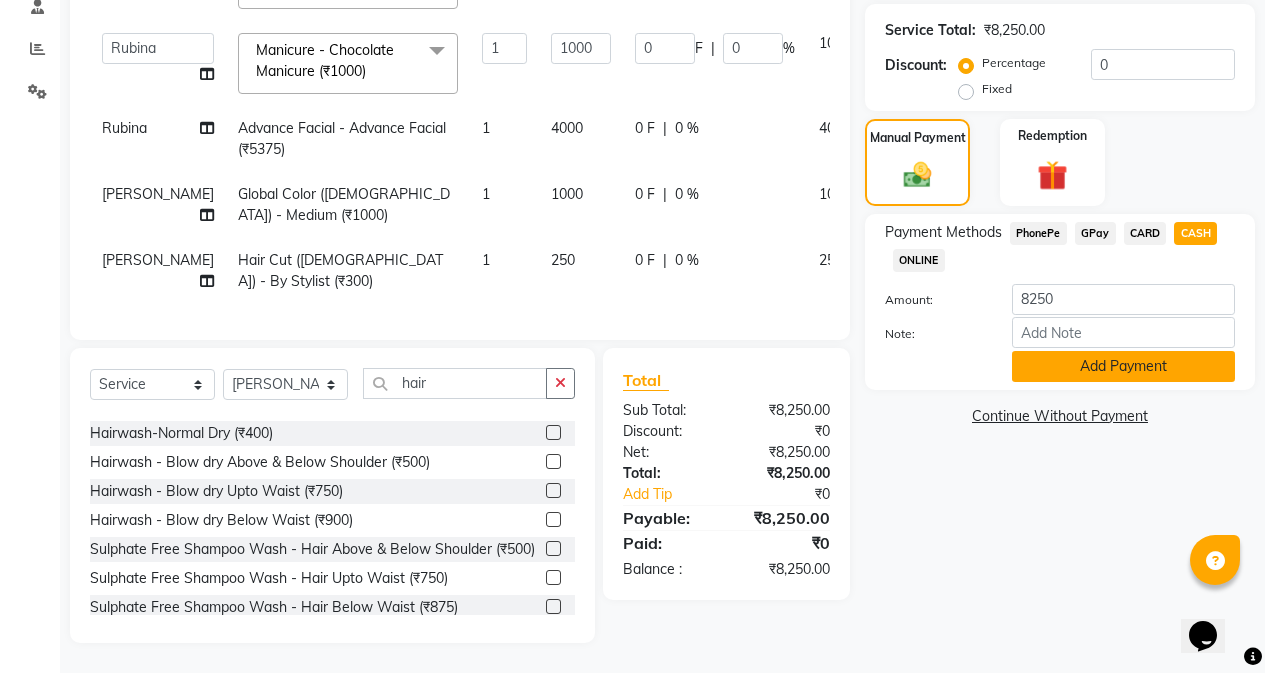 click on "Add Payment" 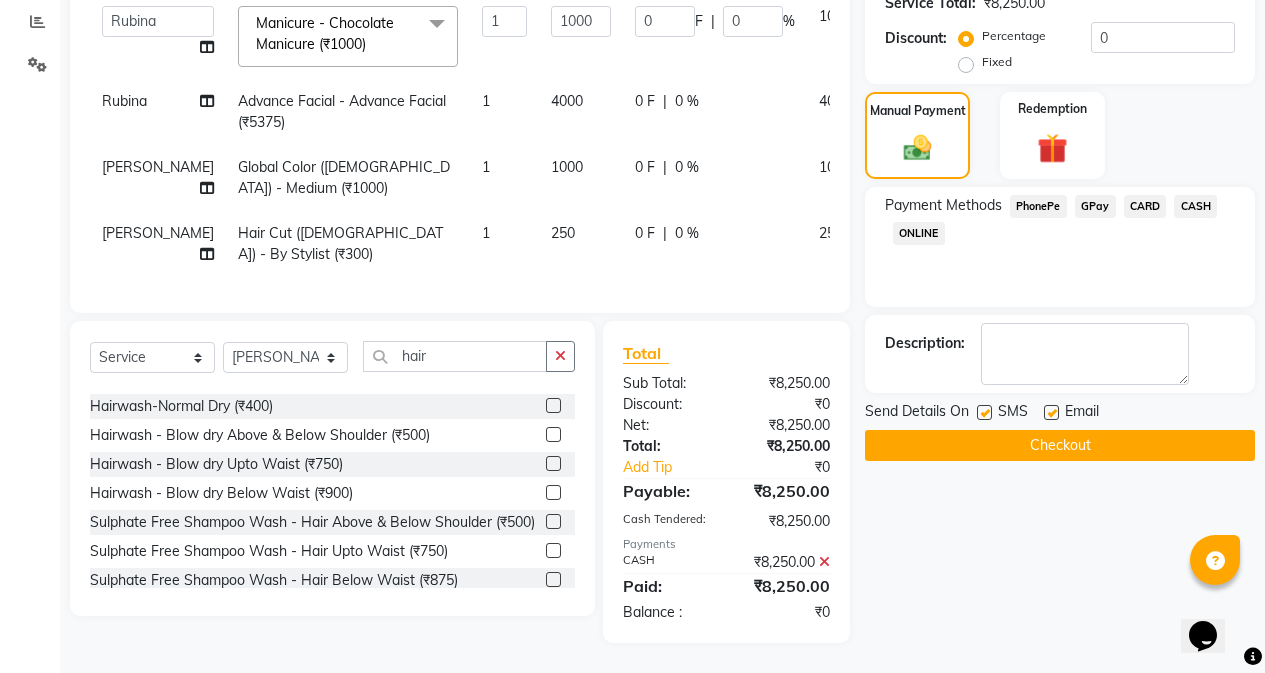 scroll, scrollTop: 456, scrollLeft: 0, axis: vertical 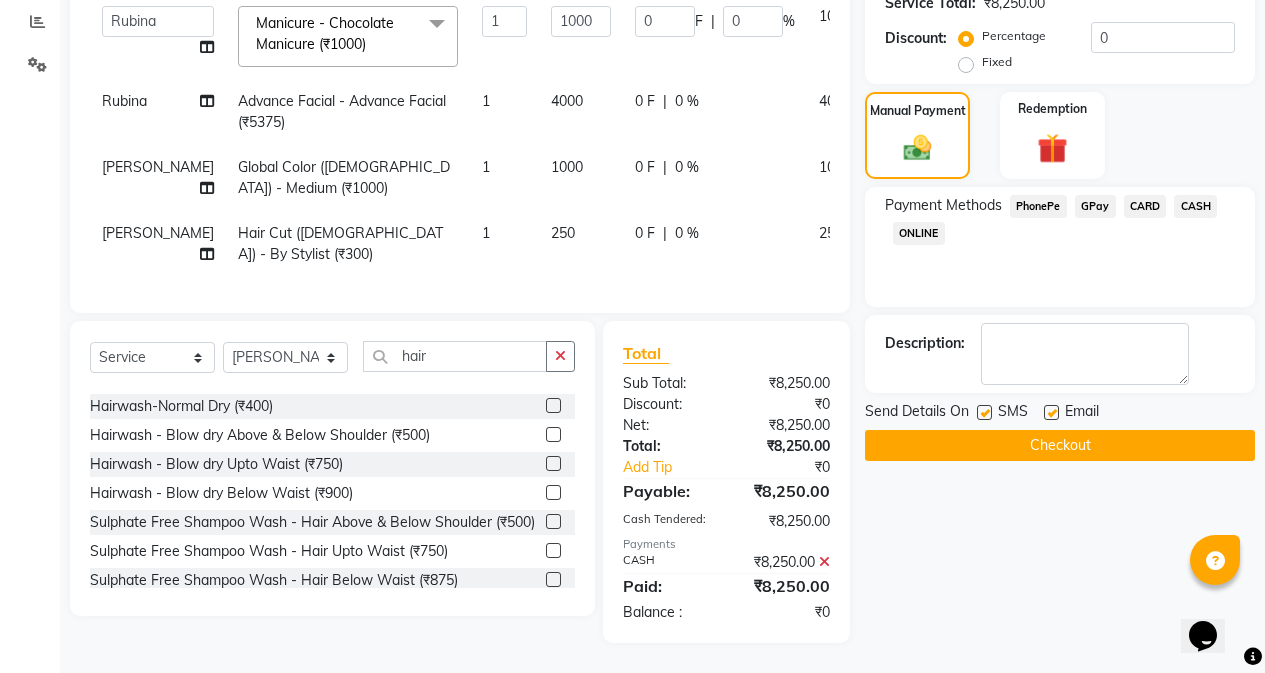 click 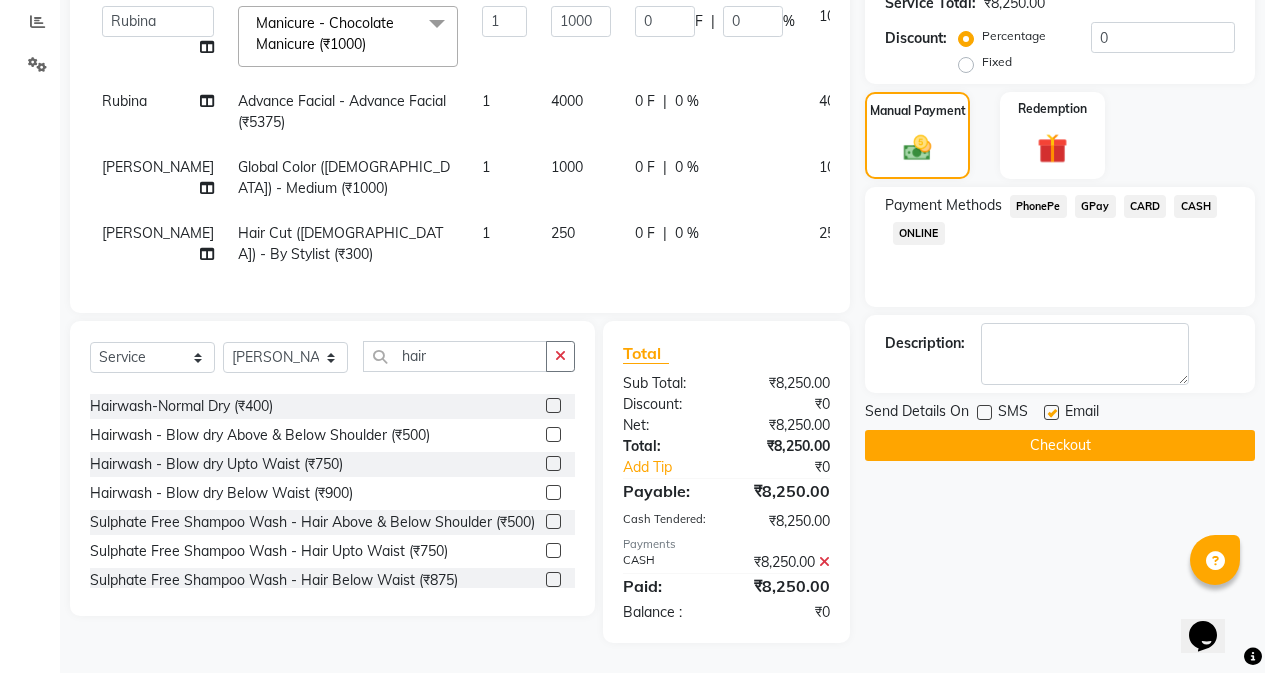 click on "Checkout" 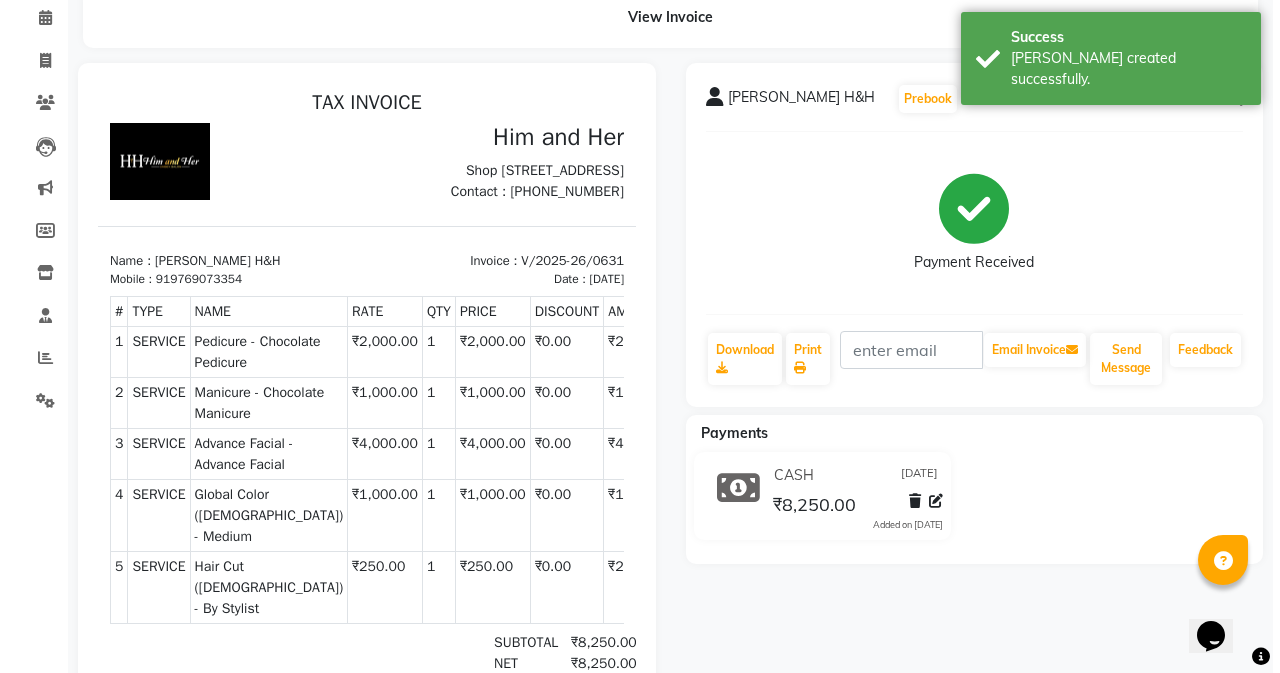 scroll, scrollTop: 0, scrollLeft: 0, axis: both 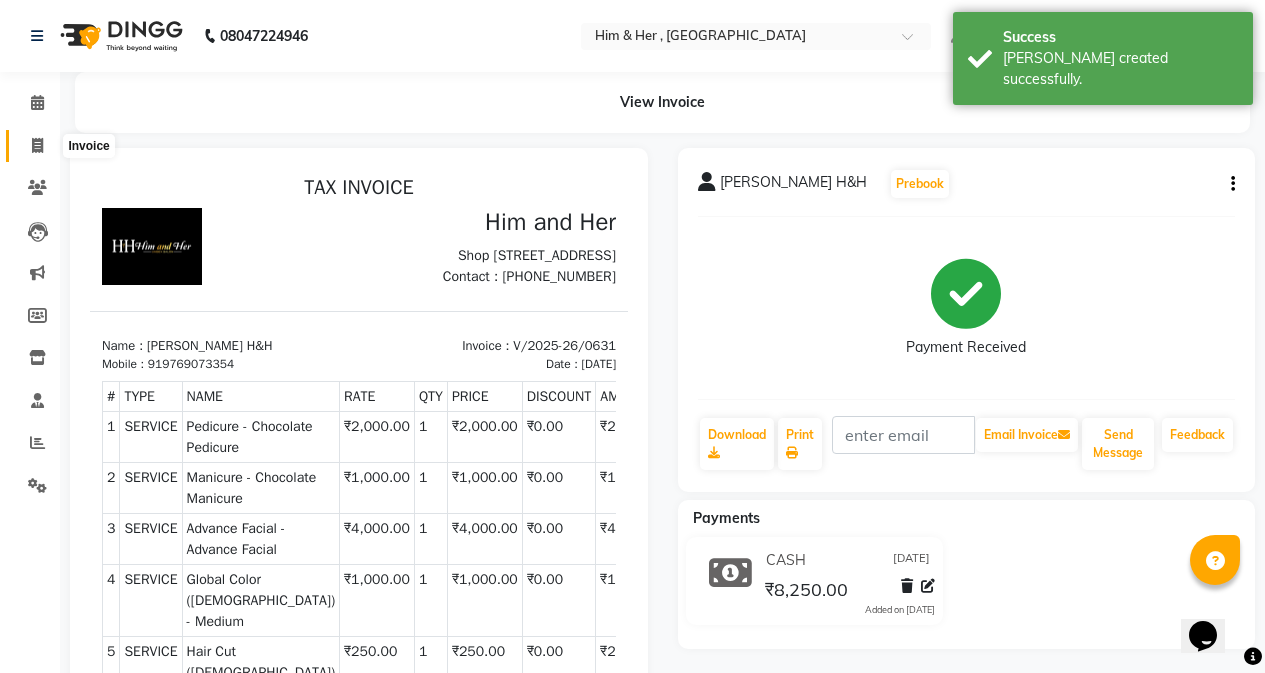 click 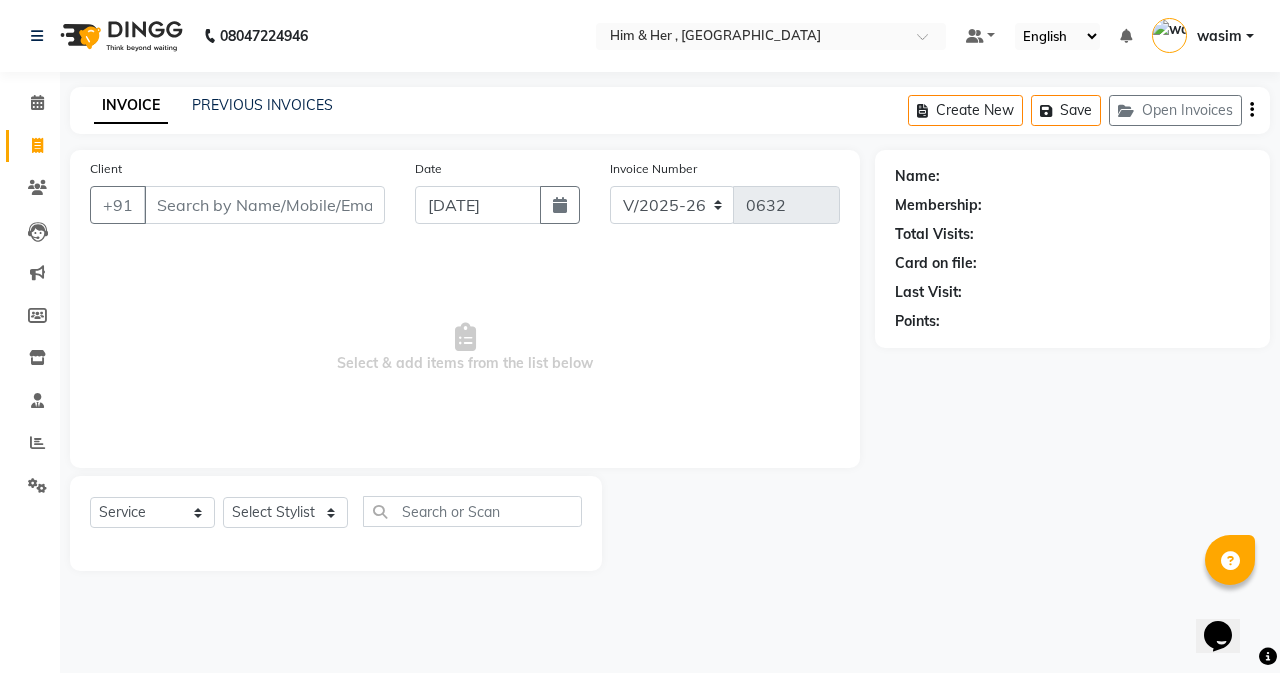 click on "Client" at bounding box center [264, 205] 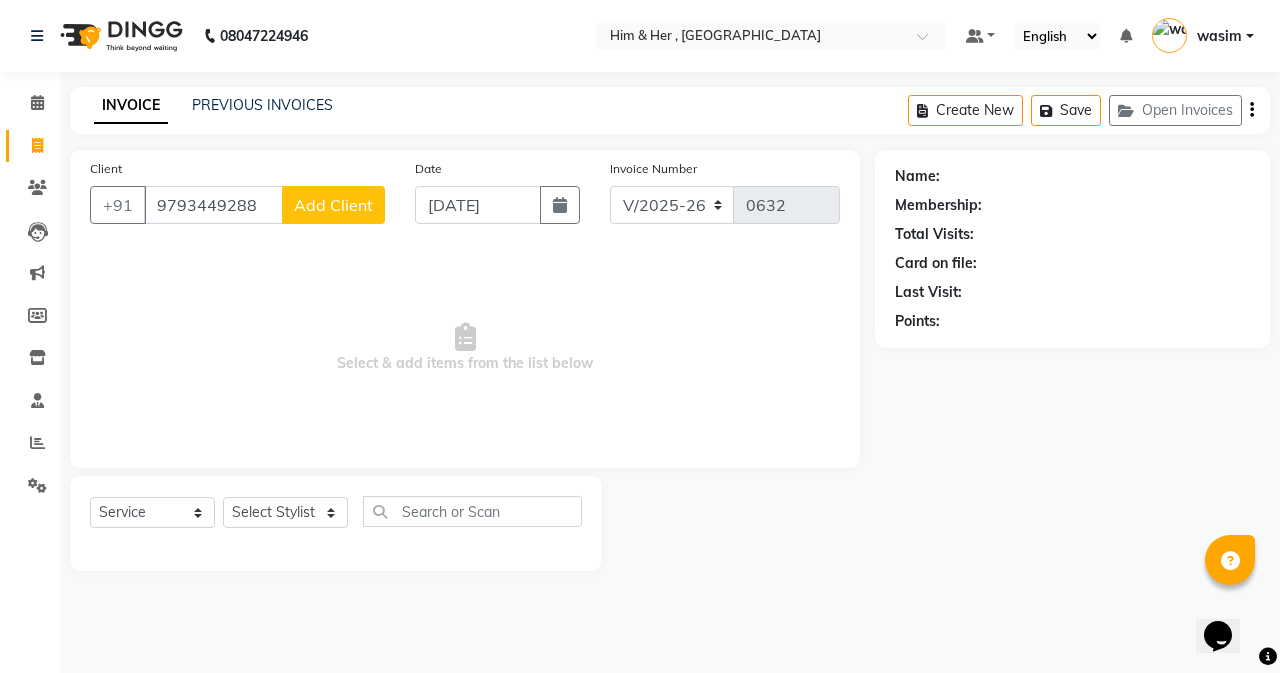 type on "9793449288" 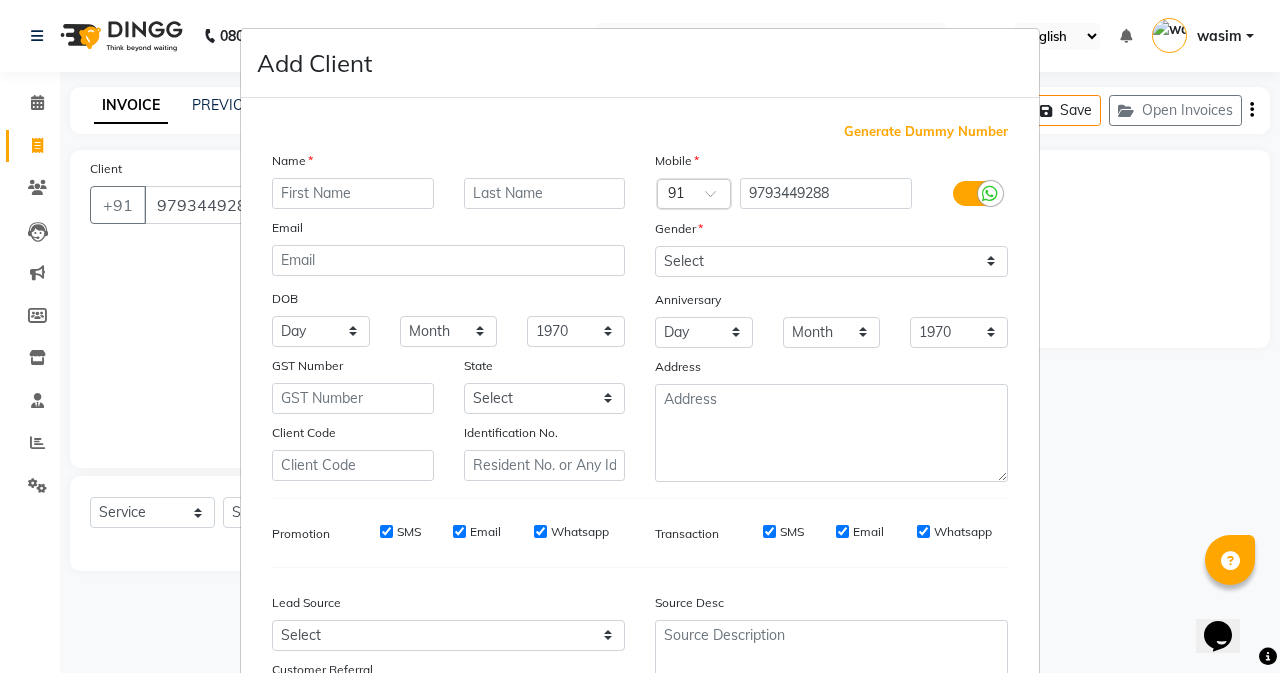 click at bounding box center [353, 193] 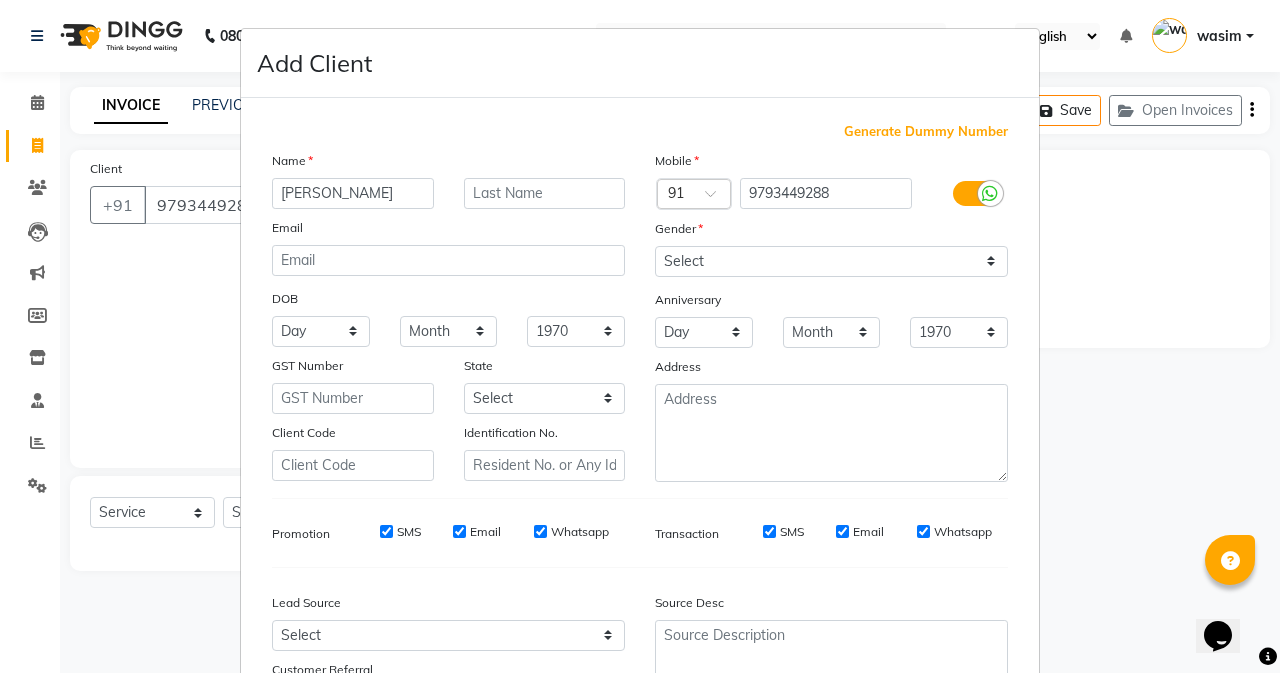 type on "[PERSON_NAME]" 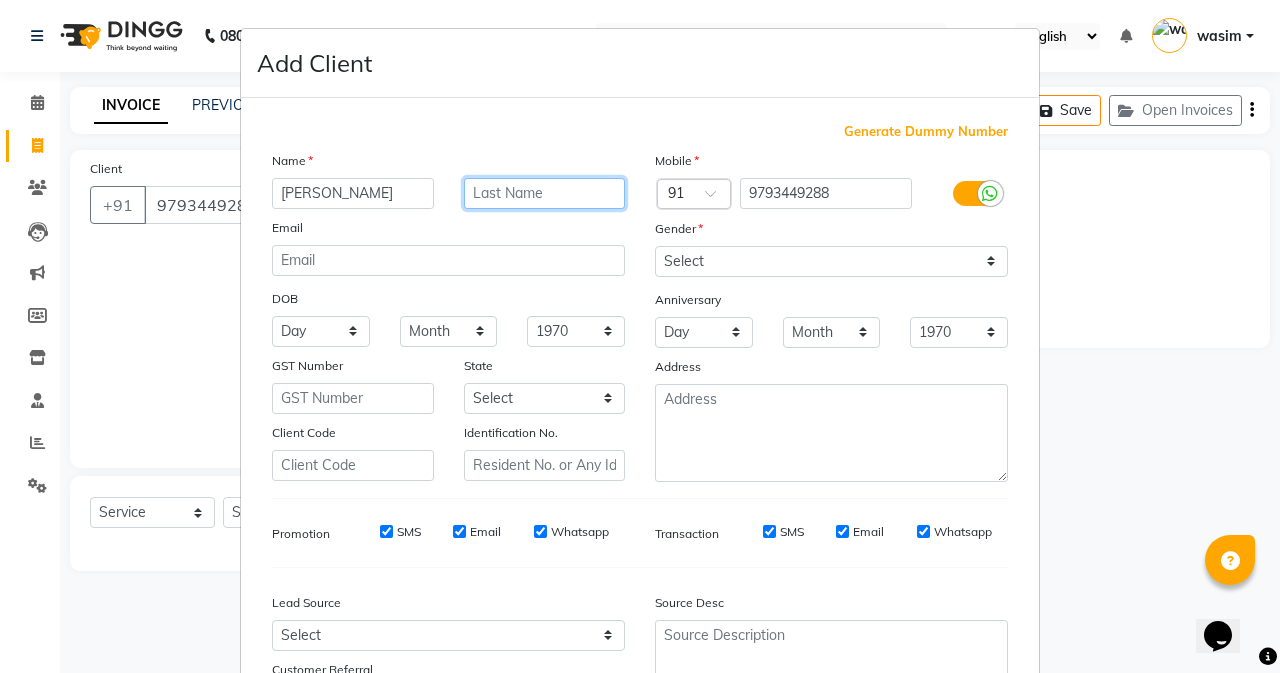 click at bounding box center (545, 193) 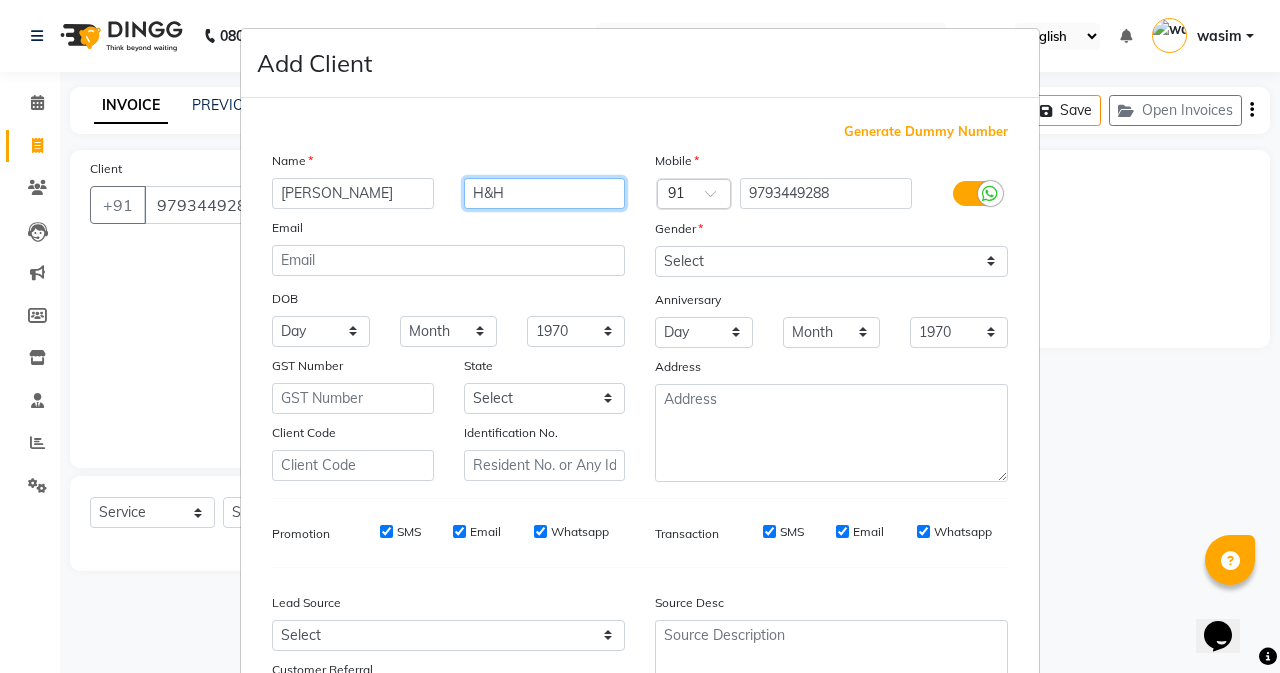 type on "H&H" 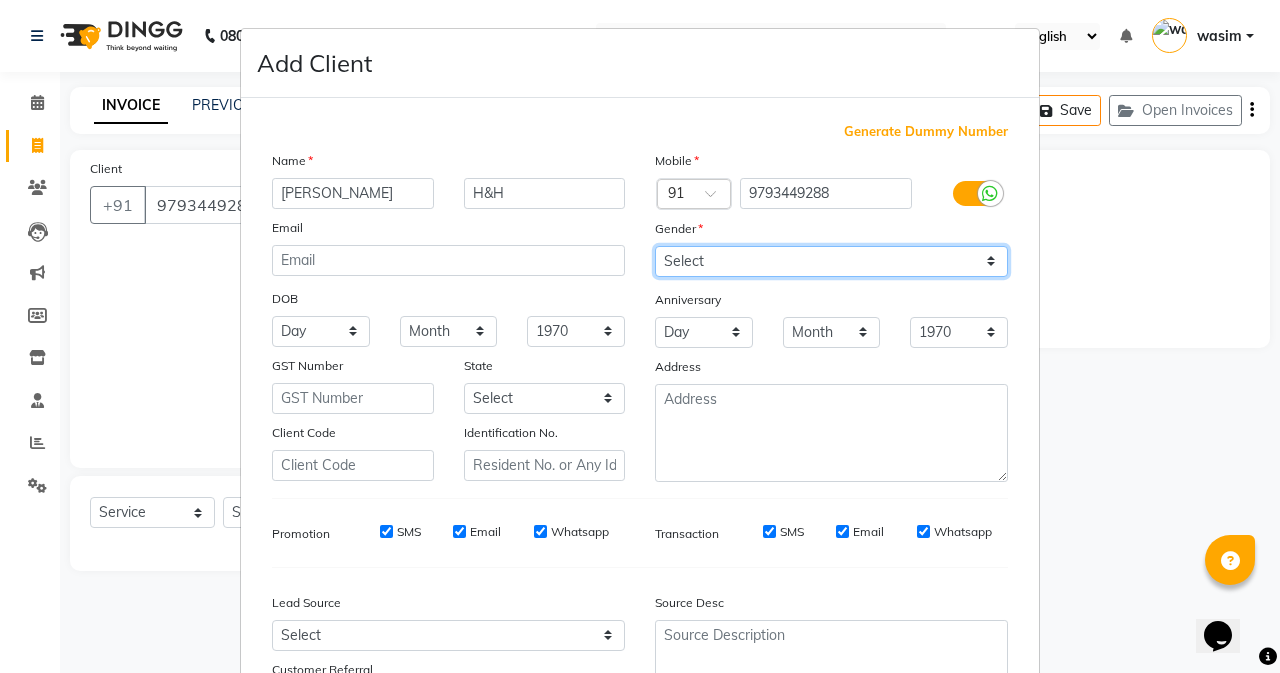 drag, startPoint x: 677, startPoint y: 245, endPoint x: 686, endPoint y: 264, distance: 21.023796 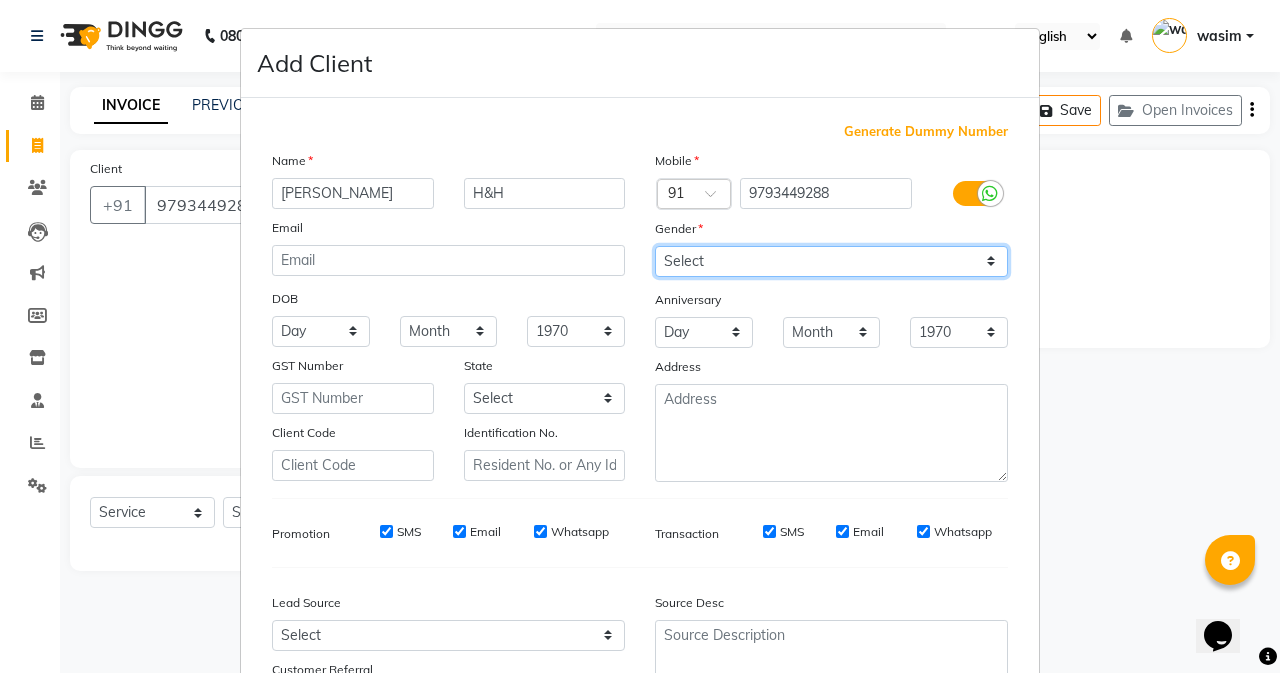 select on "[DEMOGRAPHIC_DATA]" 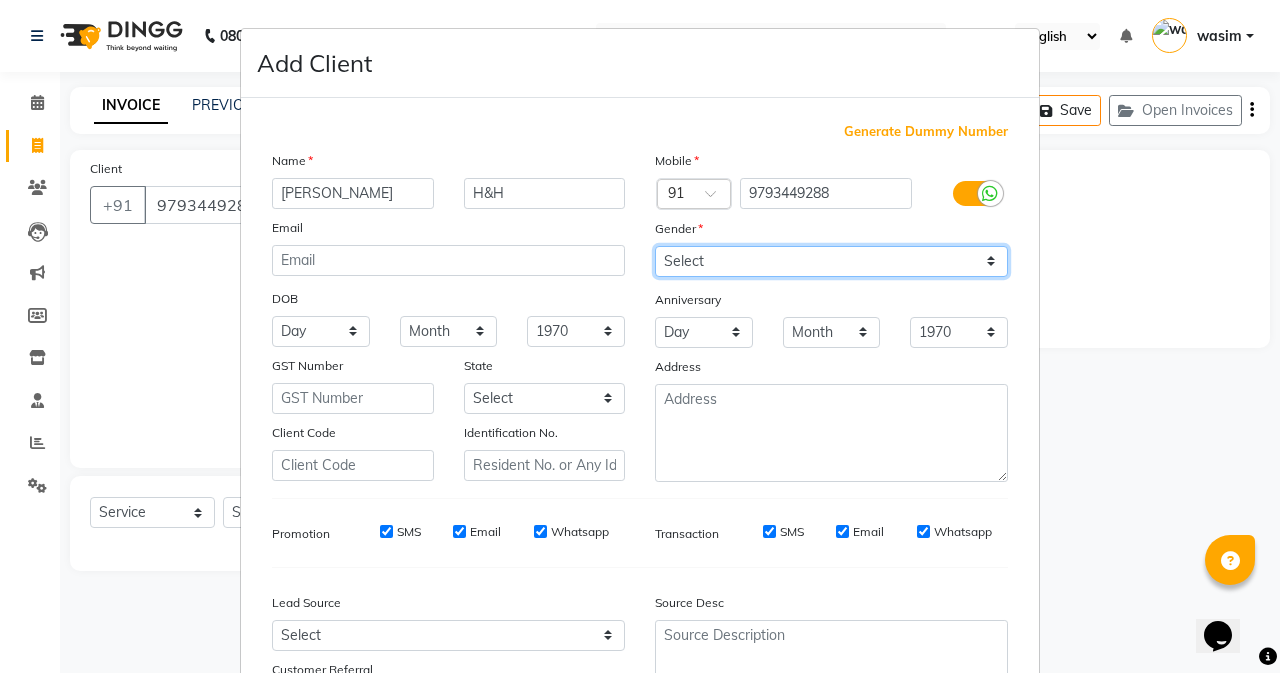 click on "Select [DEMOGRAPHIC_DATA] [DEMOGRAPHIC_DATA] Other Prefer Not To Say" at bounding box center [831, 261] 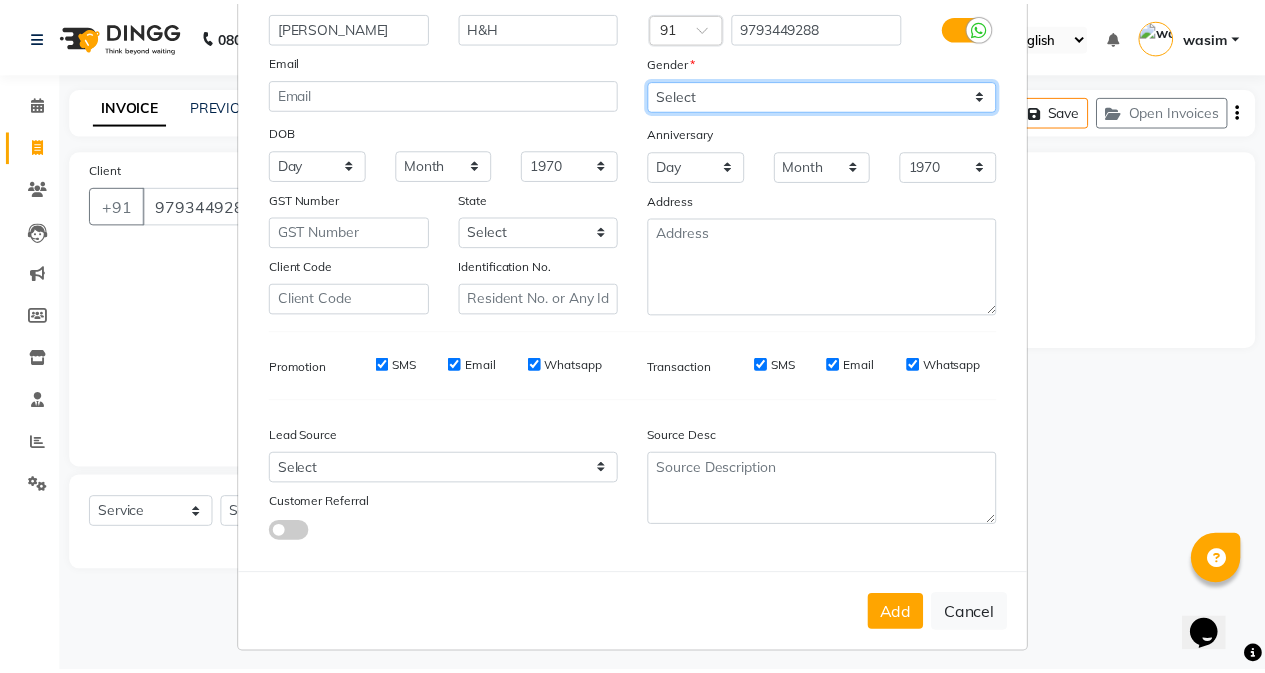 scroll, scrollTop: 176, scrollLeft: 0, axis: vertical 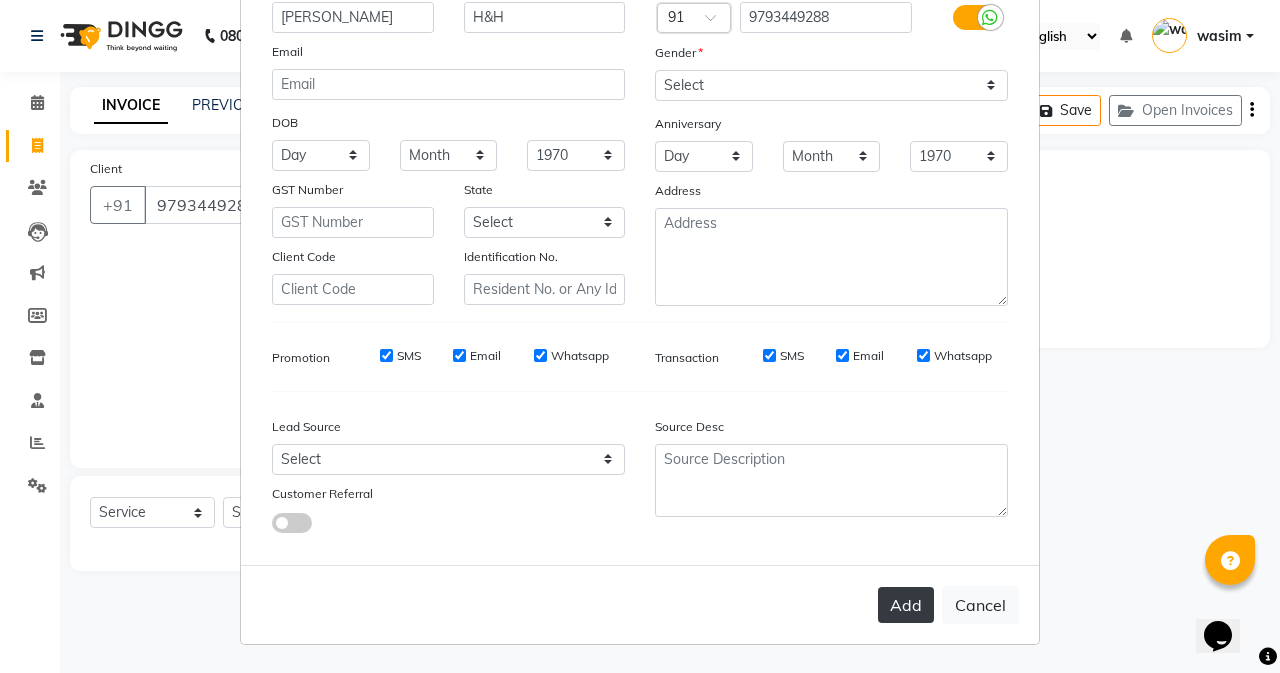 click on "Add" at bounding box center (906, 605) 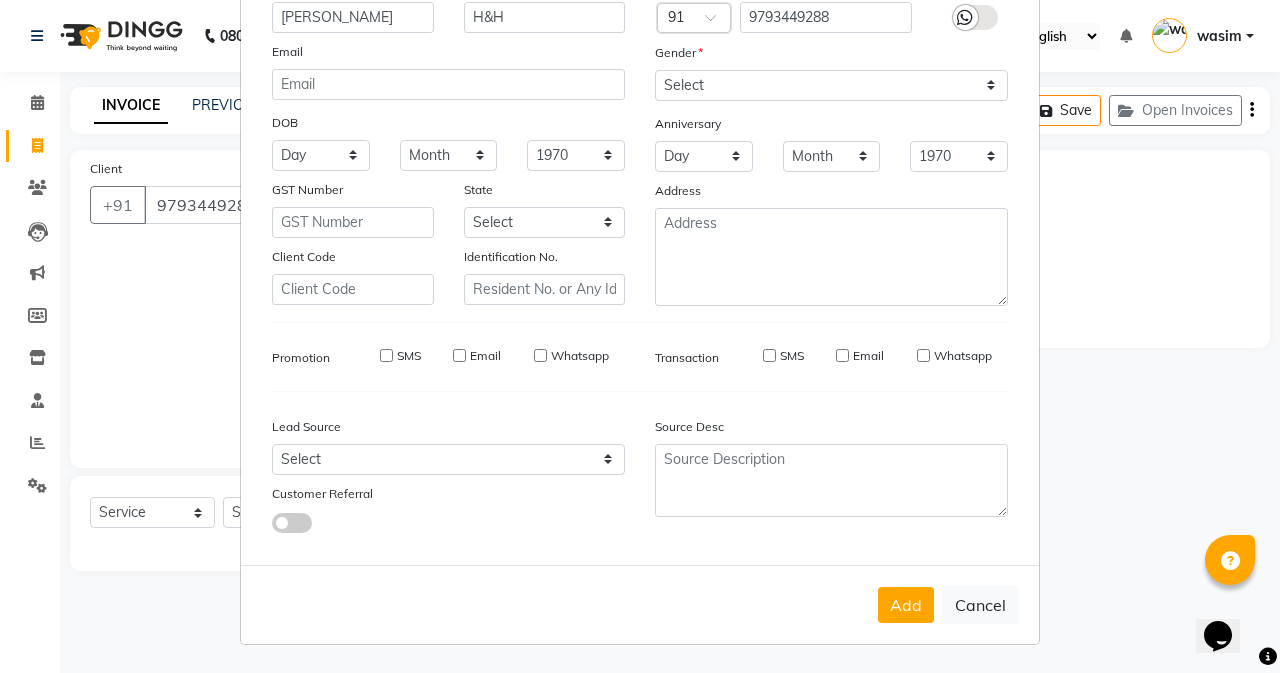 type 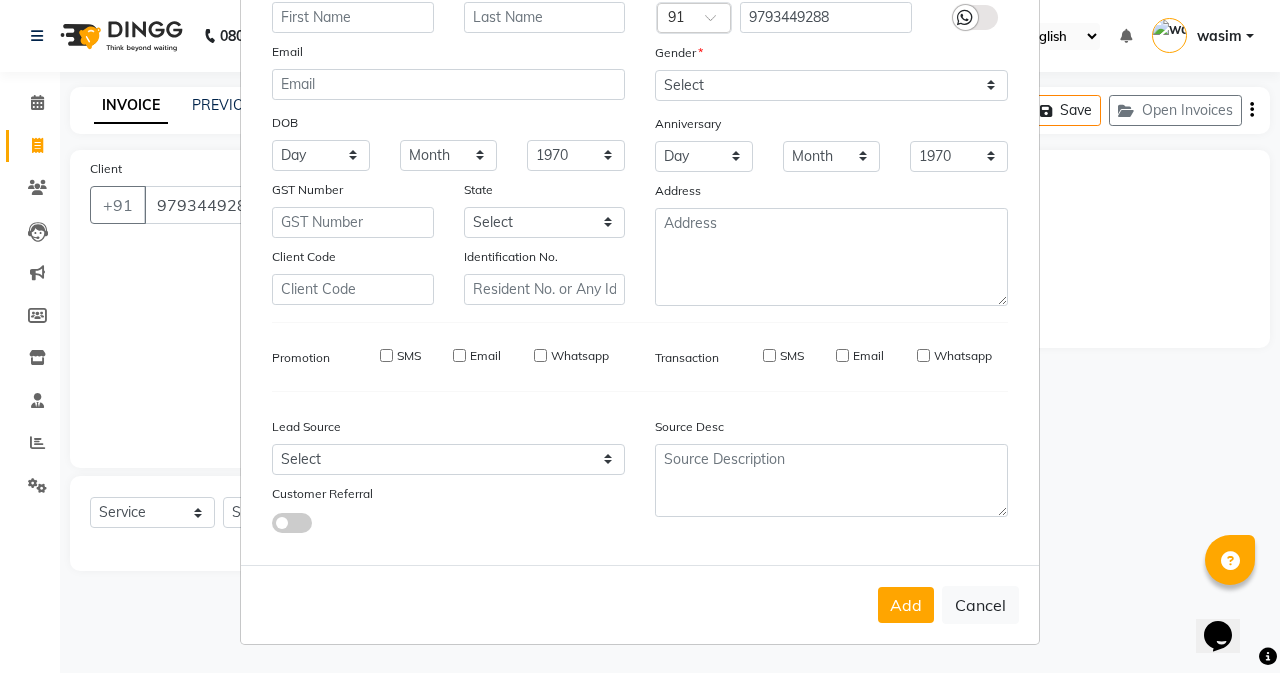 select 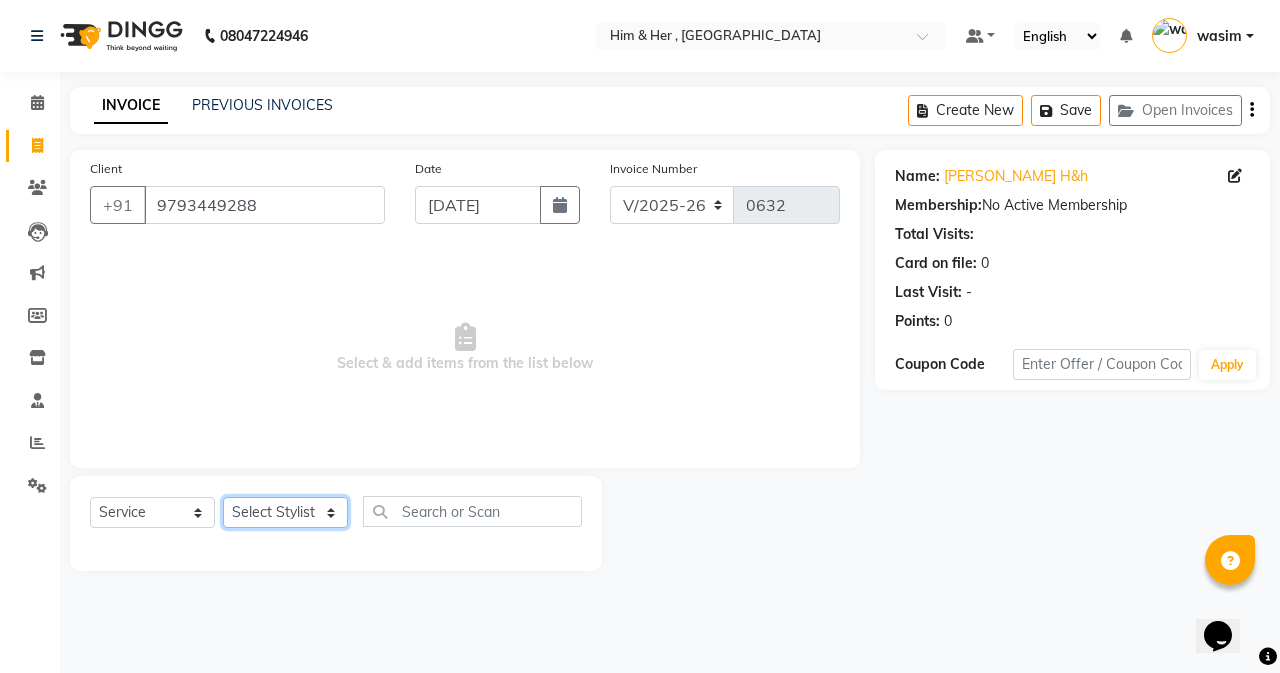 click on "Select Stylist [PERSON_NAME] Rubina [PERSON_NAME] [PERSON_NAME]" 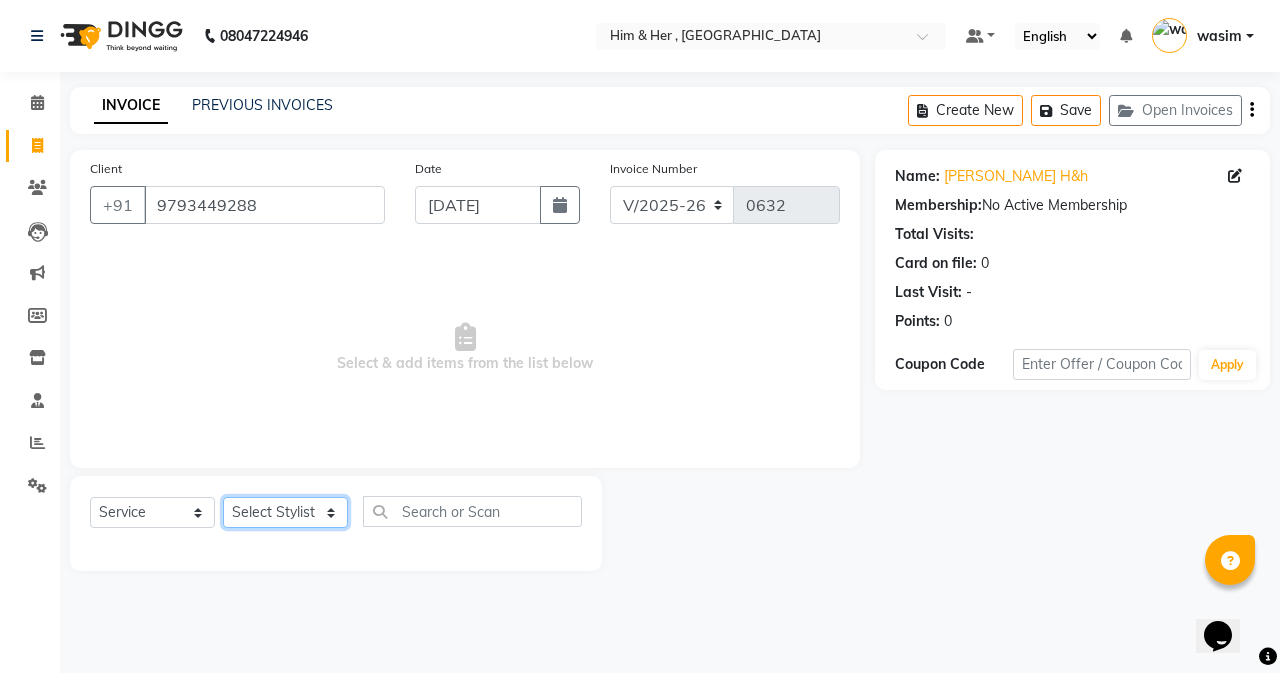 select on "47402" 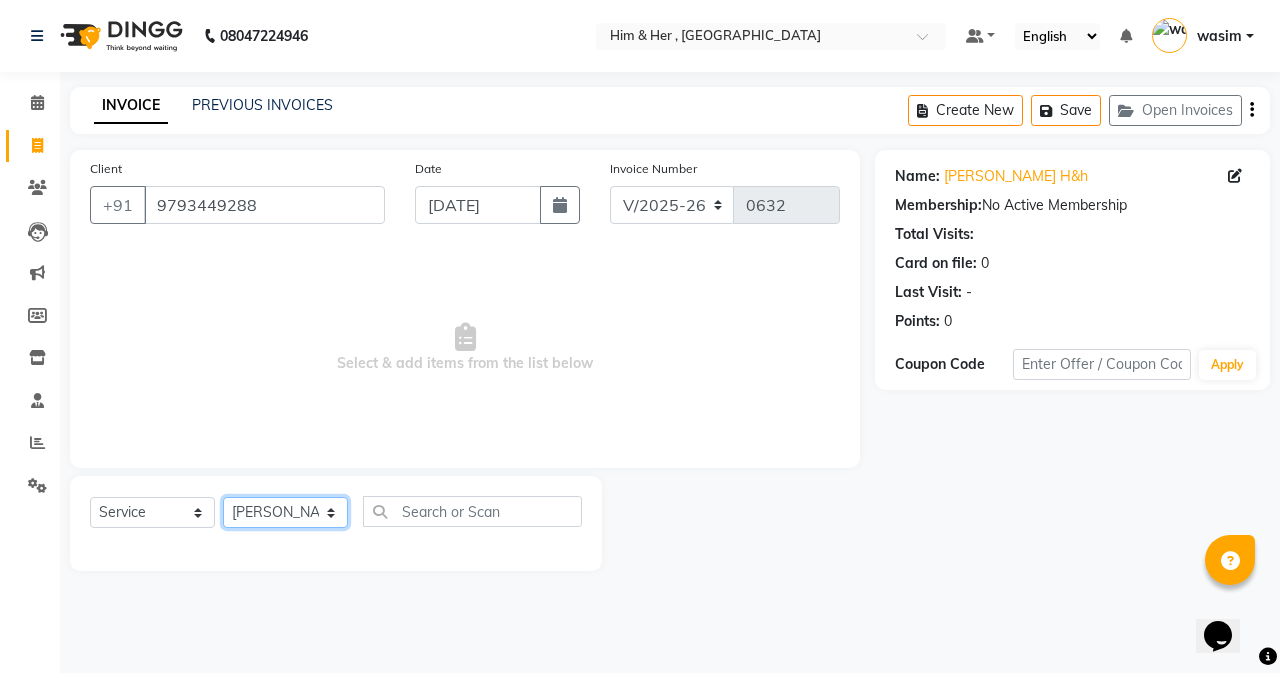 click on "Select Stylist [PERSON_NAME] Rubina [PERSON_NAME] [PERSON_NAME]" 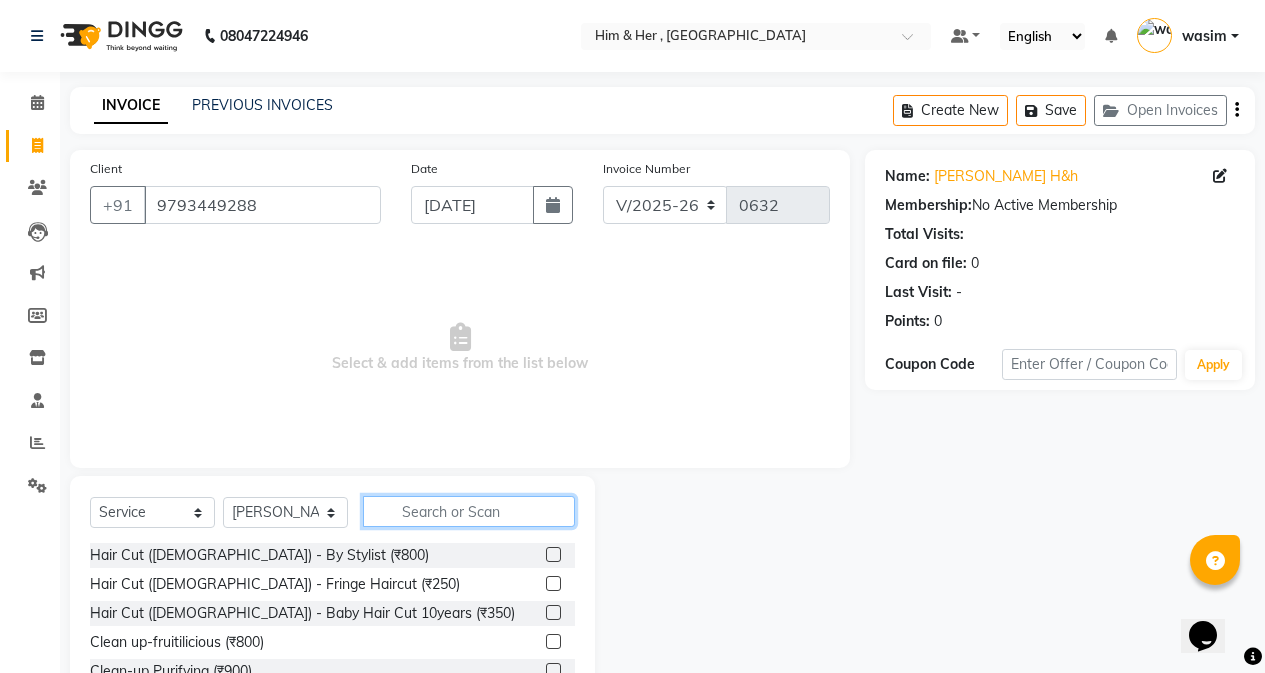 click 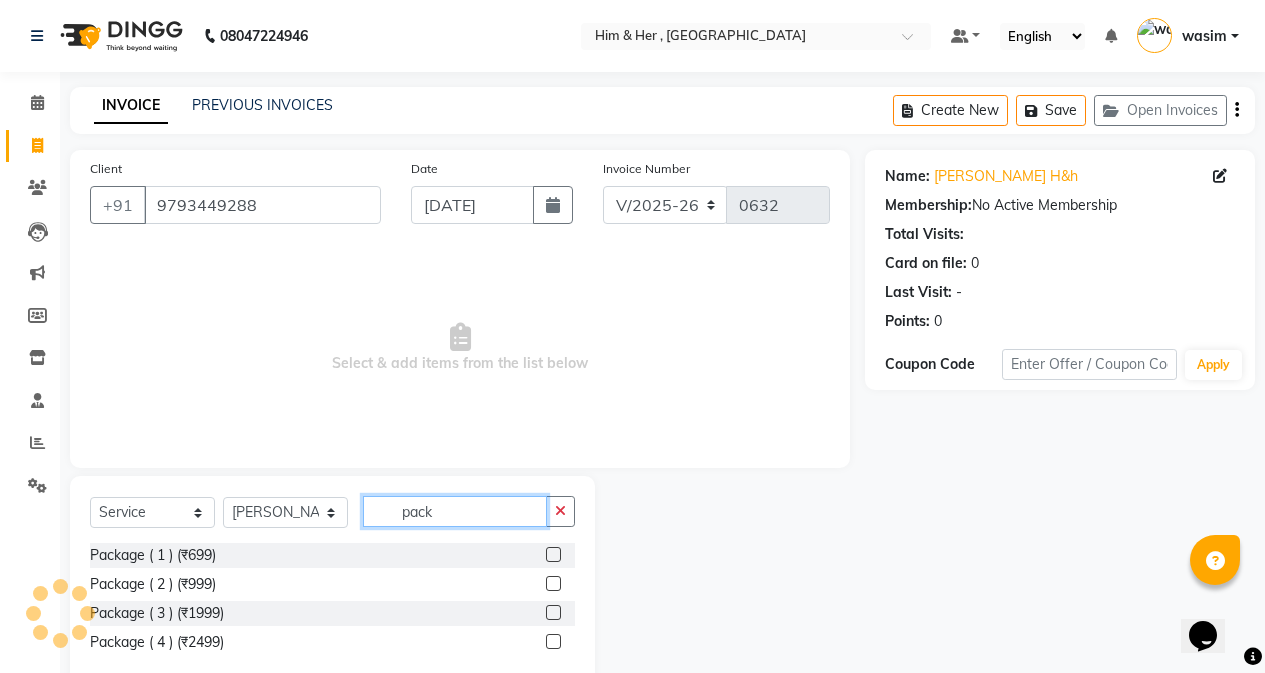 type on "pack" 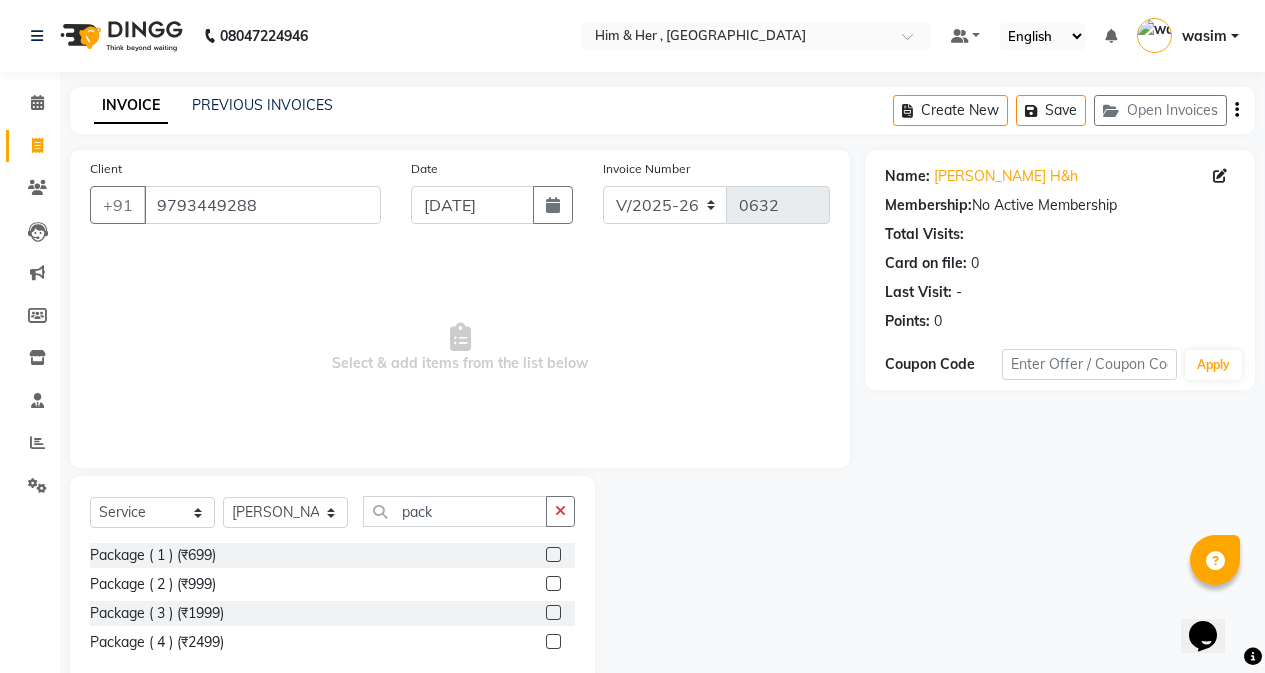 click on "Package ( 1 ) (₹699)" 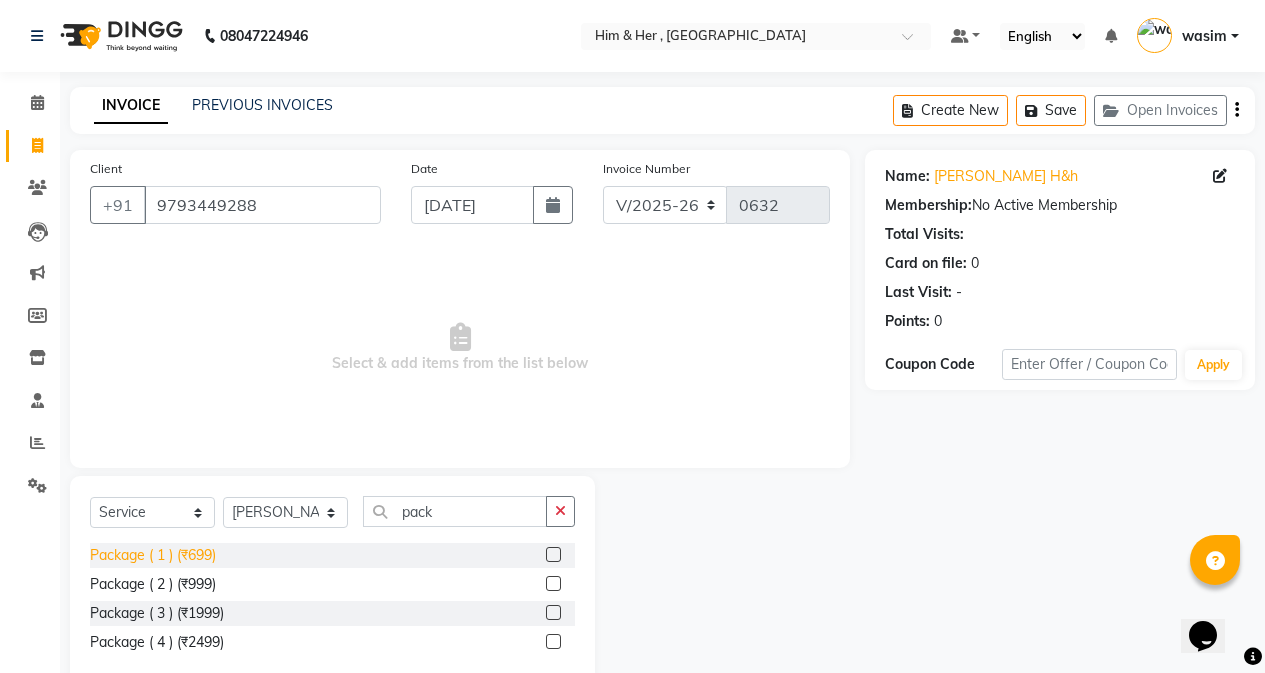 click on "Package ( 1 ) (₹699)" 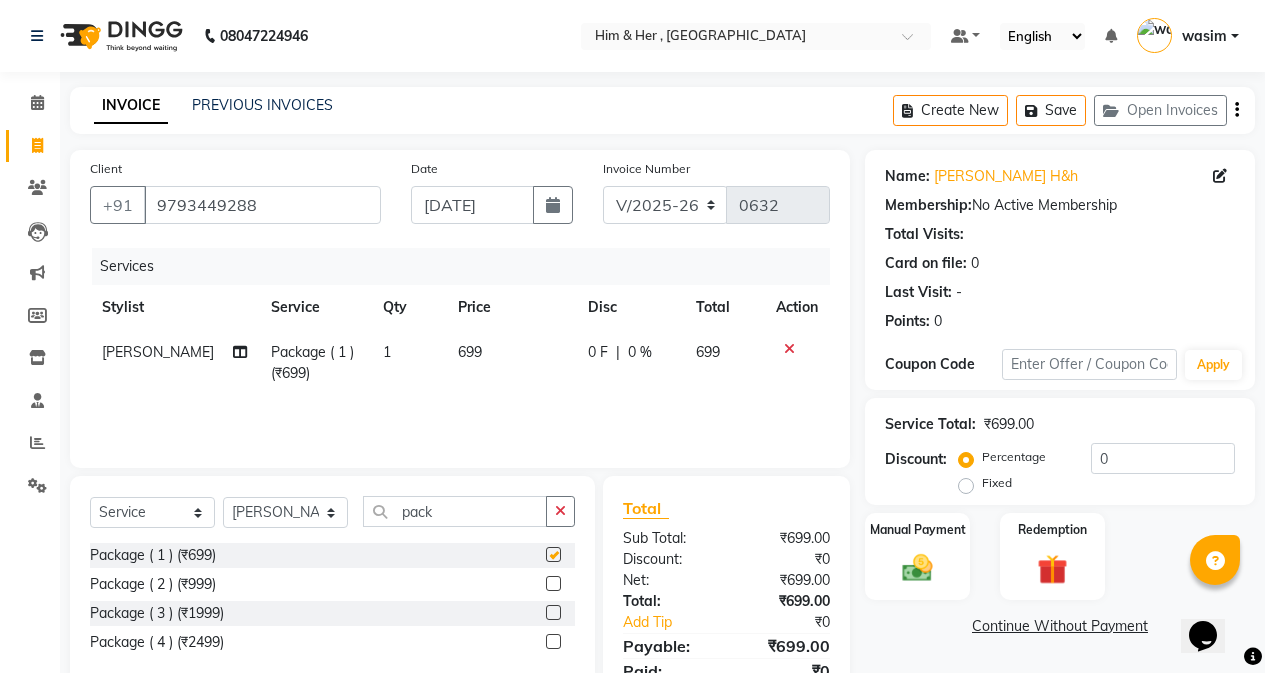 checkbox on "false" 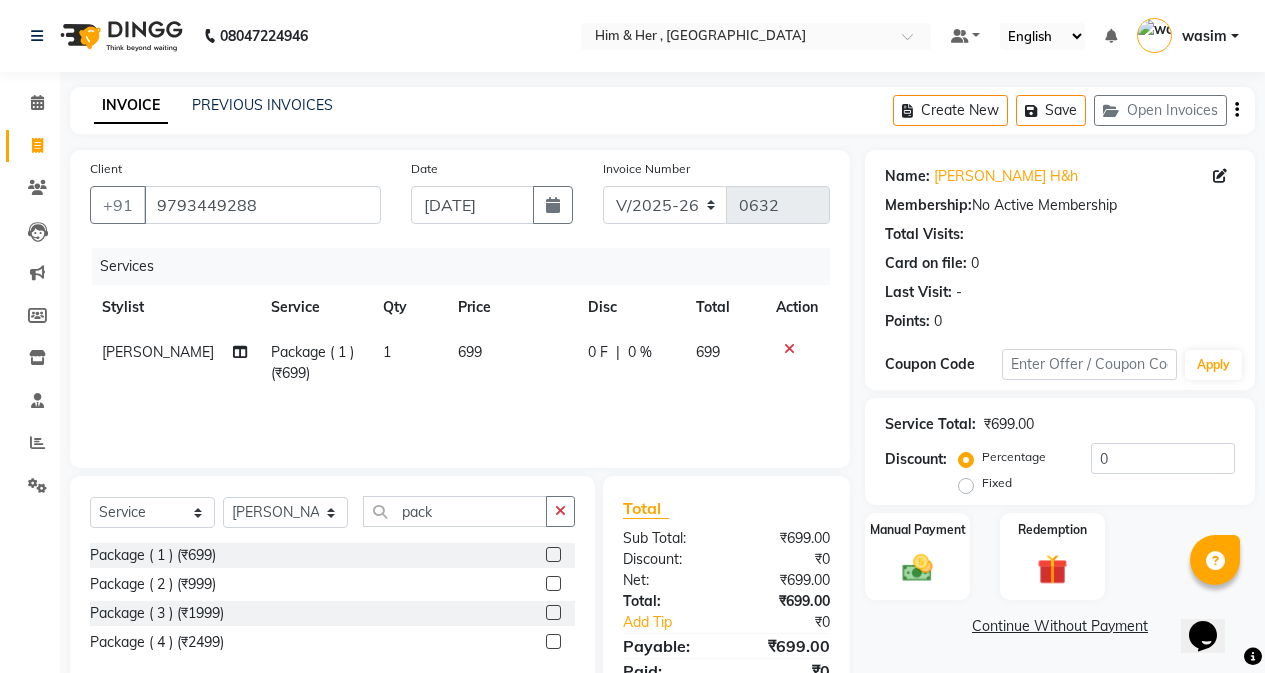 click on "Package ( 1 ) (₹699)" 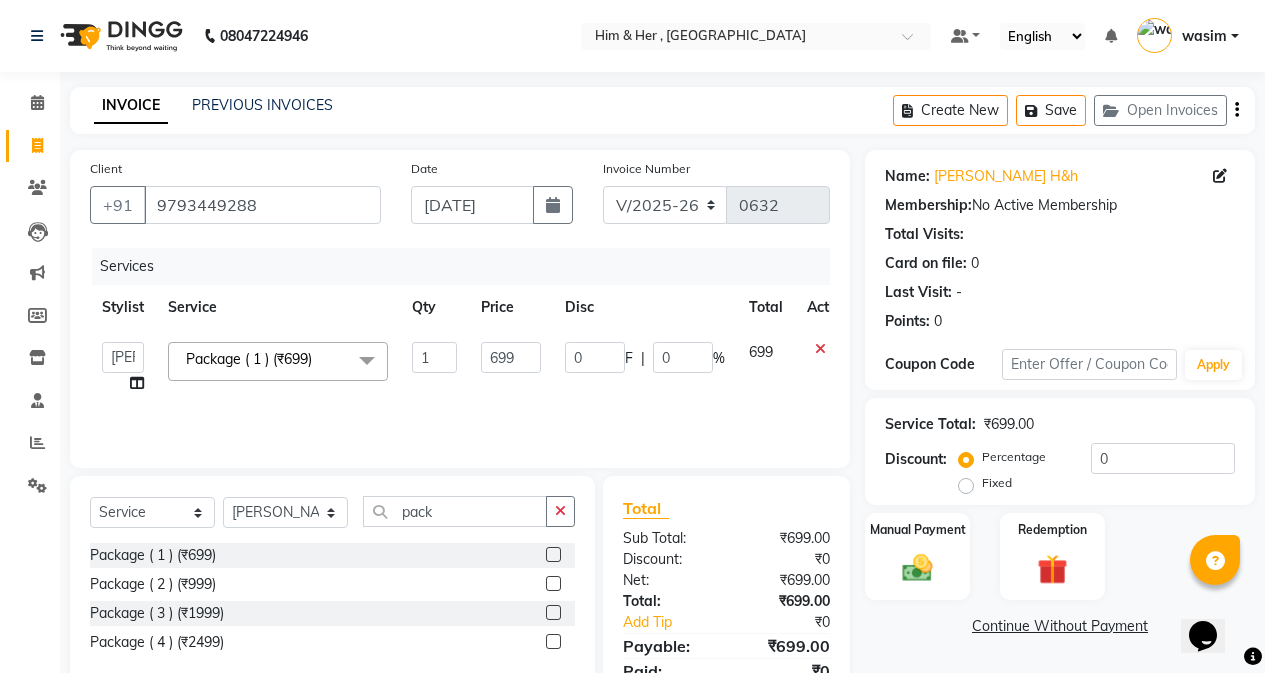 drag, startPoint x: 316, startPoint y: 352, endPoint x: 338, endPoint y: 362, distance: 24.166092 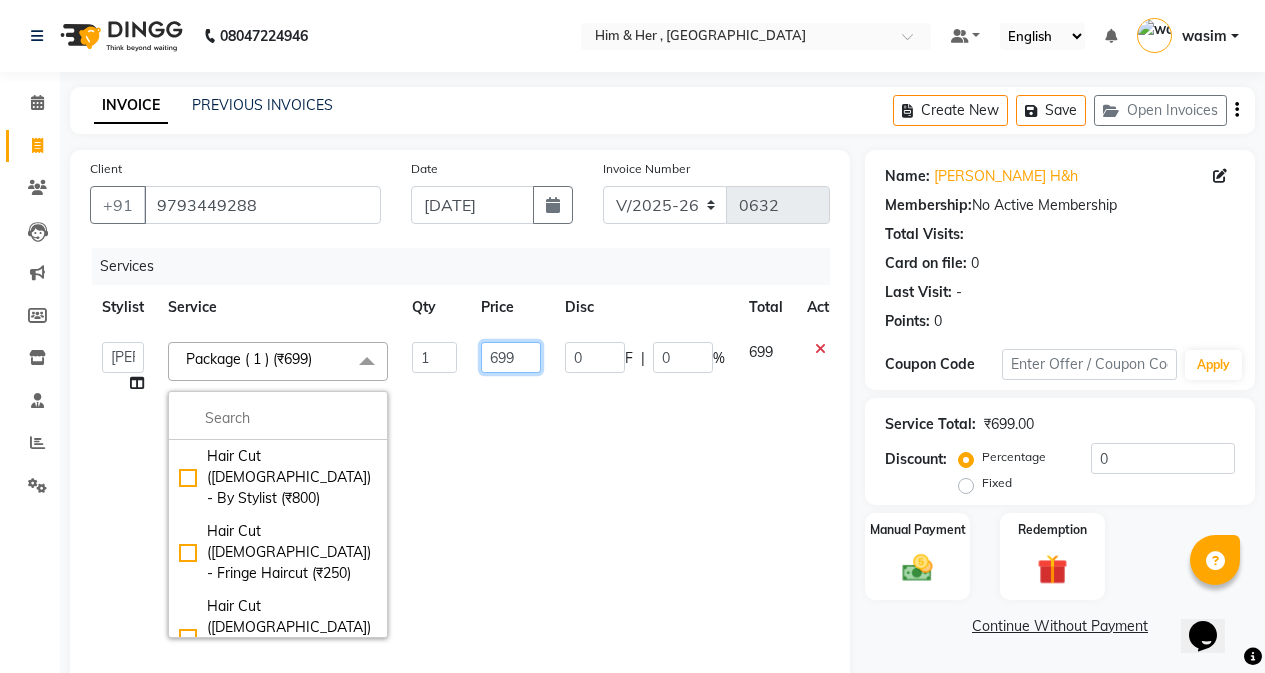 click on "699" 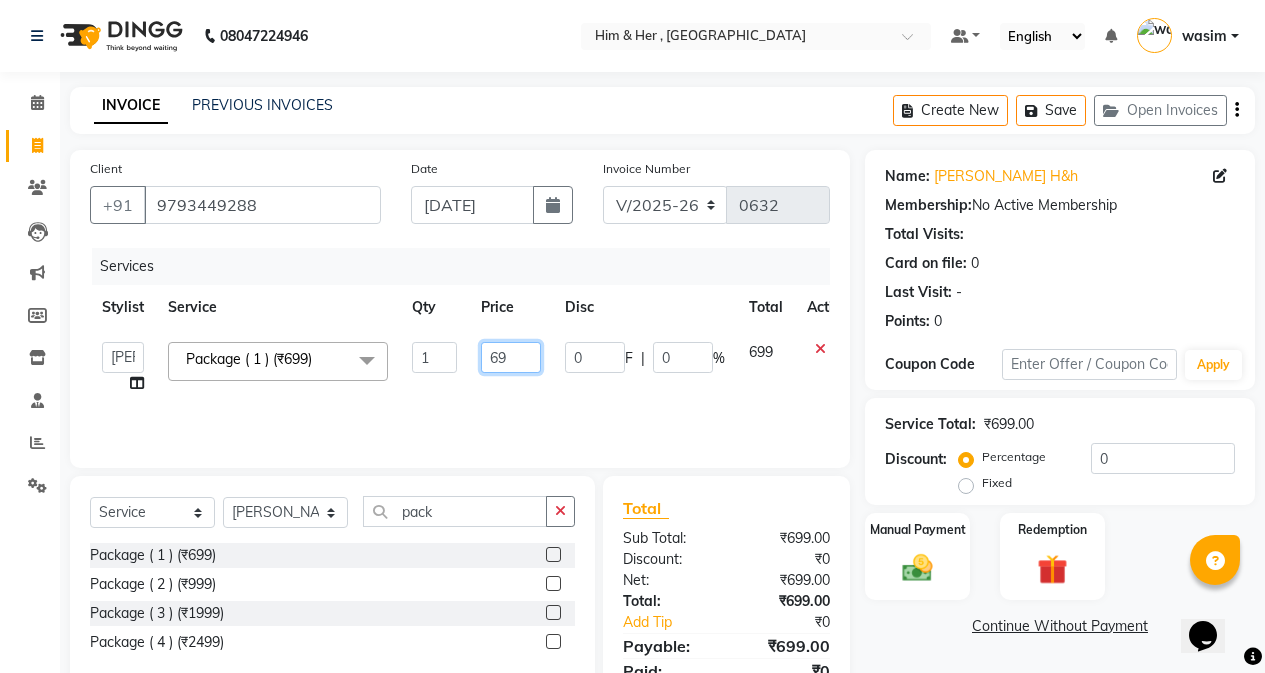 type on "6" 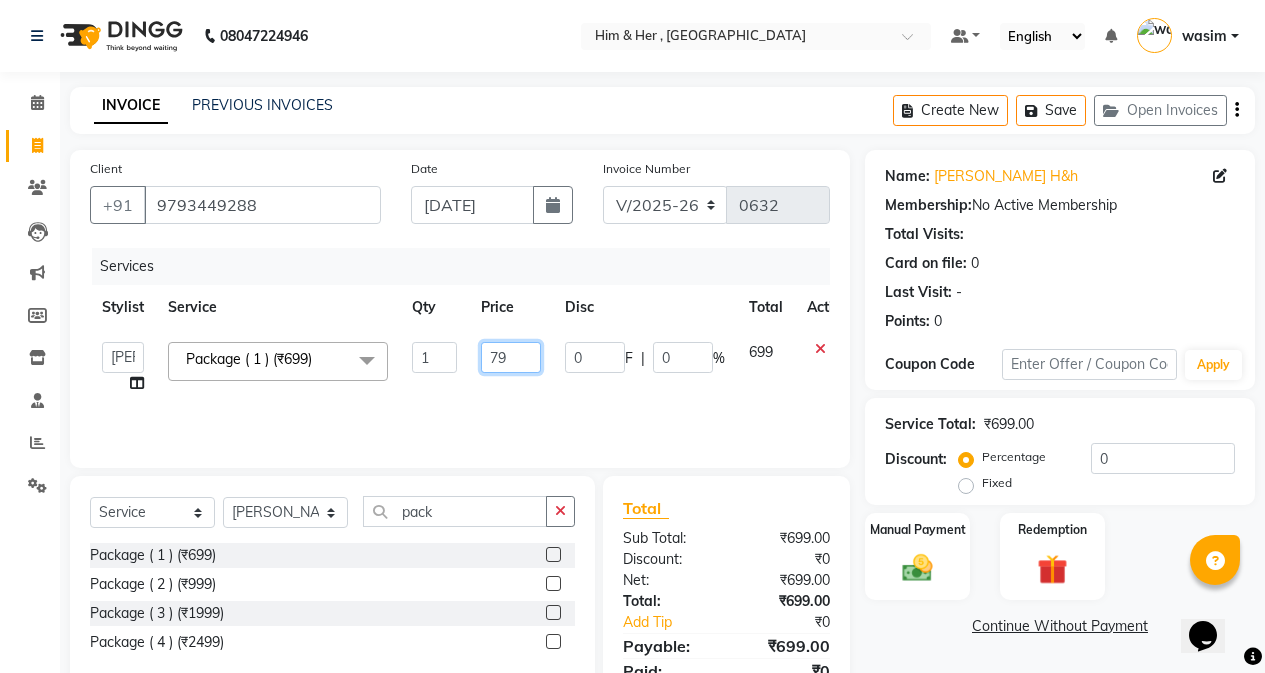 type on "799" 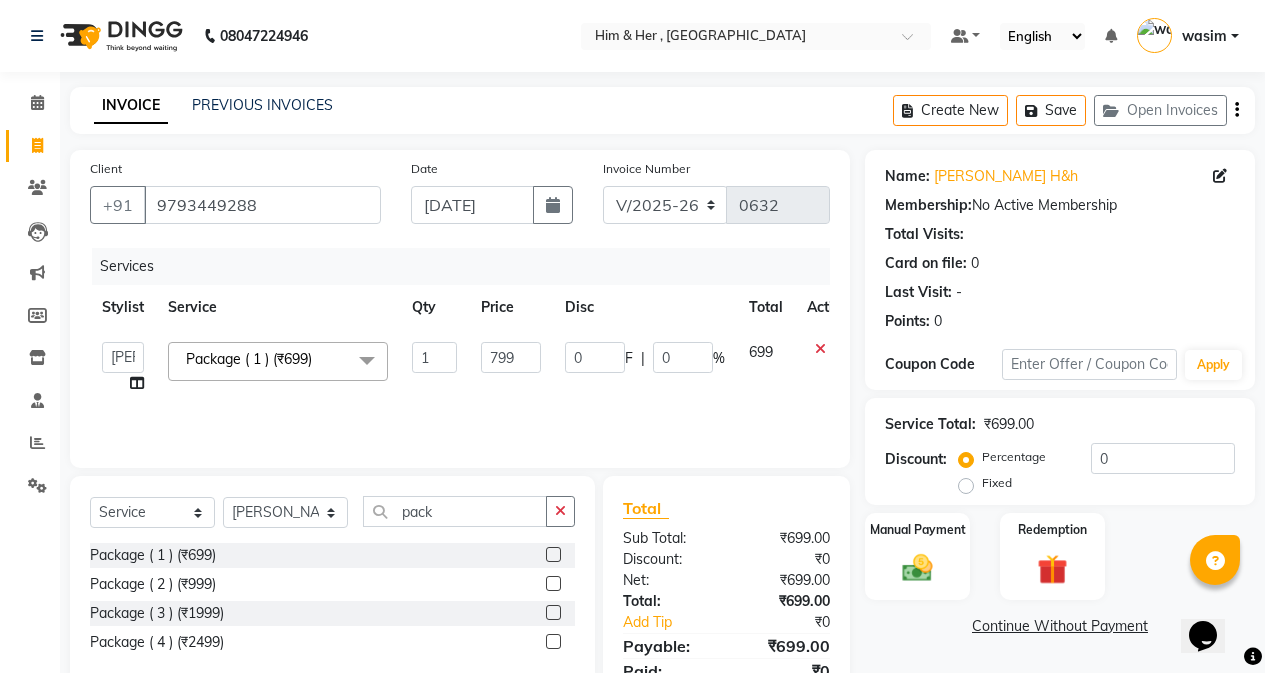 click on "[PERSON_NAME]   Rubina   [PERSON_NAME]   [PERSON_NAME]  Package ( 1 ) (₹699)  x Hair Cut ([DEMOGRAPHIC_DATA]) - By Stylist (₹800) Hair Cut ([DEMOGRAPHIC_DATA]) - Fringe Haircut (₹250) Hair Cut ([DEMOGRAPHIC_DATA]) - Baby Hair Cut 10years (₹350) Clean up-fruitilicious (₹800) Clean-up Purifying (₹900) Clean-up Moisture Balance (₹1000) Clean-up Anti-Aging (₹1400) Clean-up [MEDICAL_DATA] (₹1500) Clean-upVitamin C (₹1800) Facial Cheryls (₹1500) [DEMOGRAPHIC_DATA] Hair Cut (₹500) Package ( 1 ) (₹699) Package ( 2 ) (₹999) [DEMOGRAPHIC_DATA] Hair Cut & Hair Wash (₹999) Package ( 3 ) (₹1999) Package ( 4 ) (₹2499) Hair Cut ([DEMOGRAPHIC_DATA]) - By Stylist (₹300) Hair Was ([DEMOGRAPHIC_DATA])  (₹150) Hair Cut ([DEMOGRAPHIC_DATA]) - Hair Tattoo (₹300) [PERSON_NAME] Trim (₹150) Styling  ([DEMOGRAPHIC_DATA]) (₹150) [PERSON_NAME] Color (₹450) Color - Moustache / Sidelocks (₹150) Shave (₹100) Hair Cut ([DEMOGRAPHIC_DATA]) Boy 10years (₹250) Hair Fall Tretmem Men (₹1000) Hair Antidandfuff Treatment Men (₹1000) Hairwash  - Hair Above & Below Shoulder (₹400) Hairwash  - Hair Upto Waist (₹650) Hairwash-Normal Dry (₹400) 1 0" 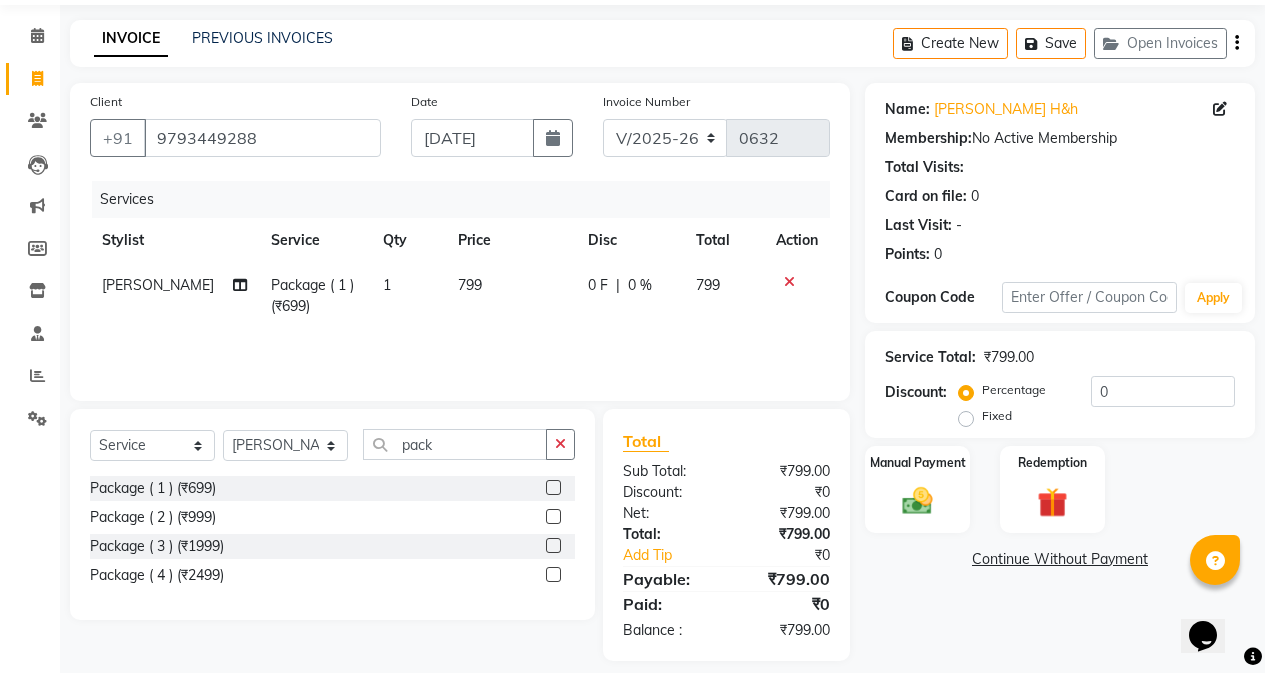 scroll, scrollTop: 85, scrollLeft: 0, axis: vertical 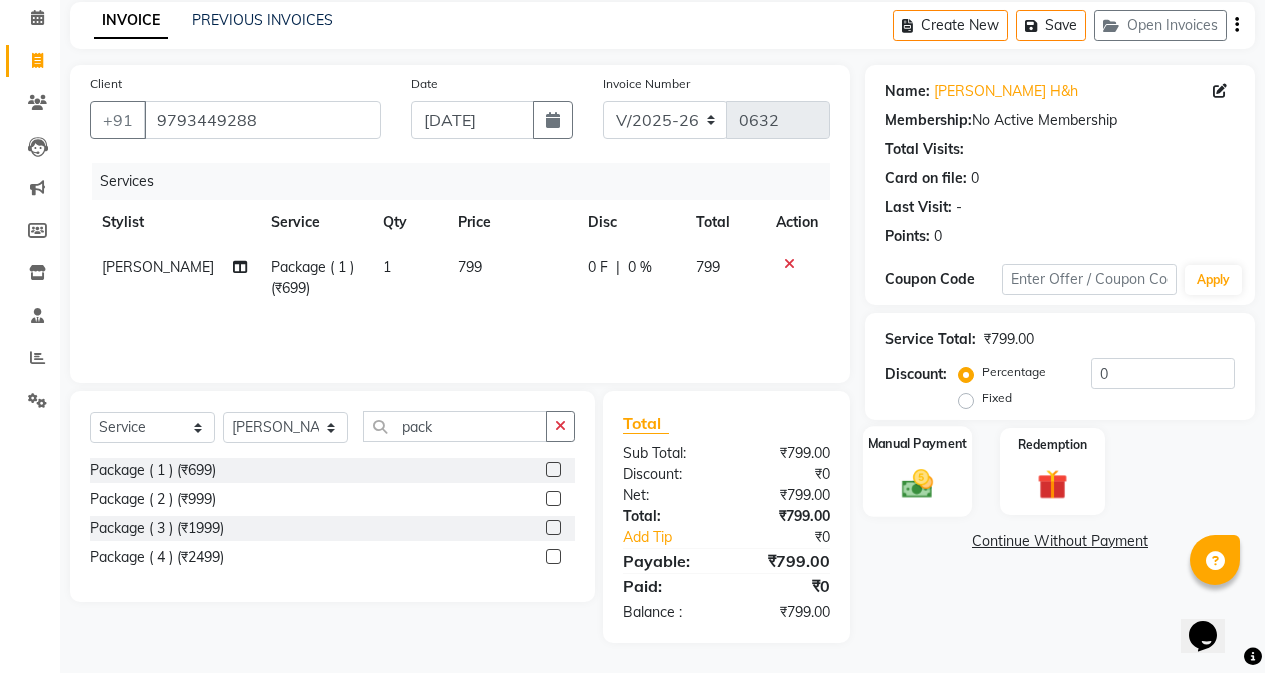 click on "Manual Payment" 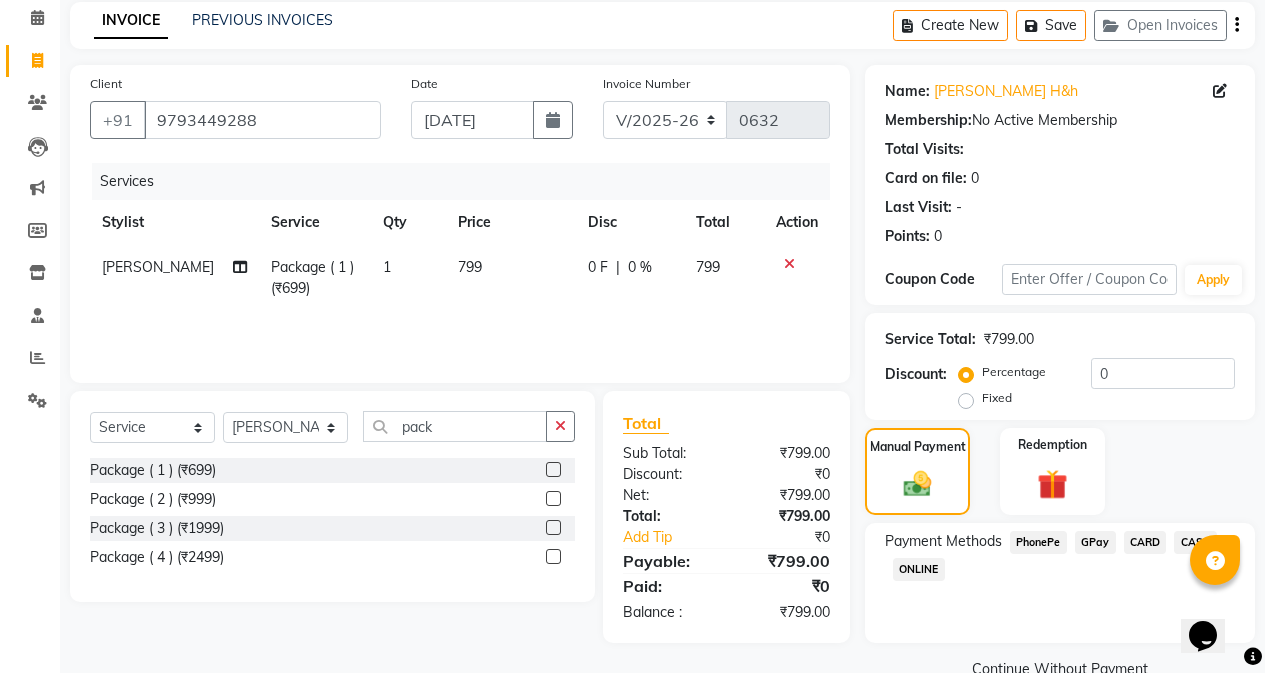 click on "GPay" 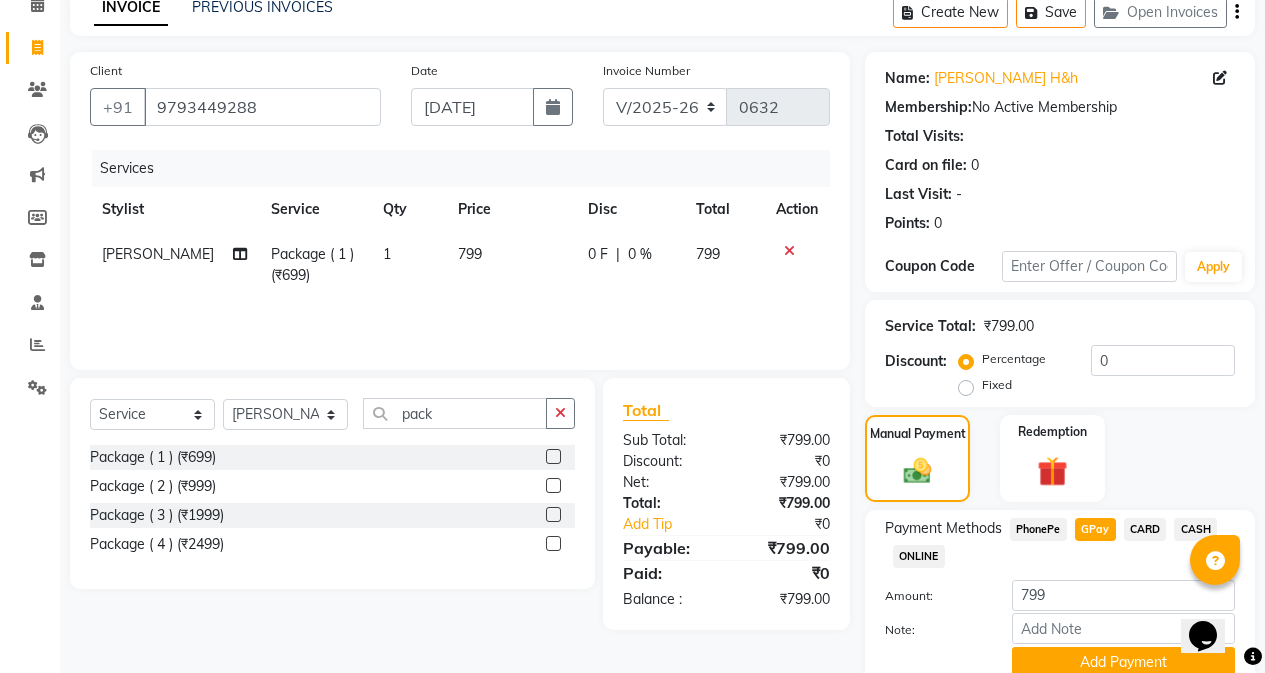 scroll, scrollTop: 182, scrollLeft: 0, axis: vertical 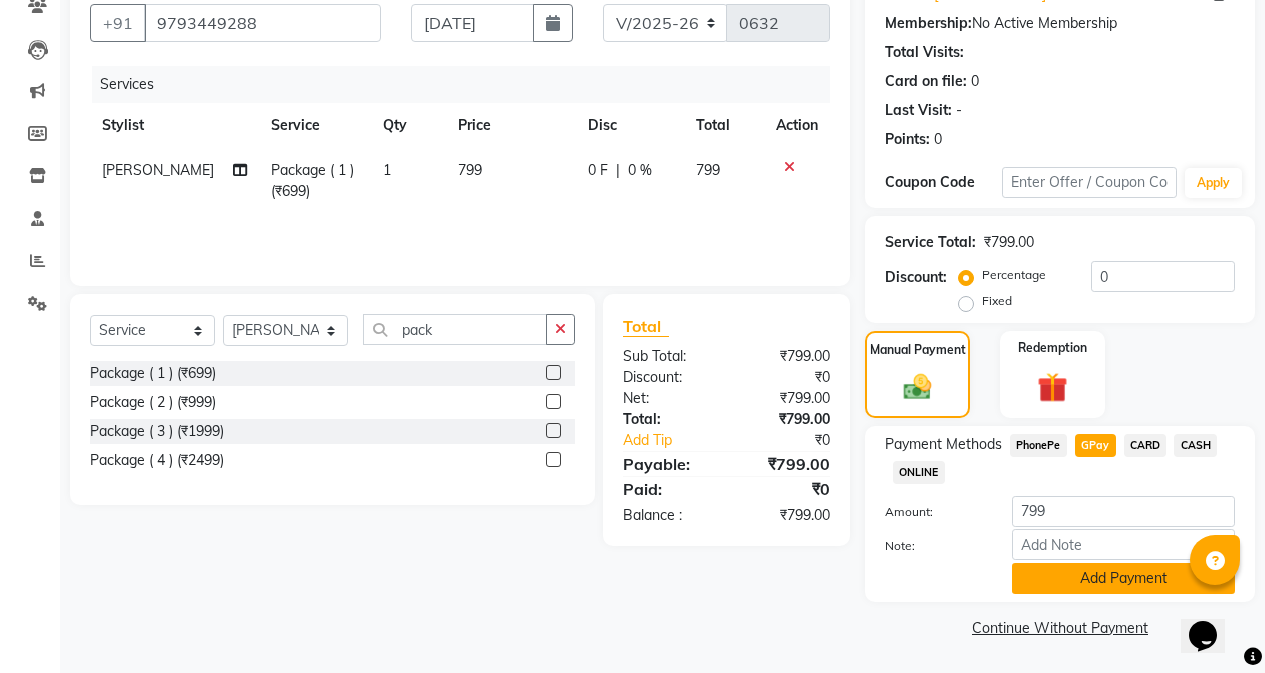 click on "Add Payment" 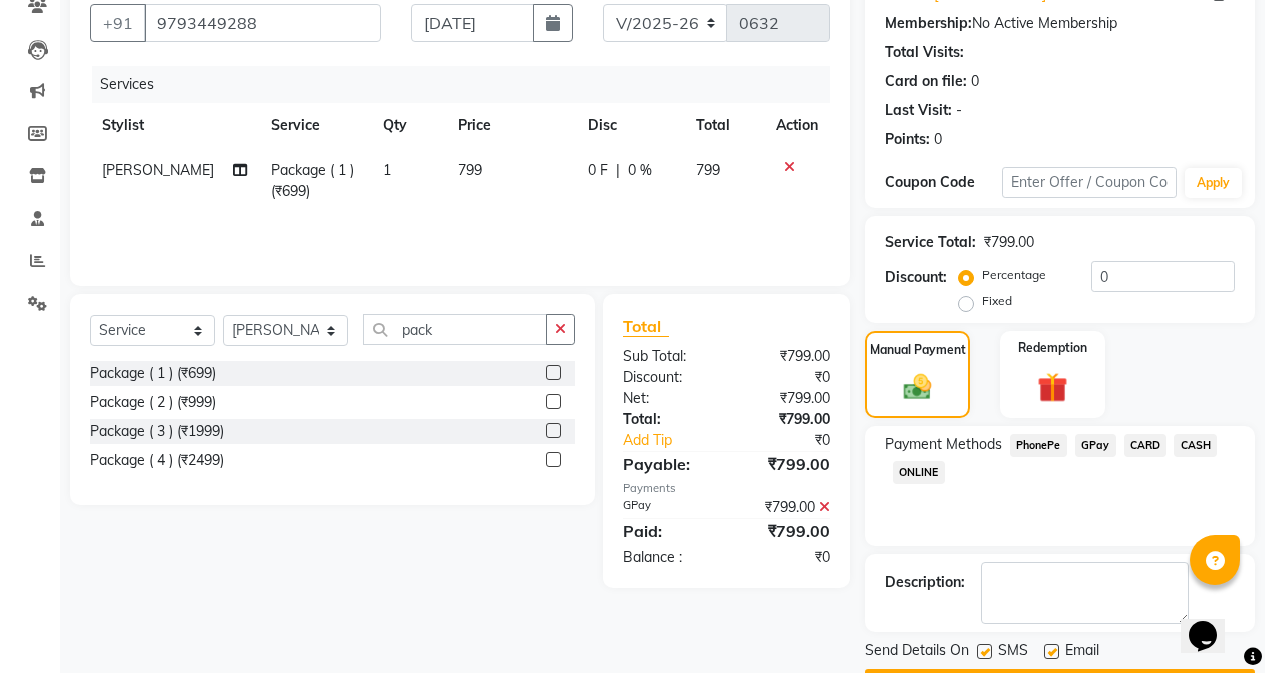 scroll, scrollTop: 239, scrollLeft: 0, axis: vertical 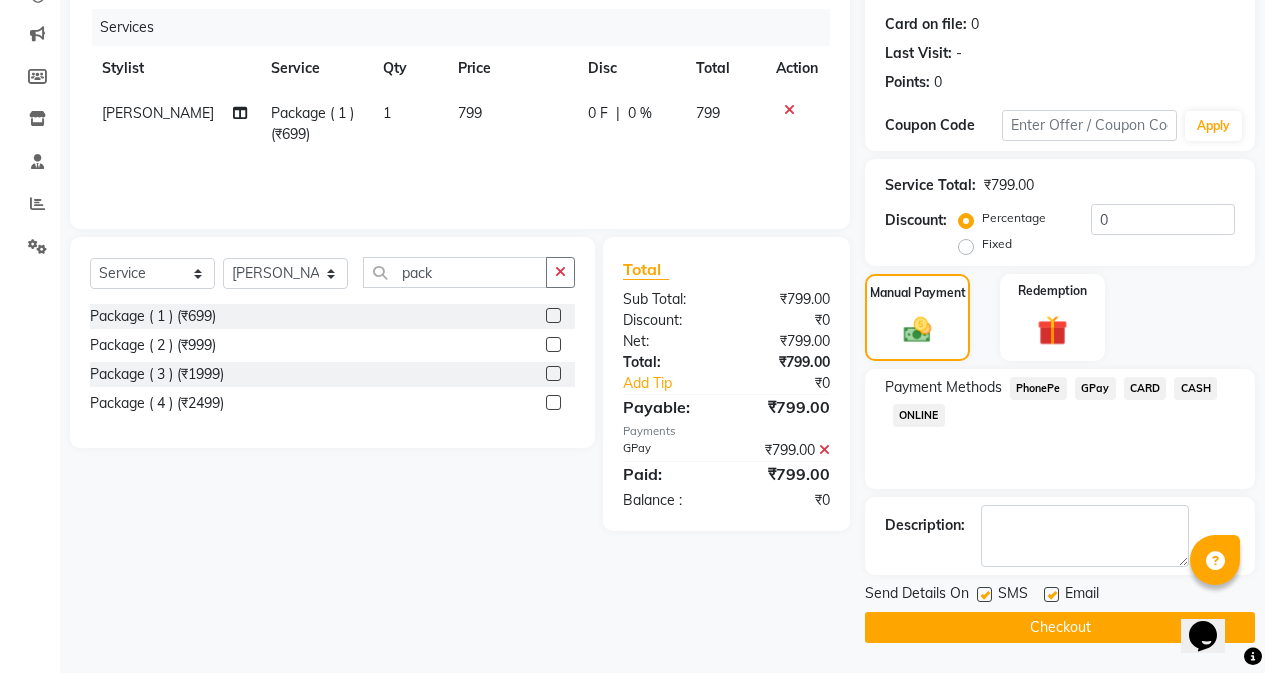 click on "Checkout" 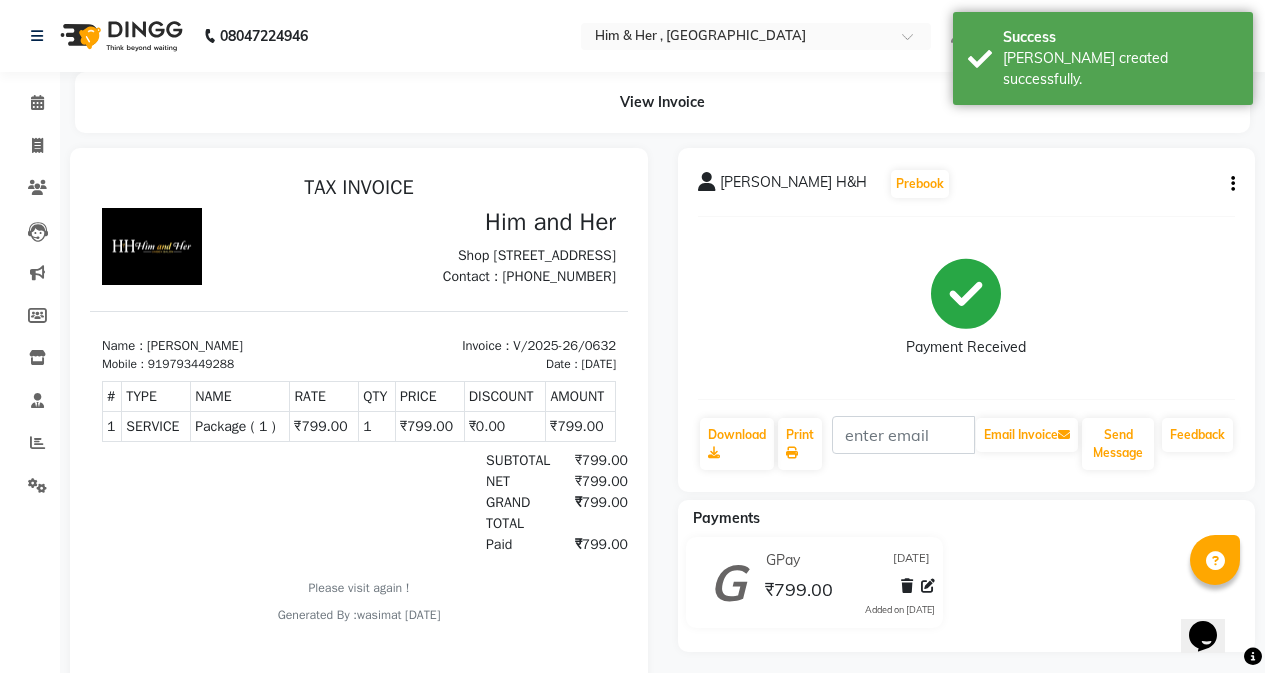 scroll, scrollTop: 0, scrollLeft: 0, axis: both 